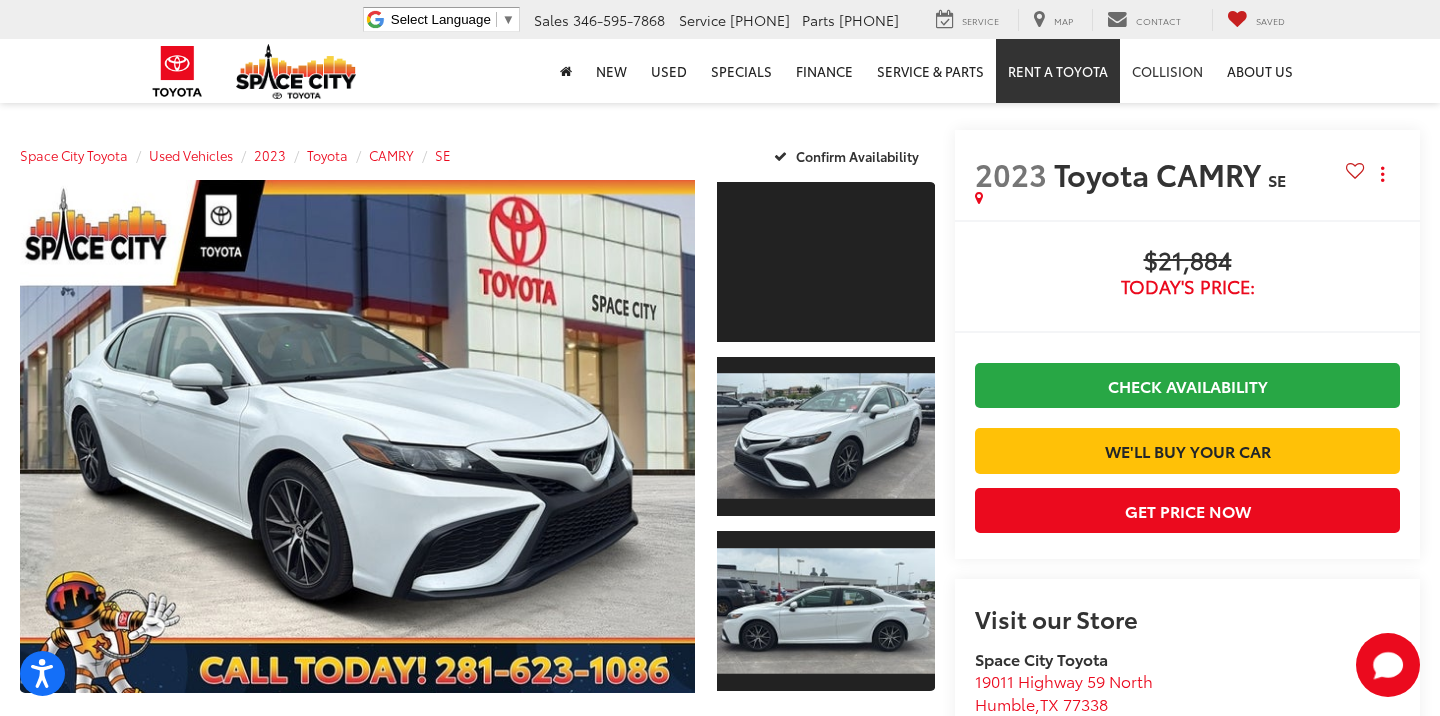 scroll, scrollTop: 41, scrollLeft: 0, axis: vertical 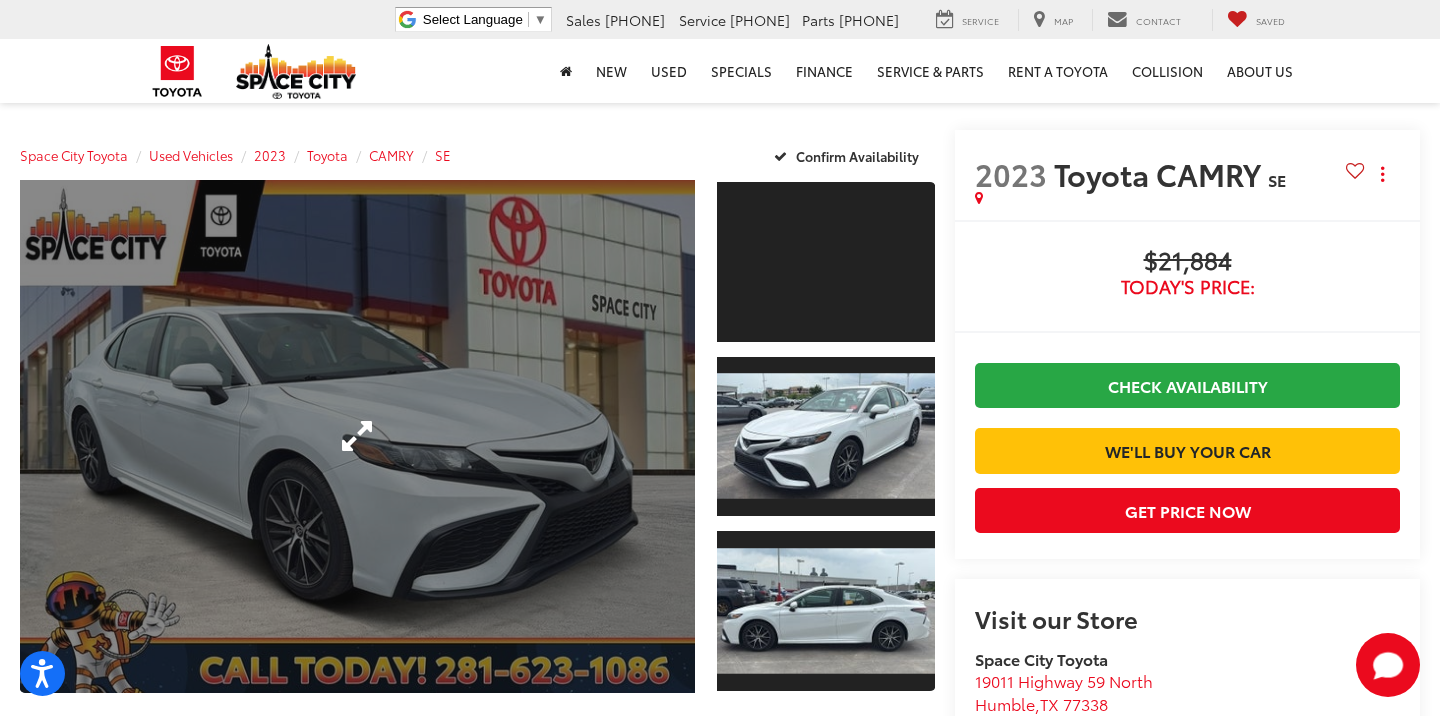 click at bounding box center [357, 436] 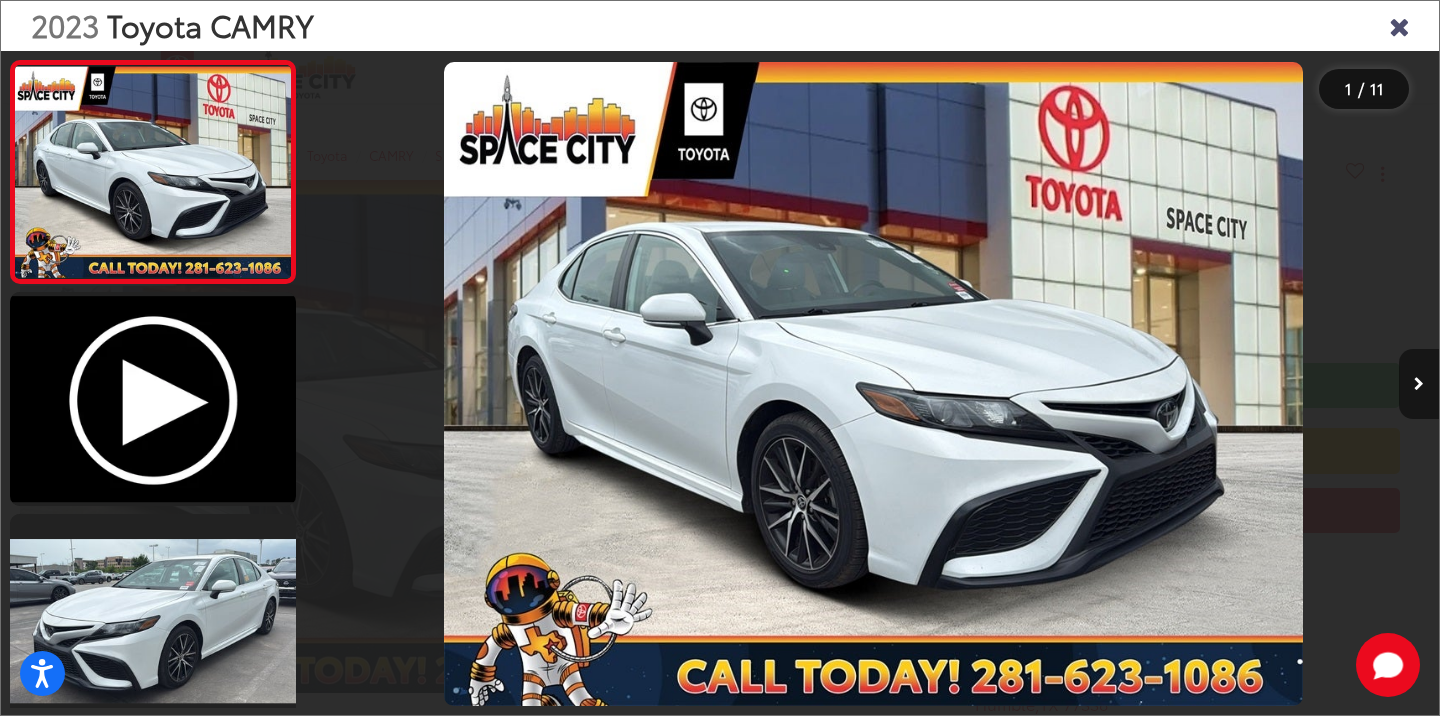 click at bounding box center [1419, 384] 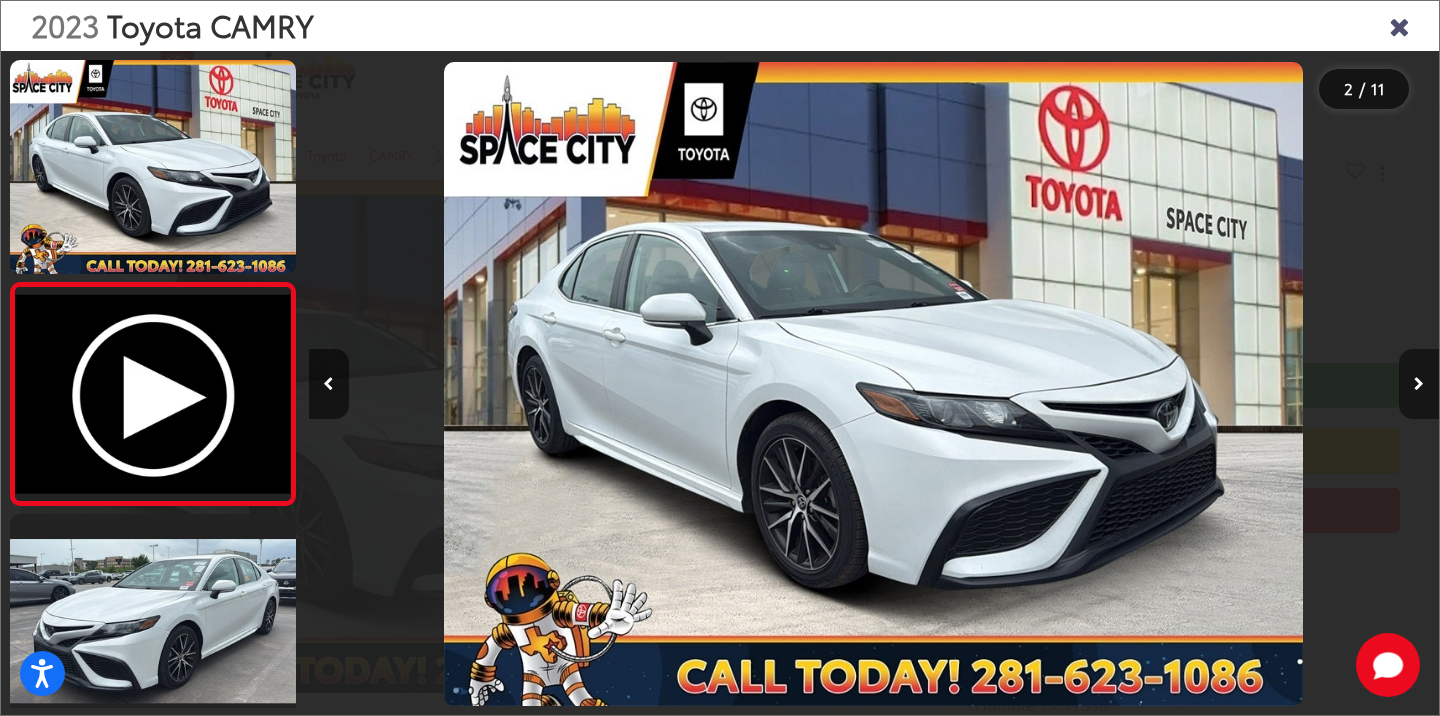 scroll, scrollTop: 68, scrollLeft: 0, axis: vertical 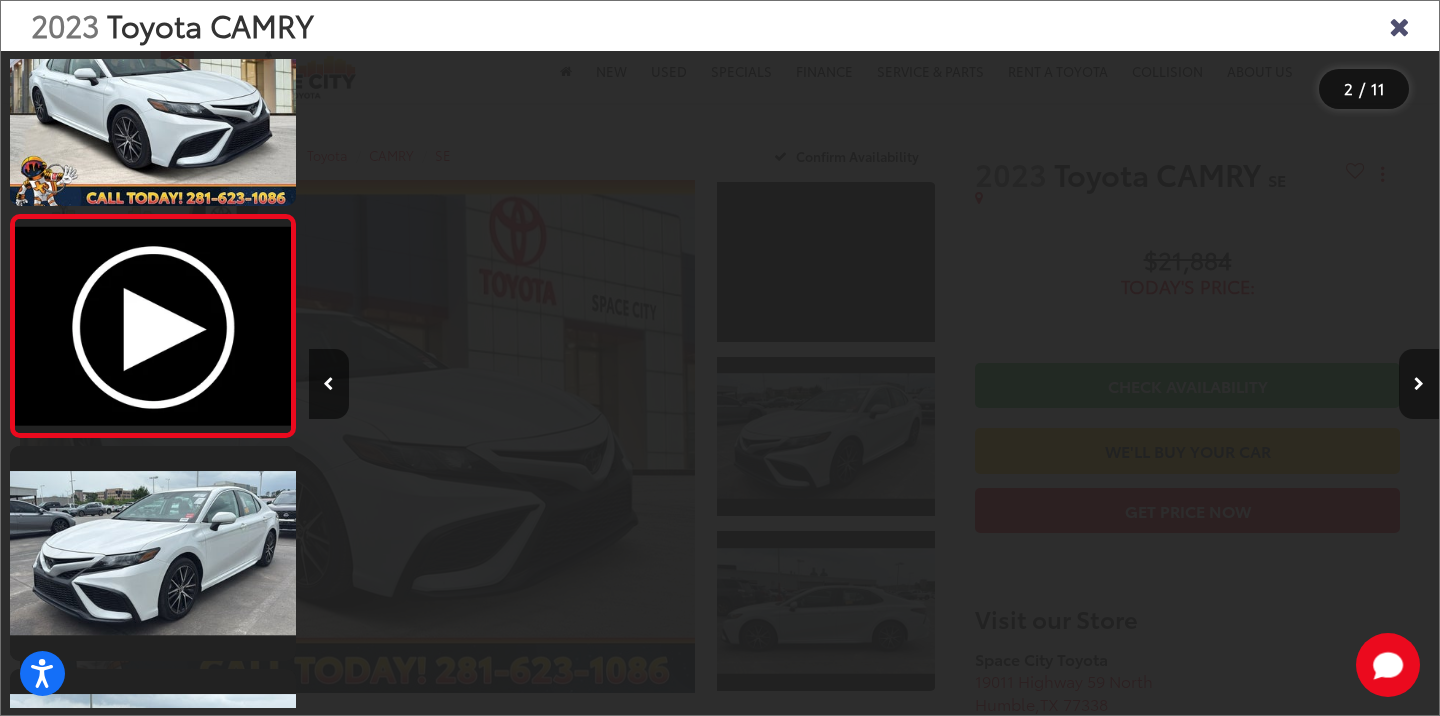 click at bounding box center (1419, 384) 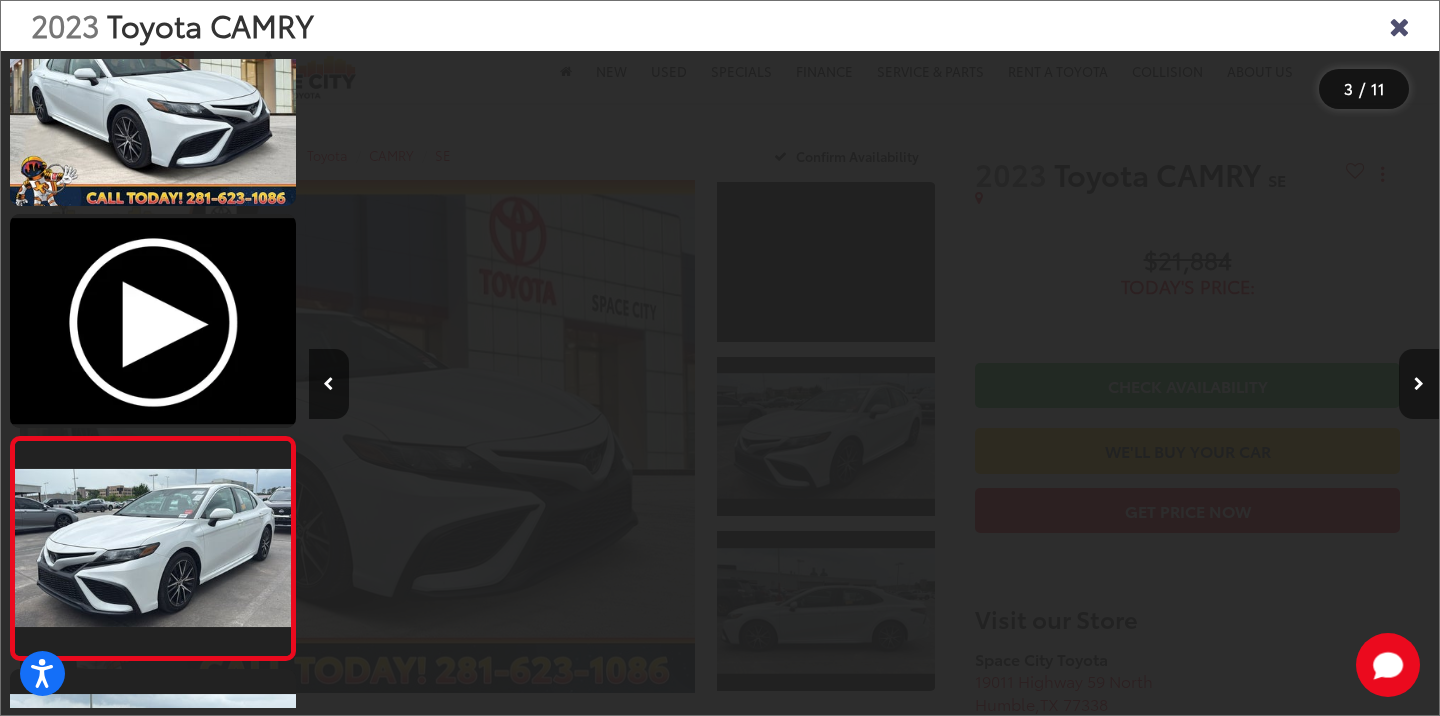 scroll, scrollTop: 290, scrollLeft: 0, axis: vertical 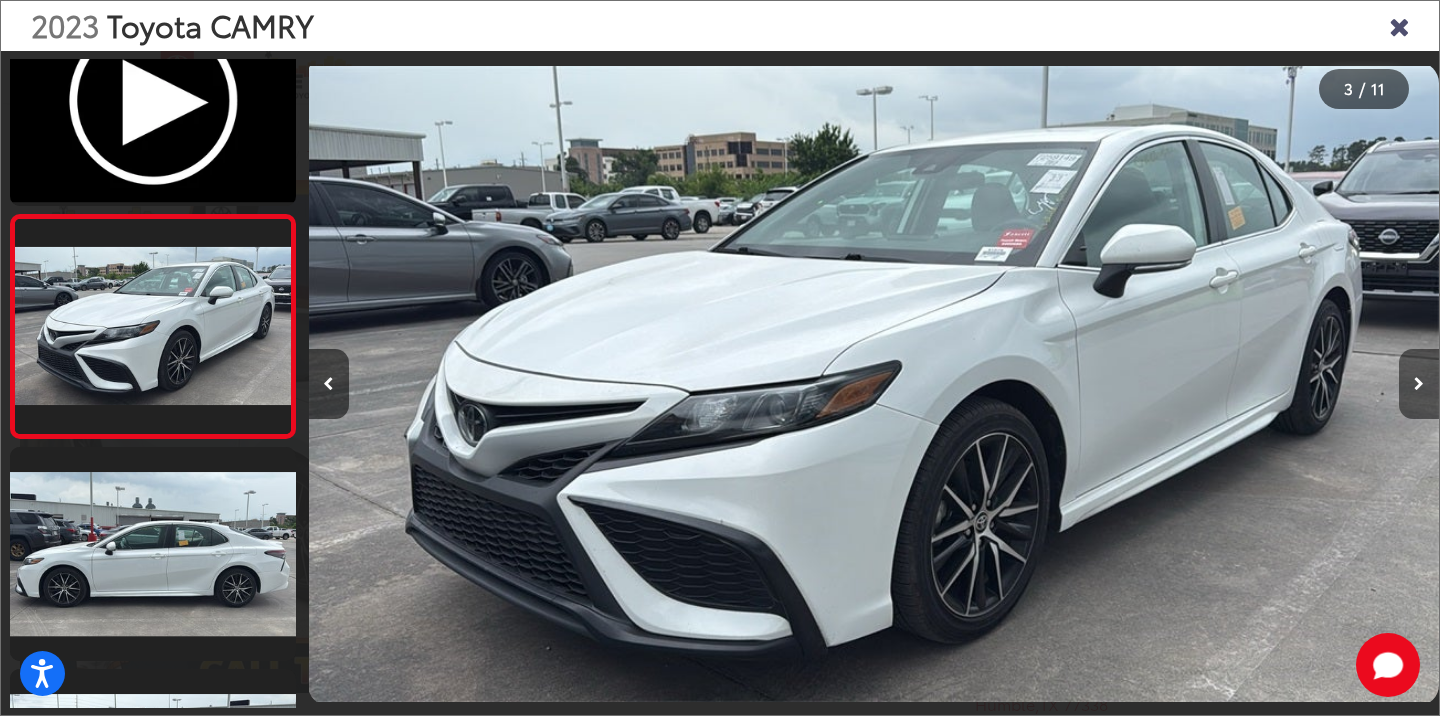 click at bounding box center [1419, 384] 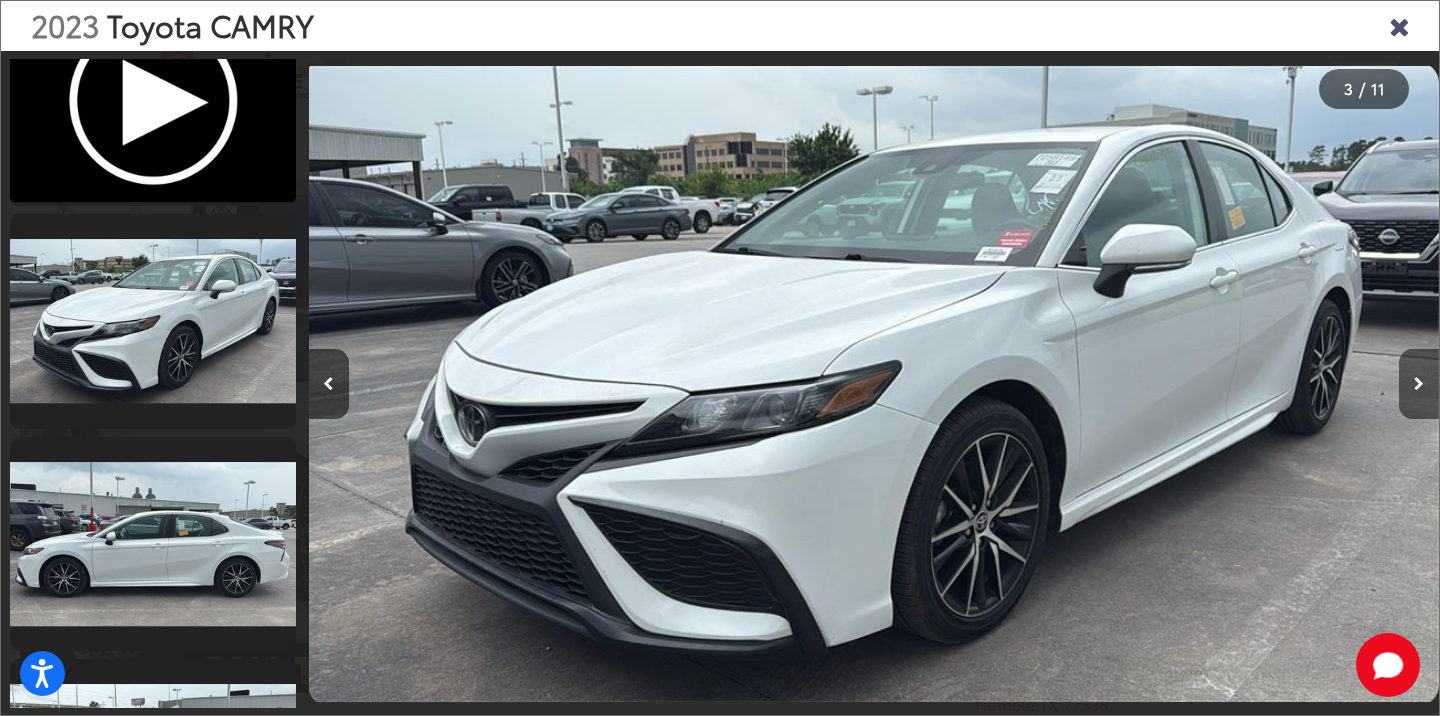 scroll, scrollTop: 0, scrollLeft: 3391, axis: horizontal 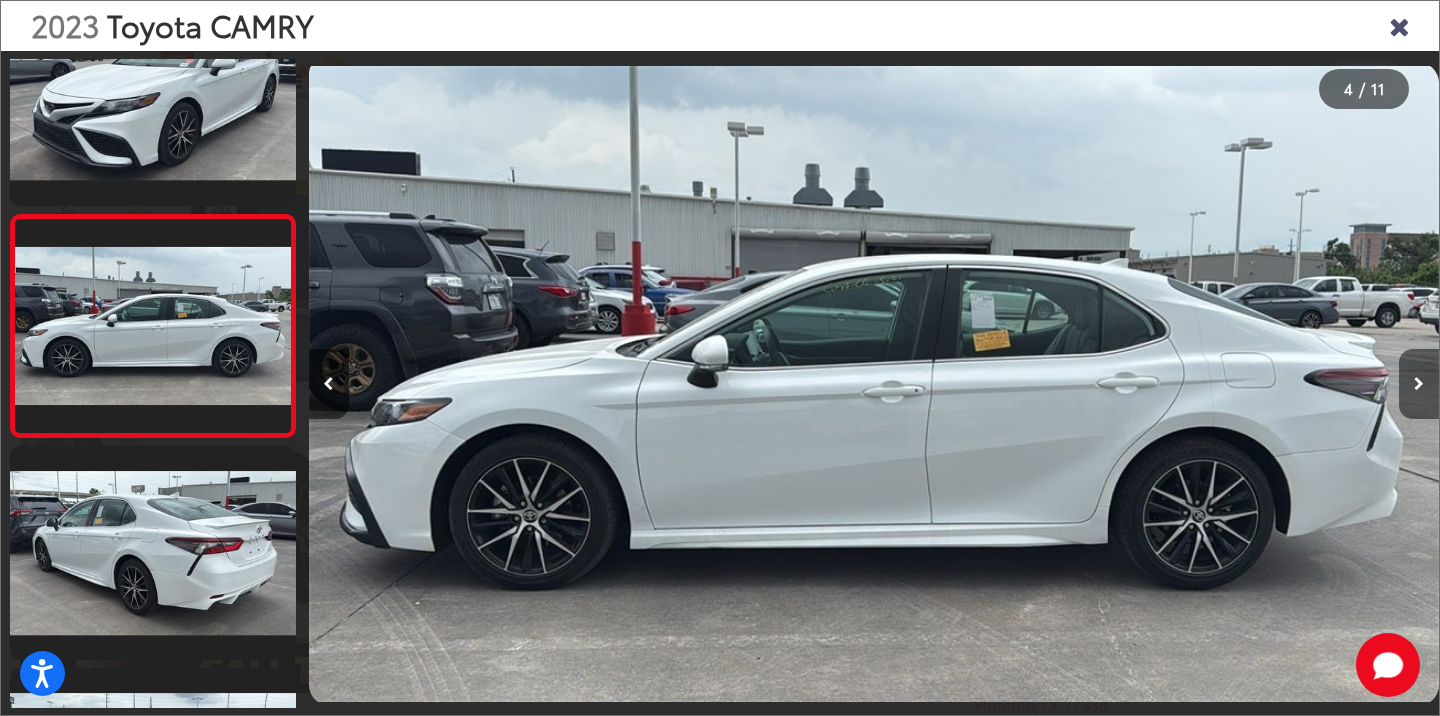 click at bounding box center (1419, 384) 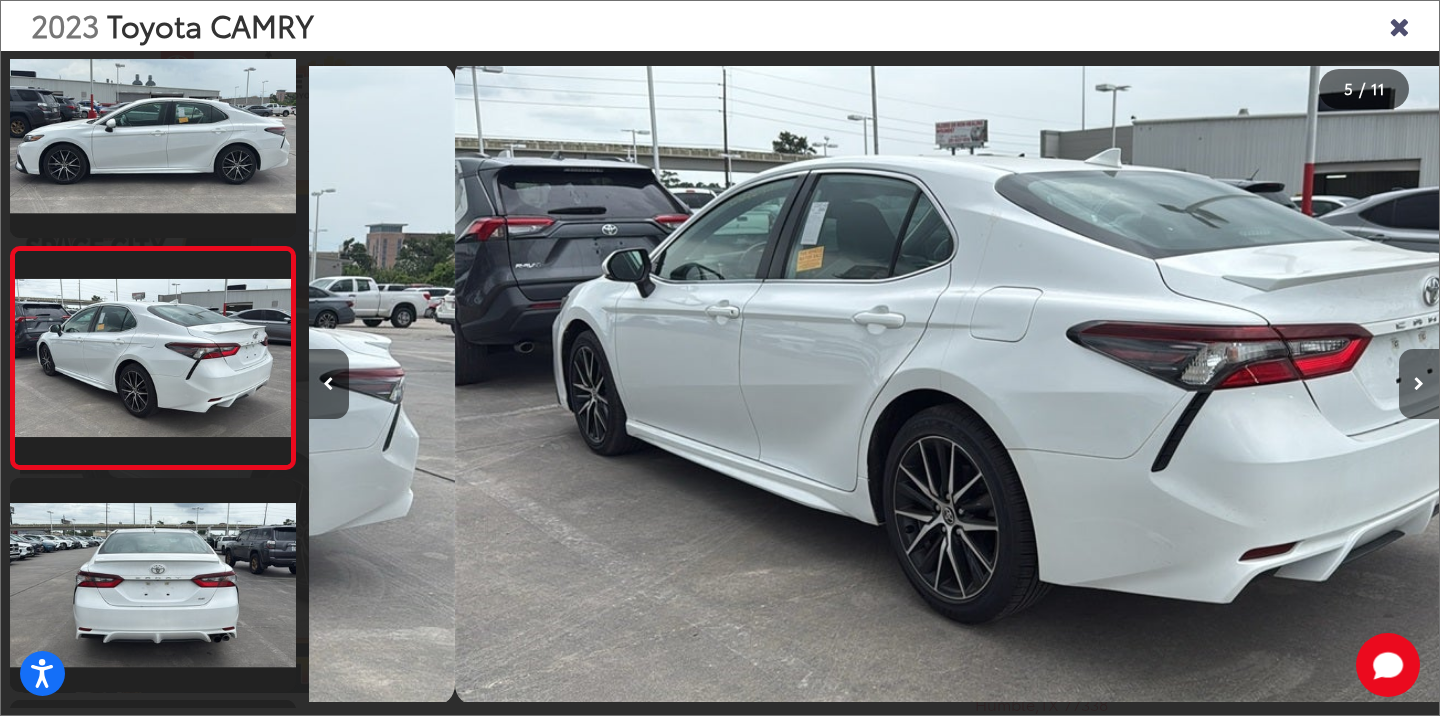 scroll, scrollTop: 735, scrollLeft: 0, axis: vertical 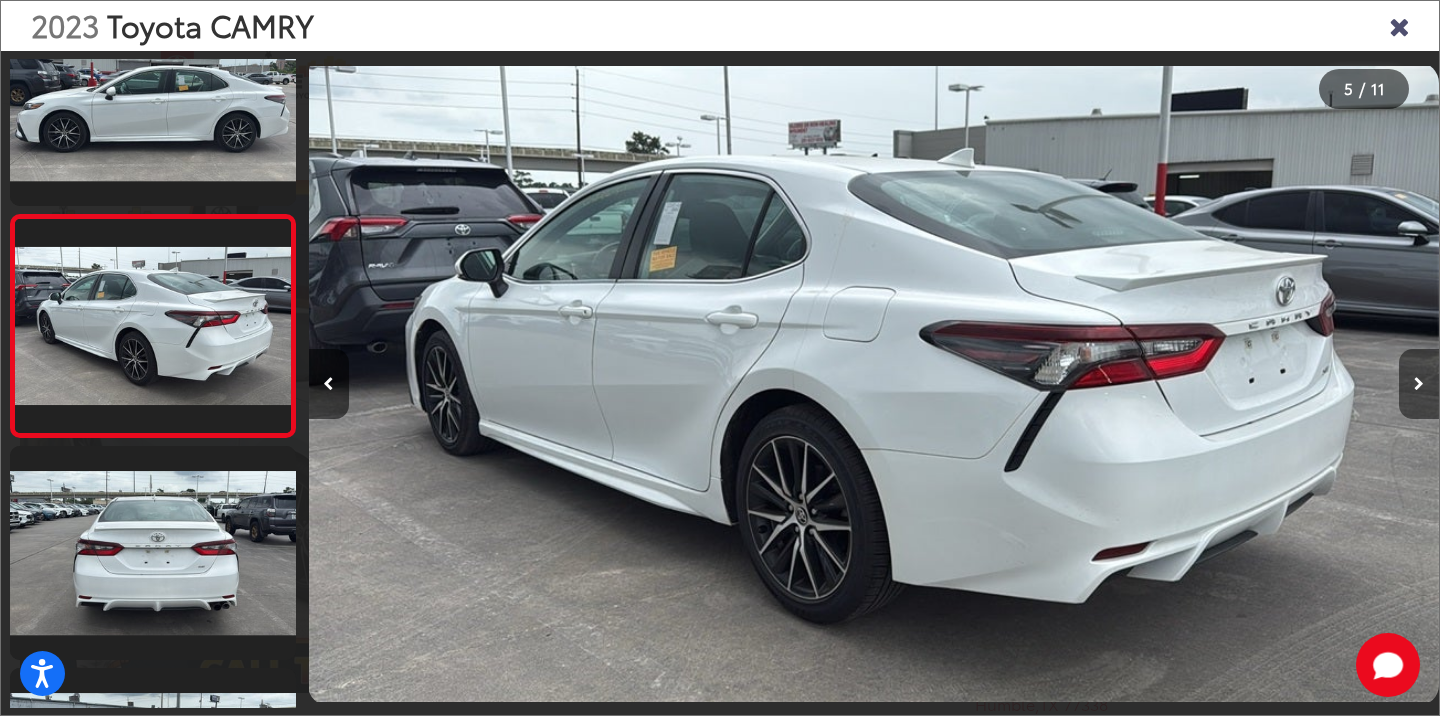 click at bounding box center (1419, 384) 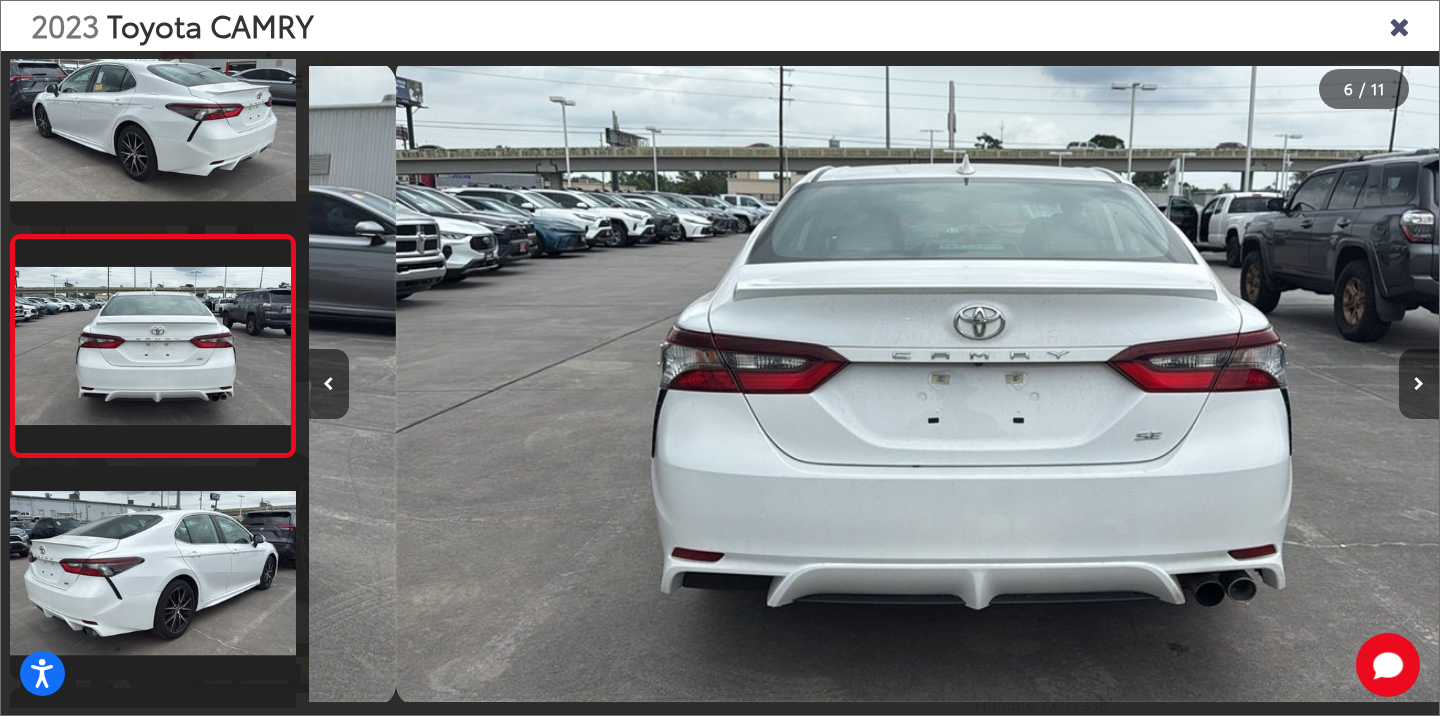 scroll, scrollTop: 957, scrollLeft: 0, axis: vertical 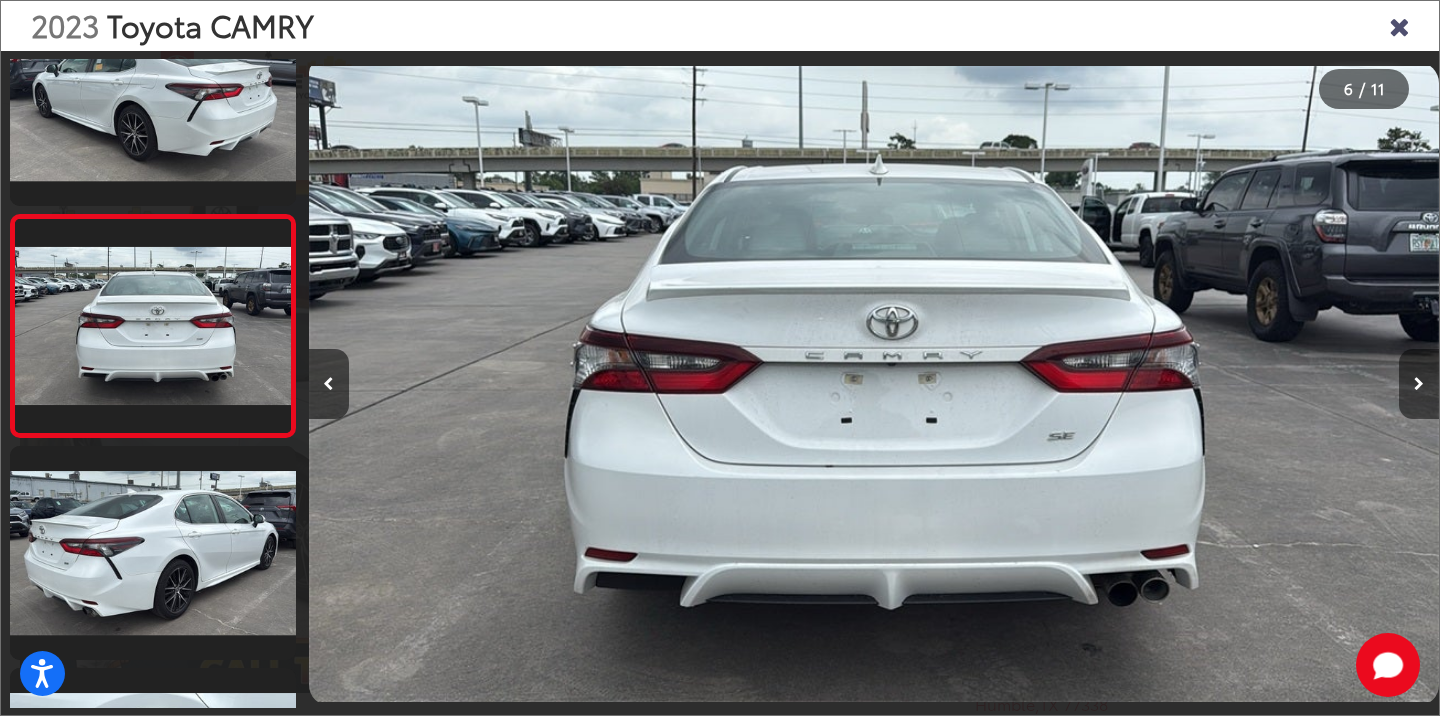 click at bounding box center (1419, 384) 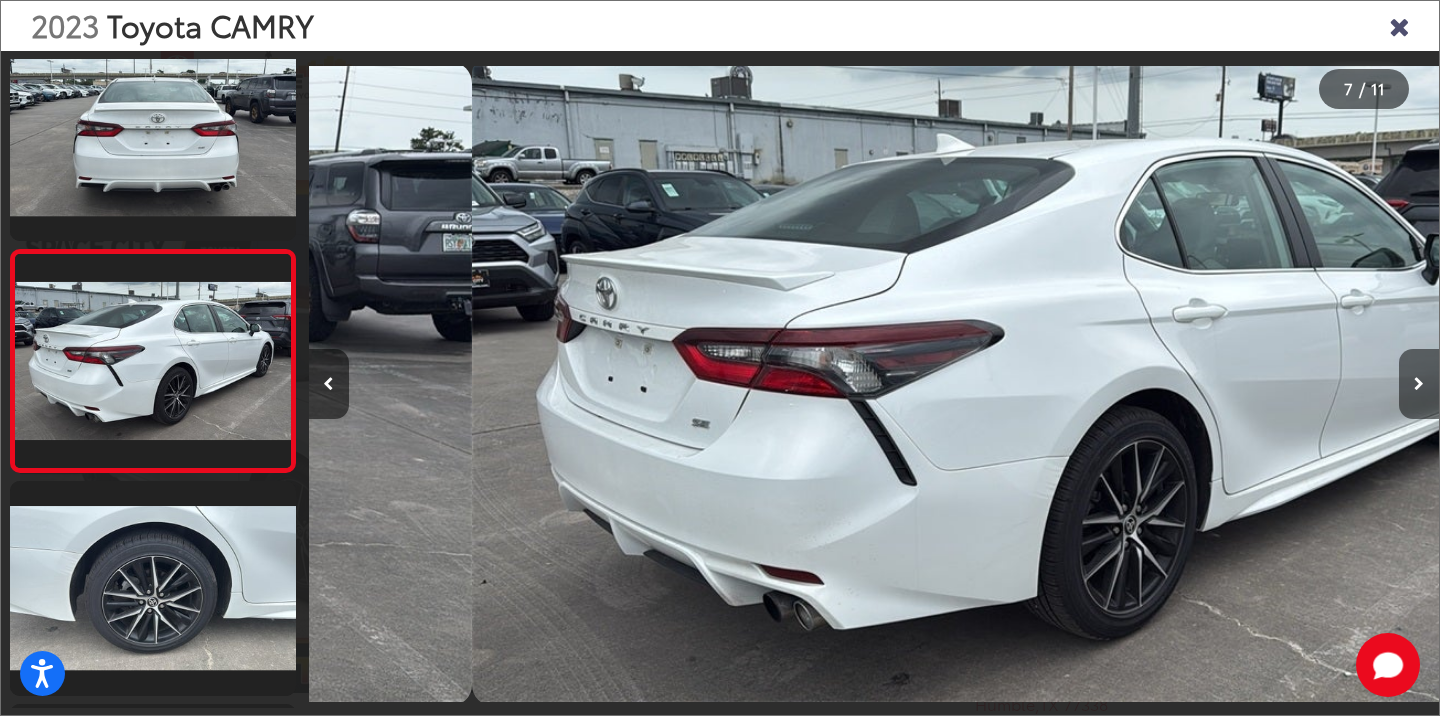 scroll, scrollTop: 1177, scrollLeft: 0, axis: vertical 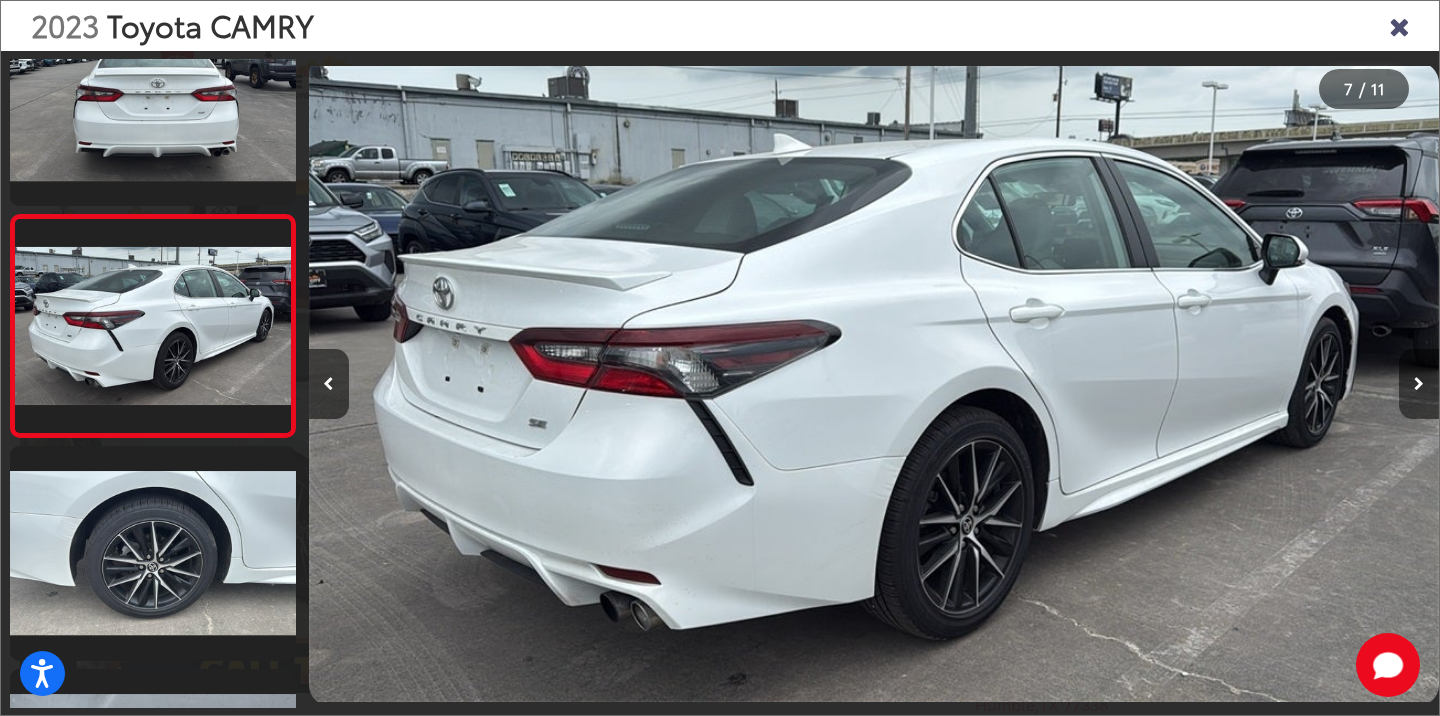 click at bounding box center [1419, 384] 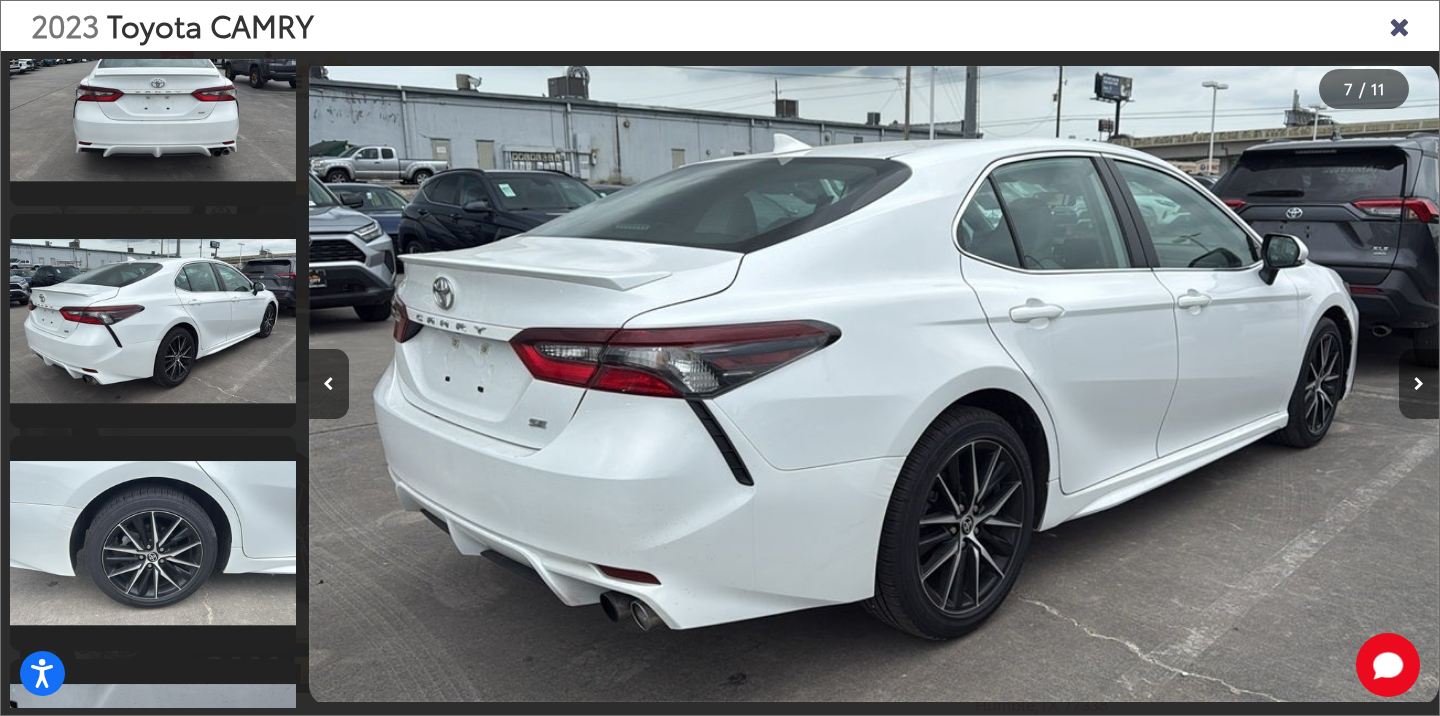 scroll, scrollTop: 0, scrollLeft: 7913, axis: horizontal 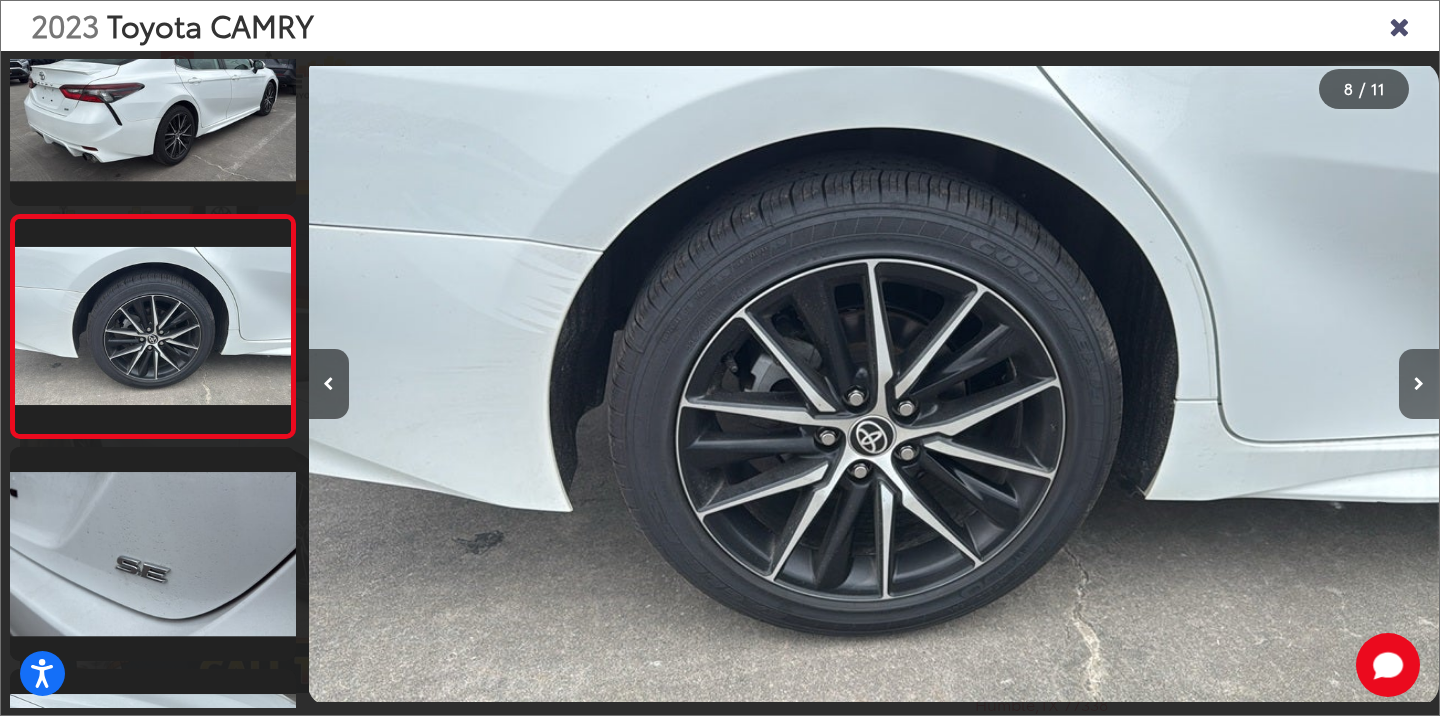 click at bounding box center (1419, 384) 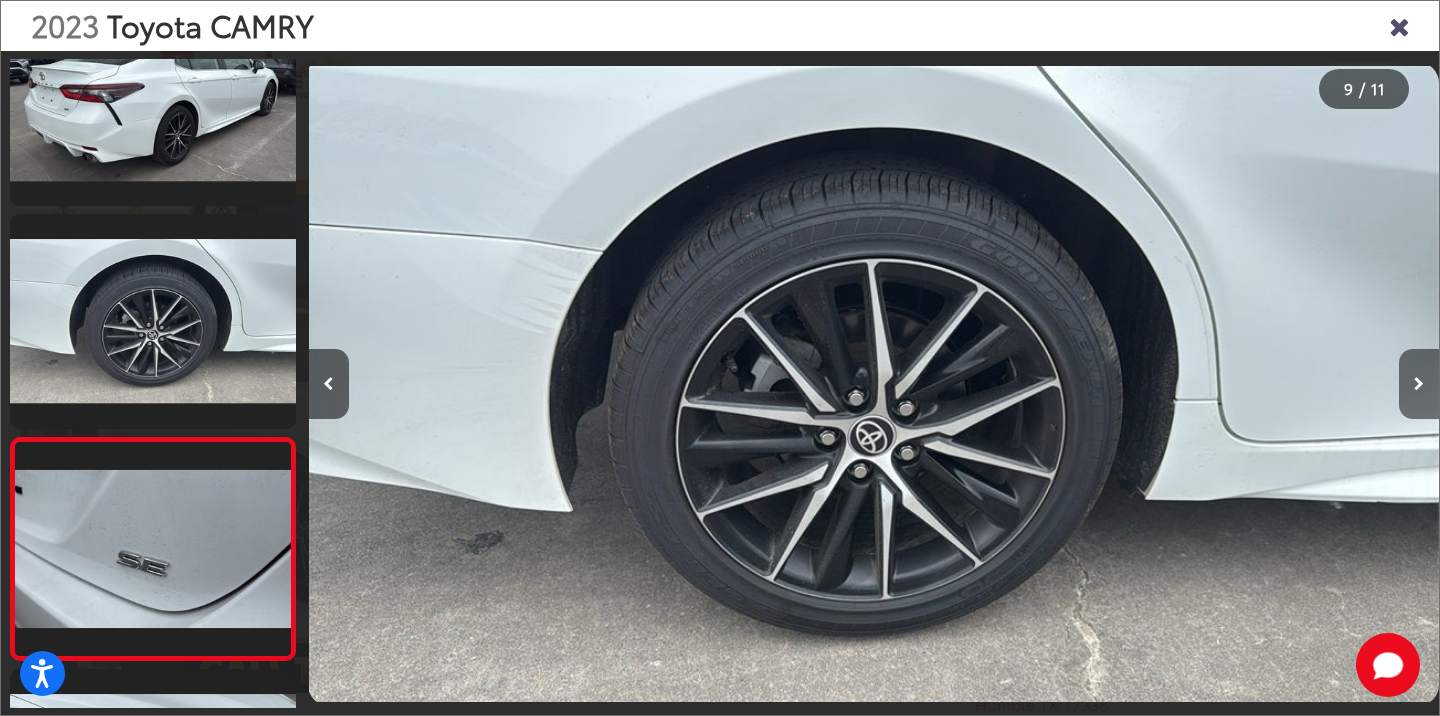 scroll, scrollTop: 0, scrollLeft: 9043, axis: horizontal 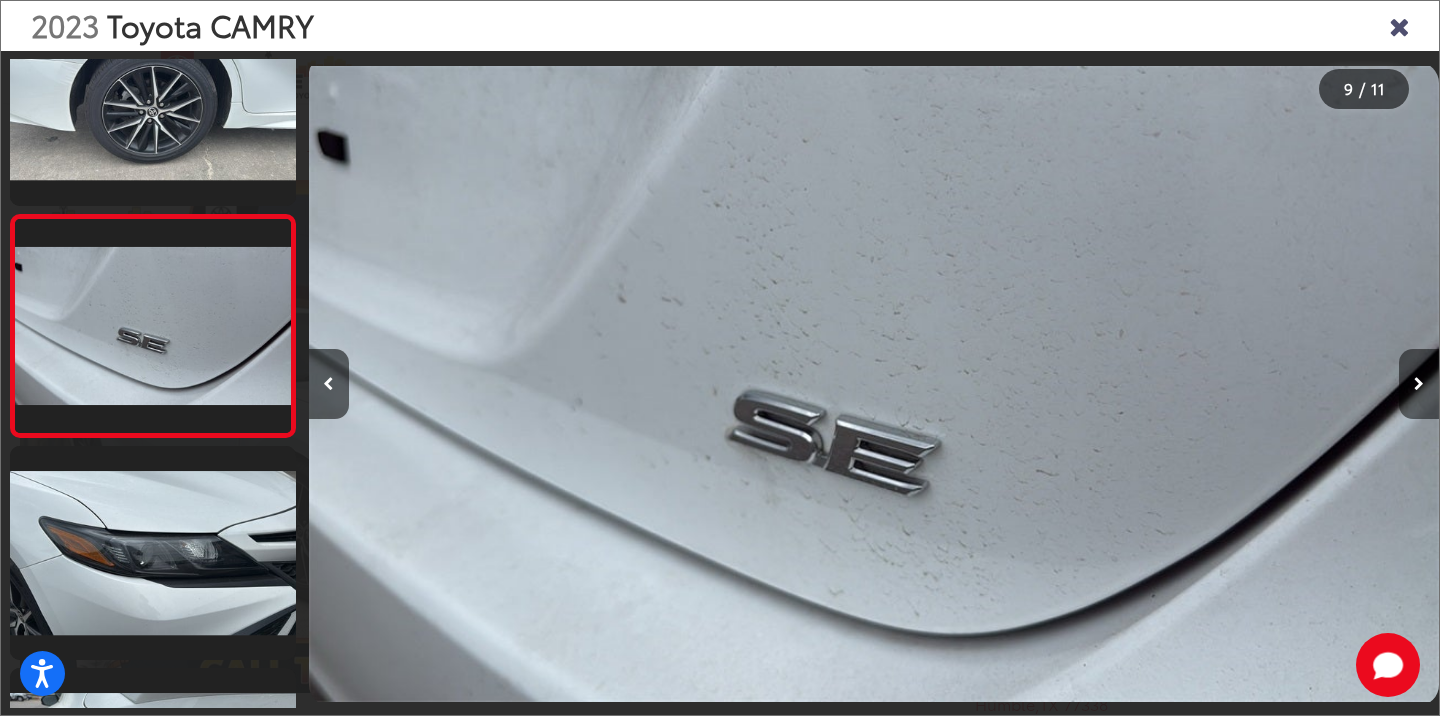 click at bounding box center (1419, 384) 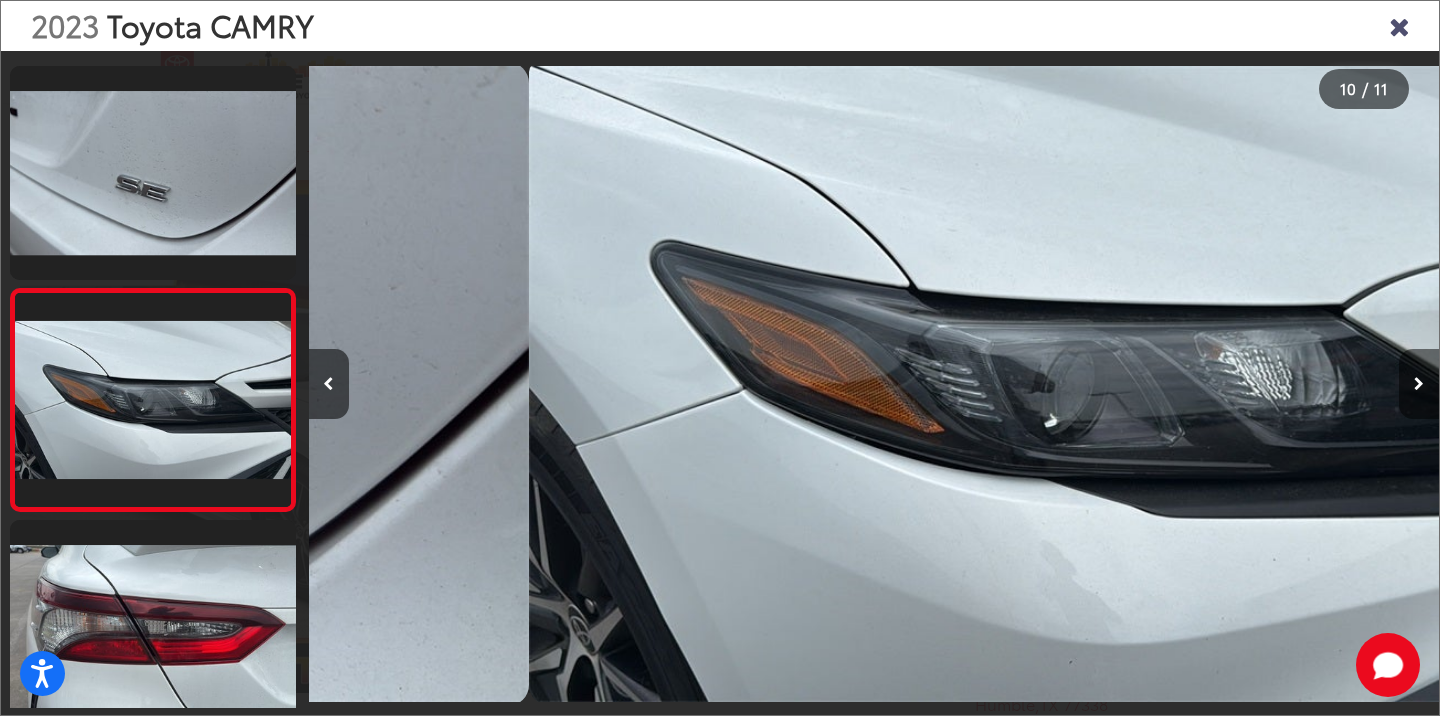 scroll, scrollTop: 1798, scrollLeft: 0, axis: vertical 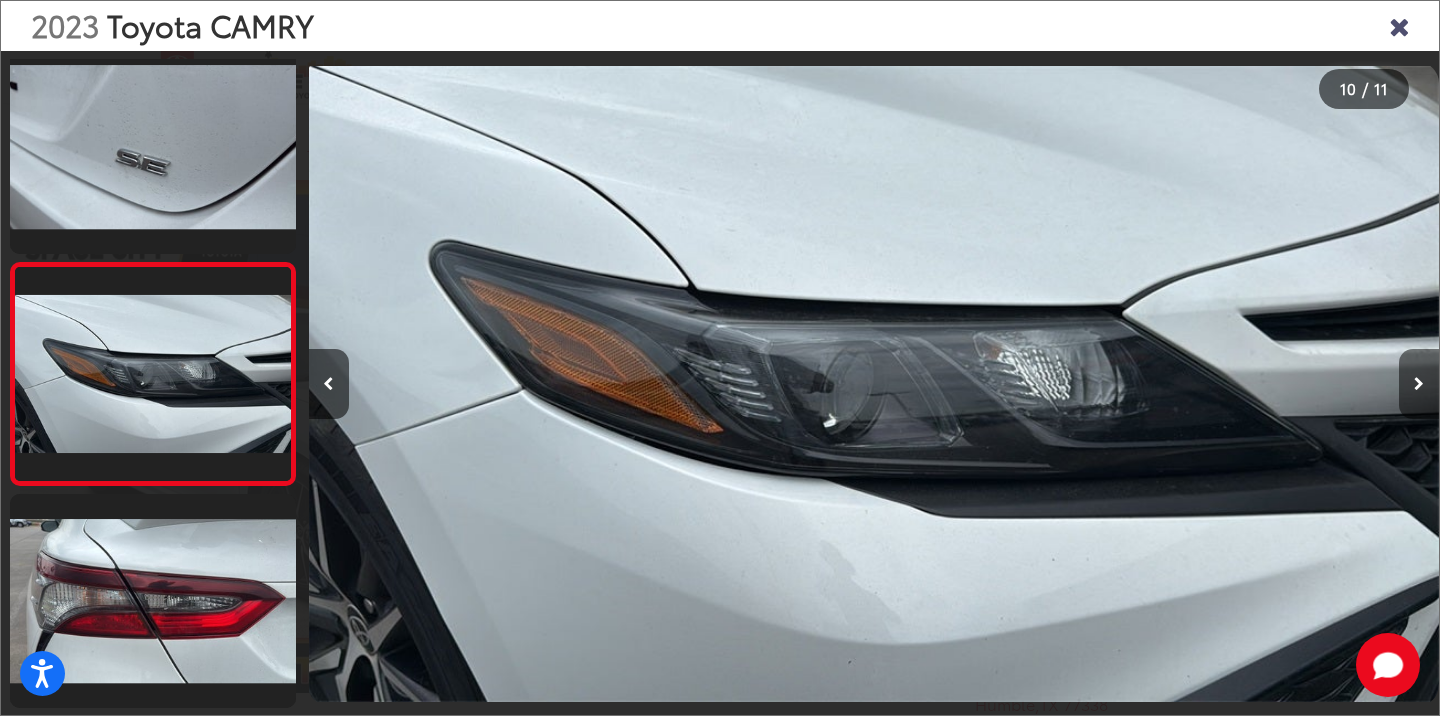 click at bounding box center (1419, 384) 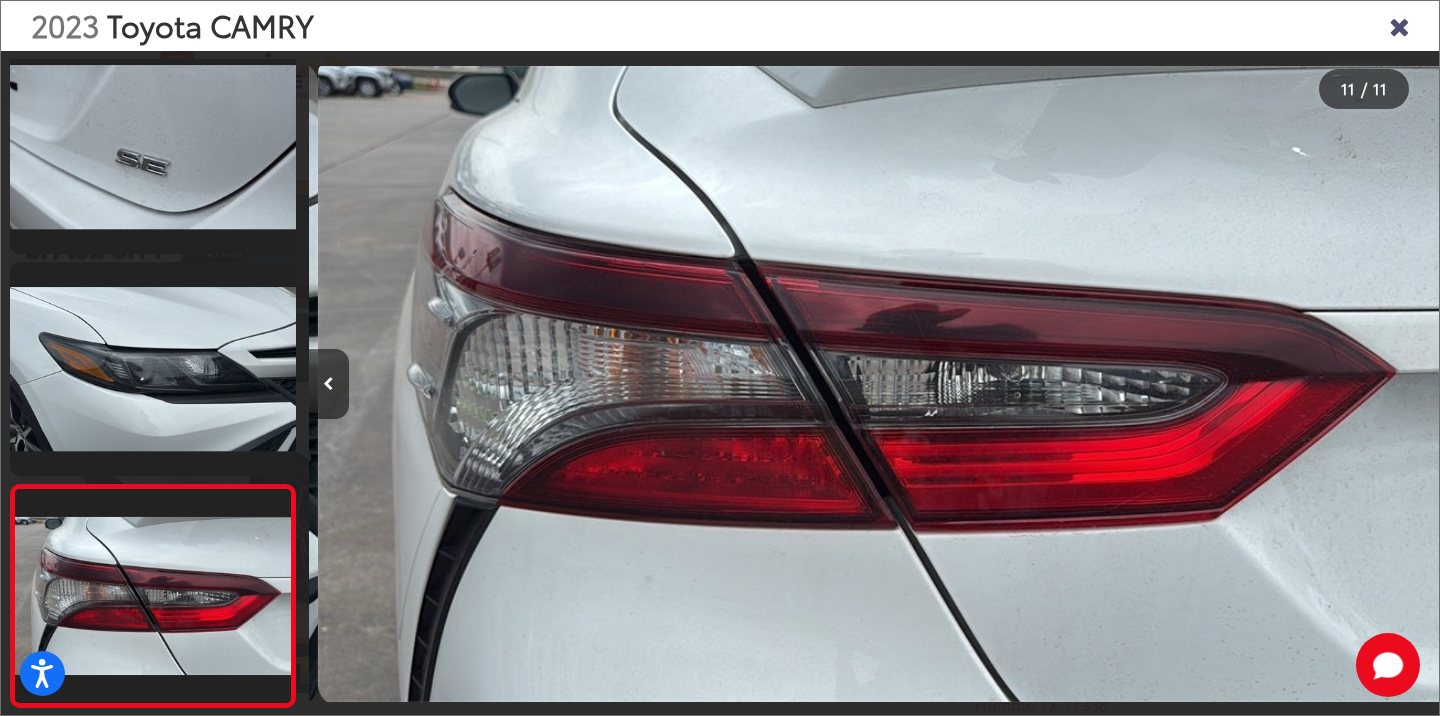 scroll, scrollTop: 0, scrollLeft: 11304, axis: horizontal 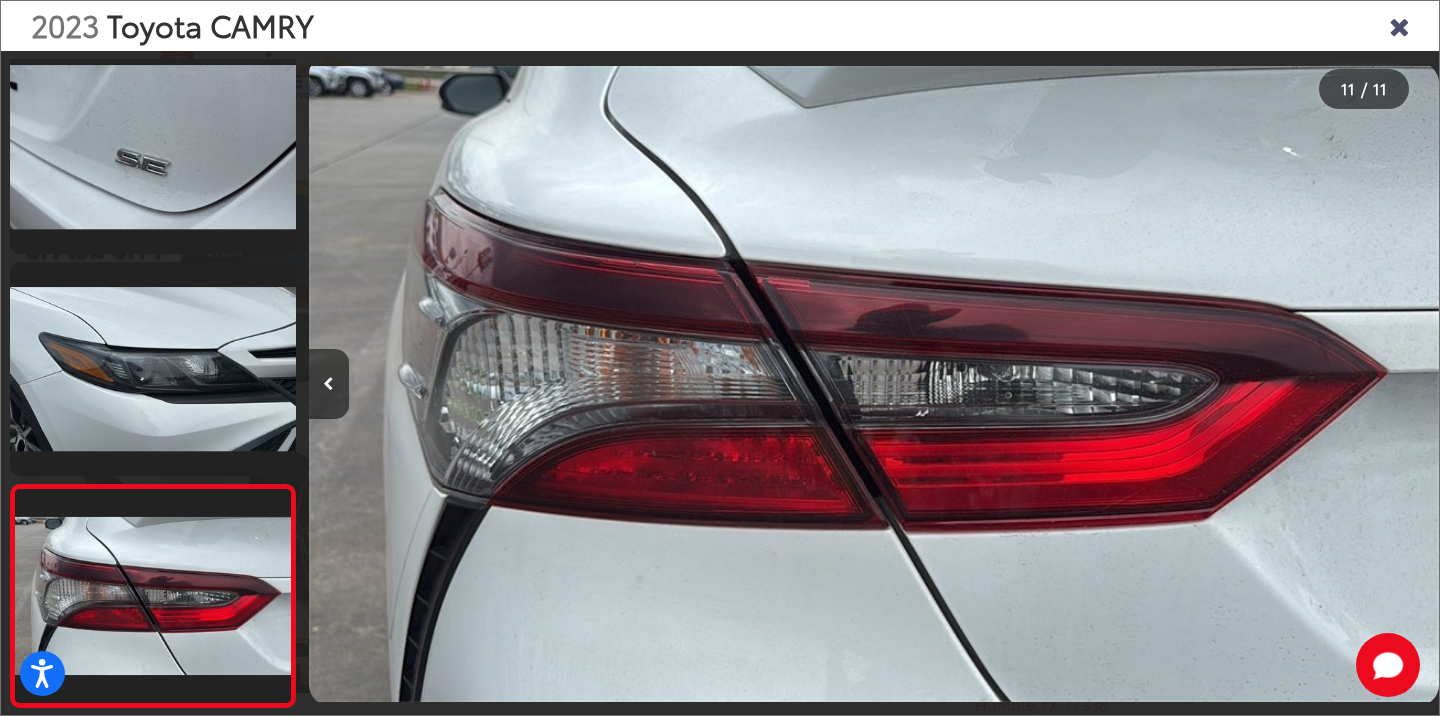 click at bounding box center [1297, 384] 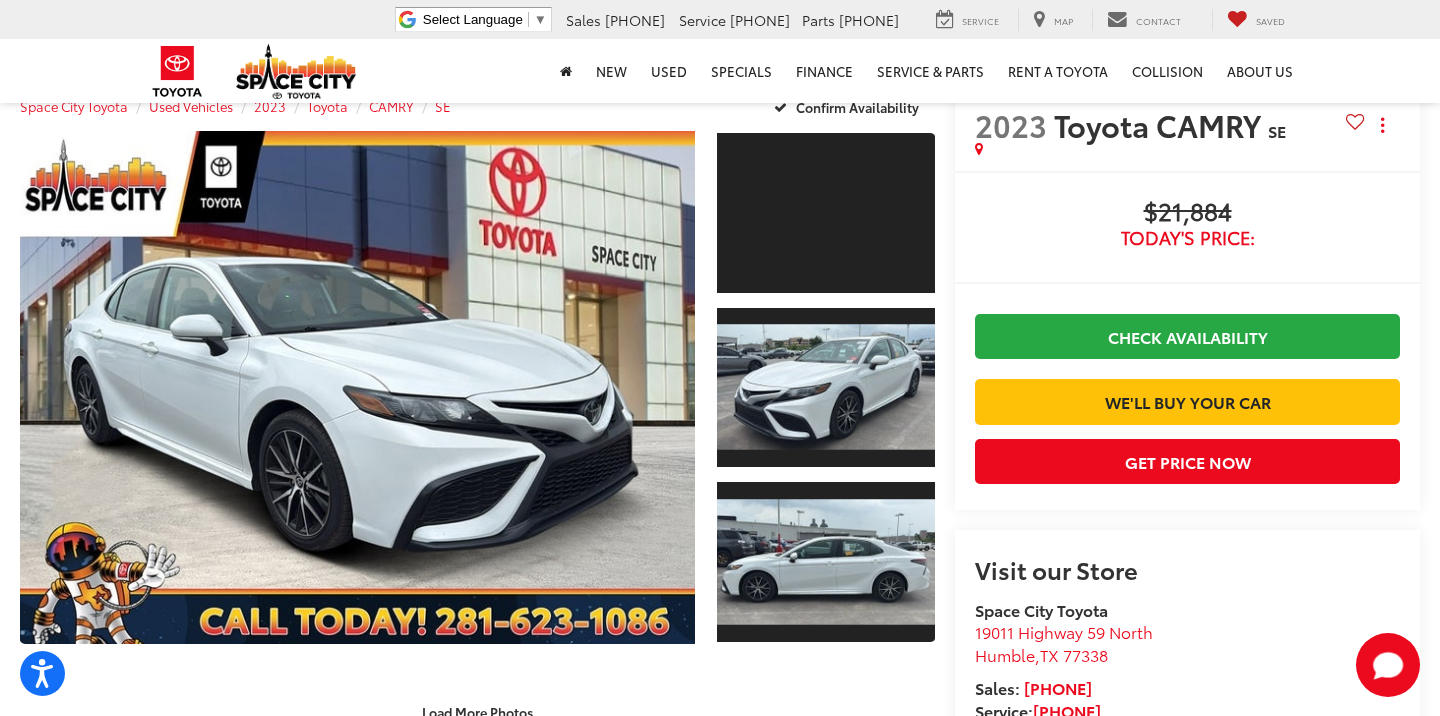 scroll, scrollTop: 53, scrollLeft: 0, axis: vertical 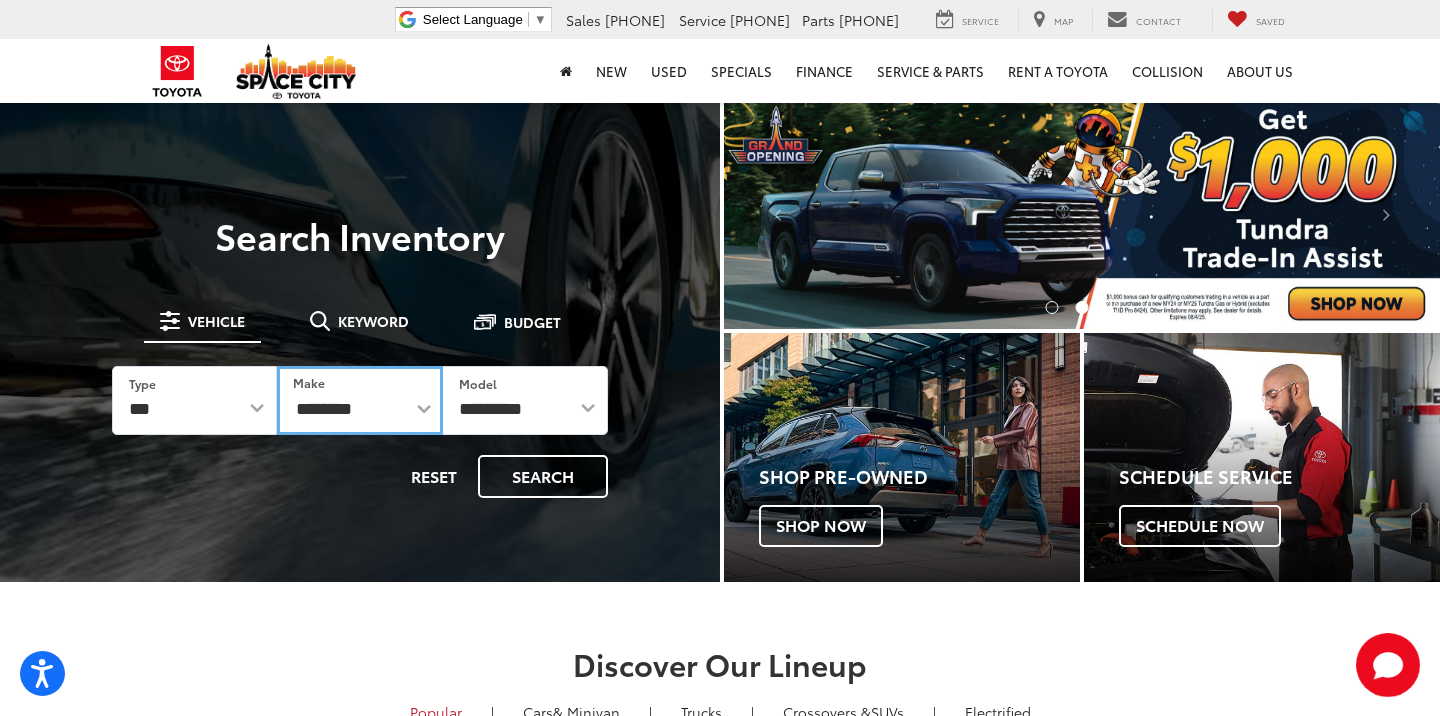 select on "******" 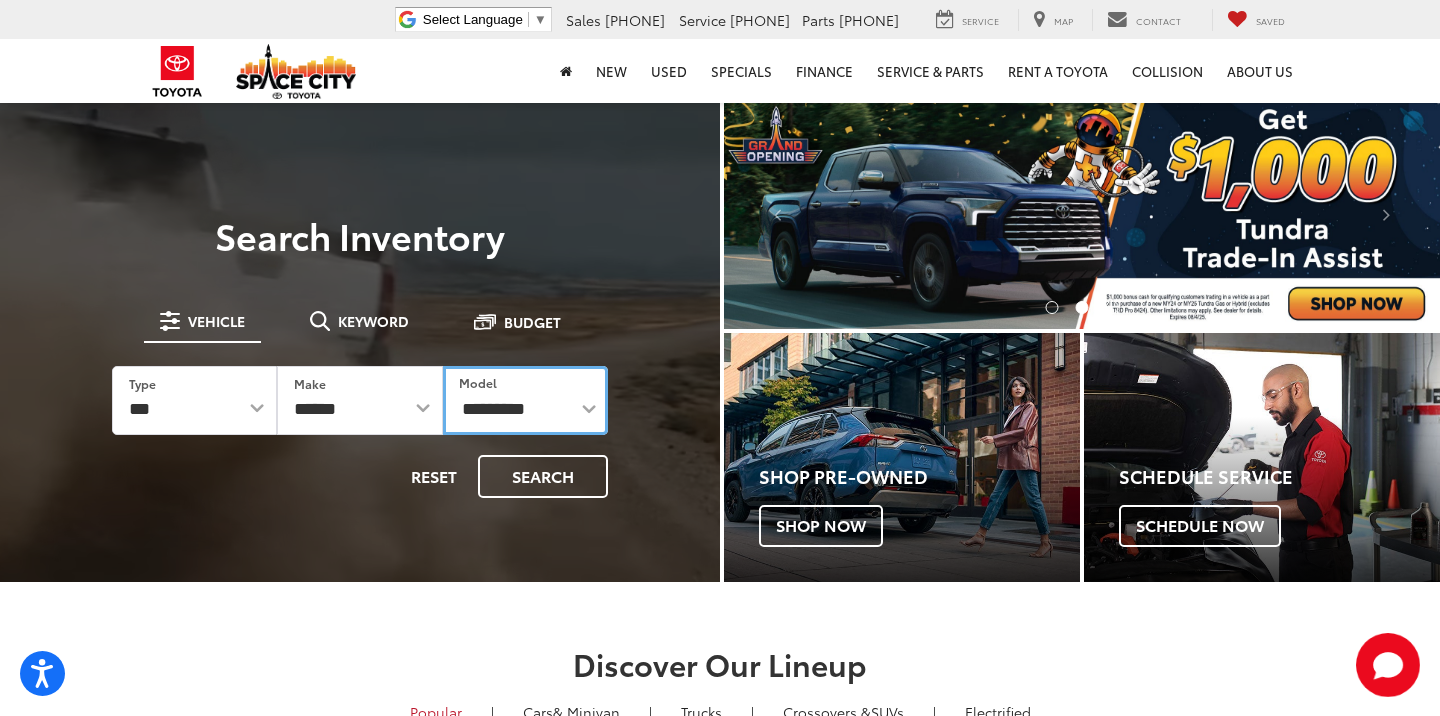 select on "*****" 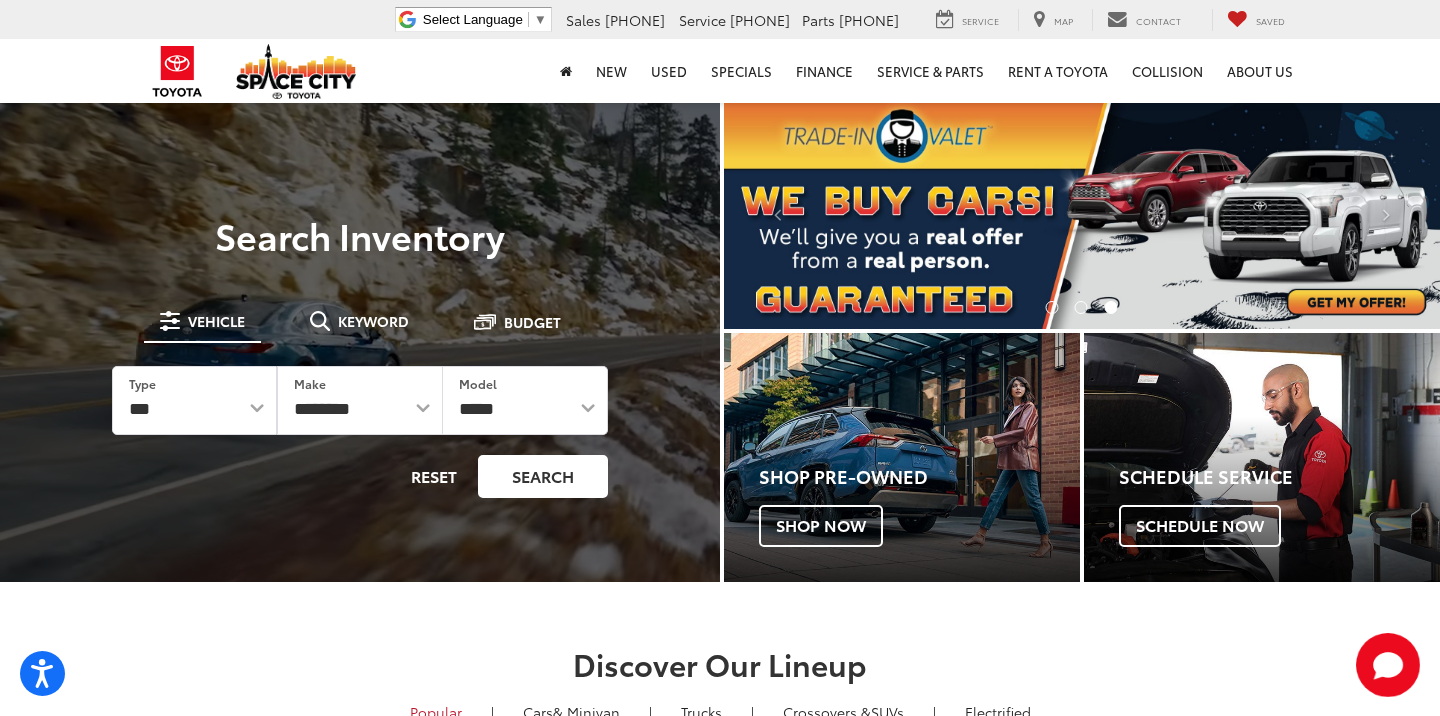 click on "Search" at bounding box center (543, 476) 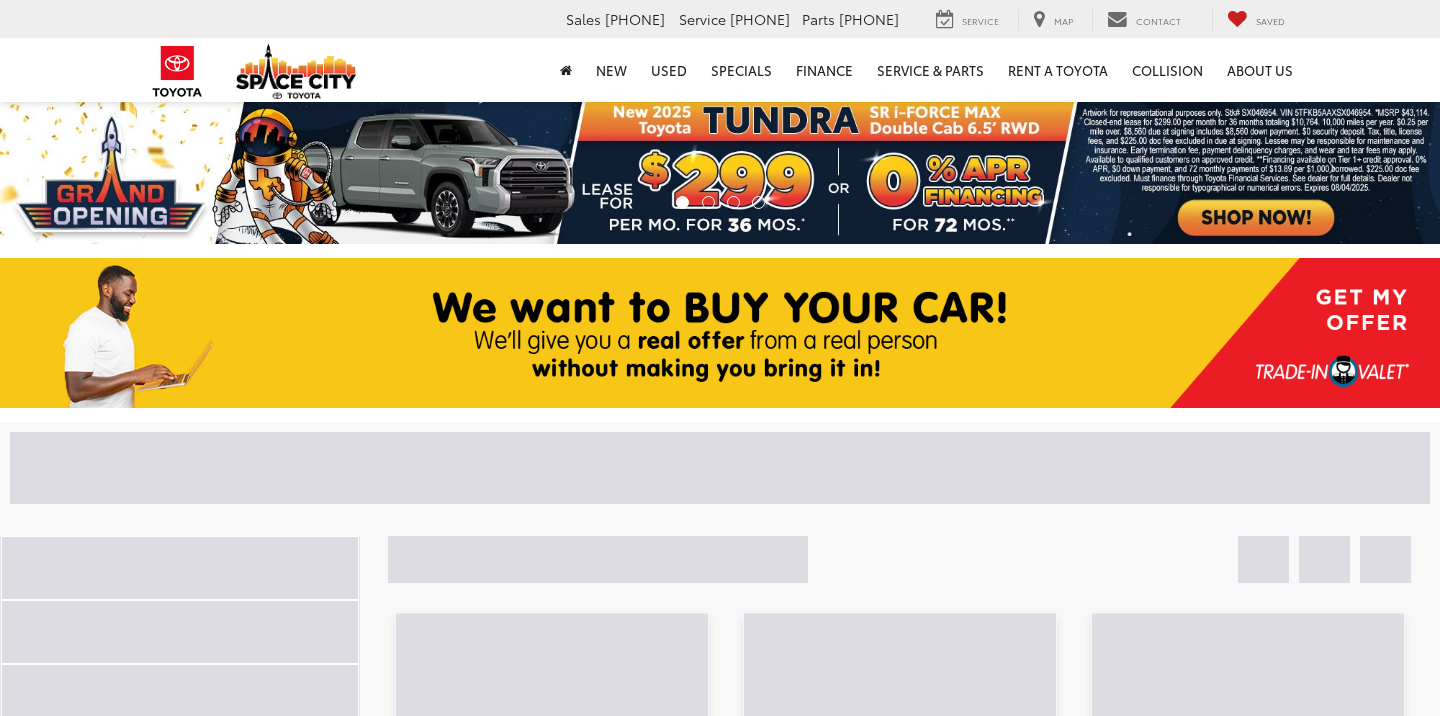 scroll, scrollTop: 0, scrollLeft: 0, axis: both 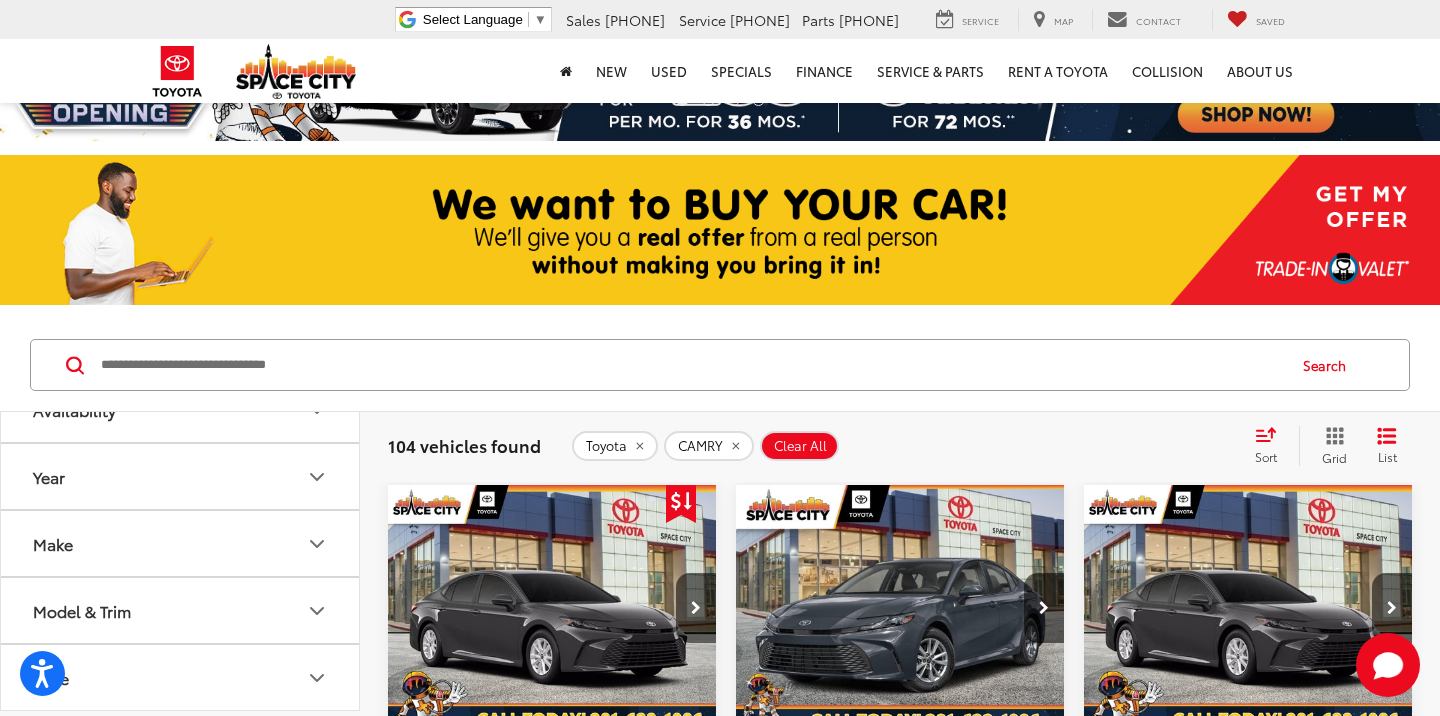 click on "Year" at bounding box center [181, 476] 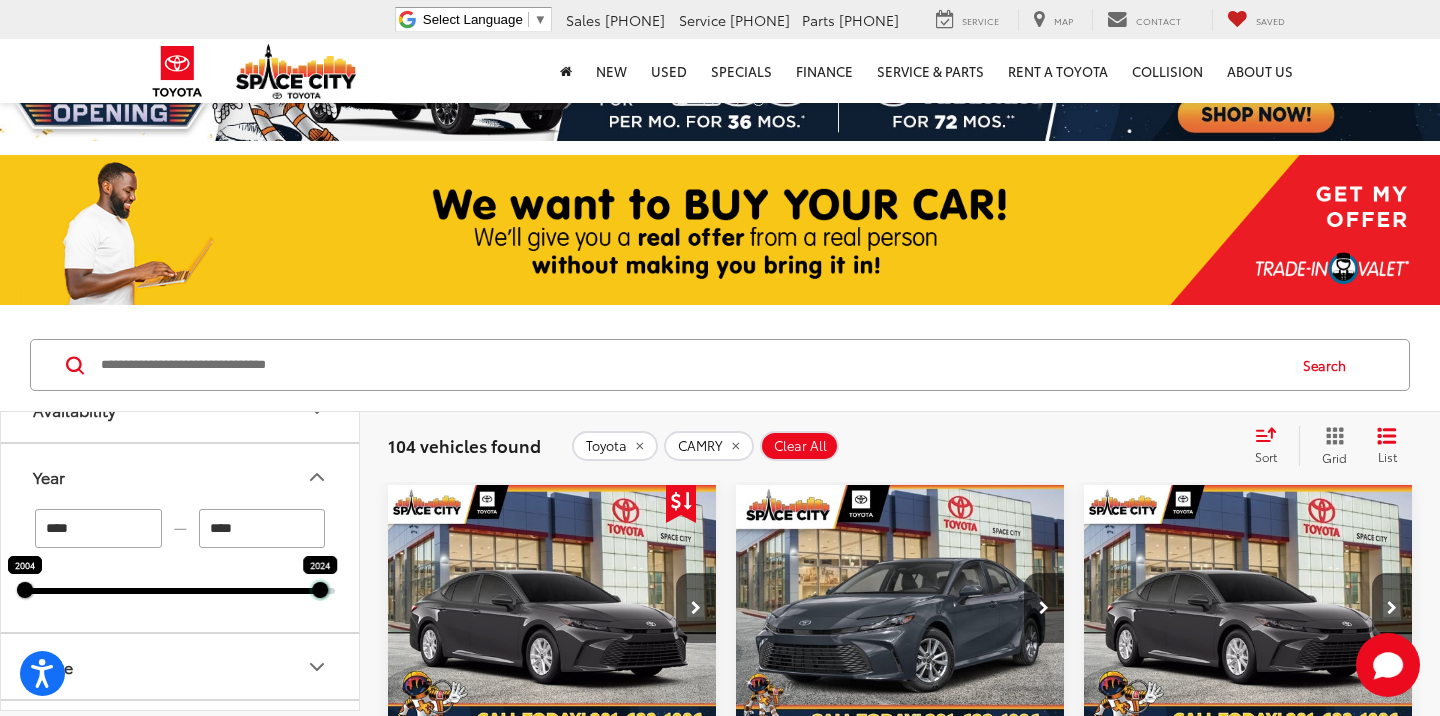 drag, startPoint x: 333, startPoint y: 587, endPoint x: 323, endPoint y: 590, distance: 10.440307 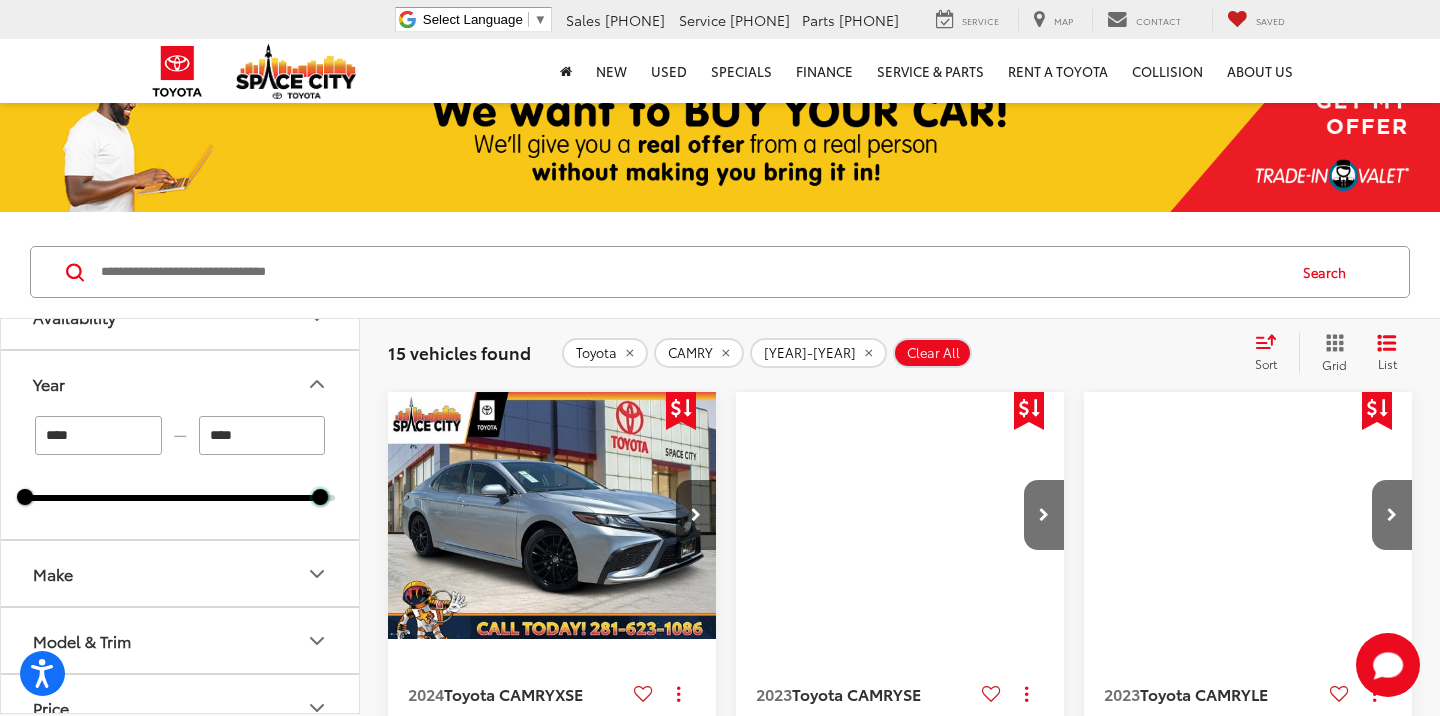 scroll, scrollTop: 246, scrollLeft: 0, axis: vertical 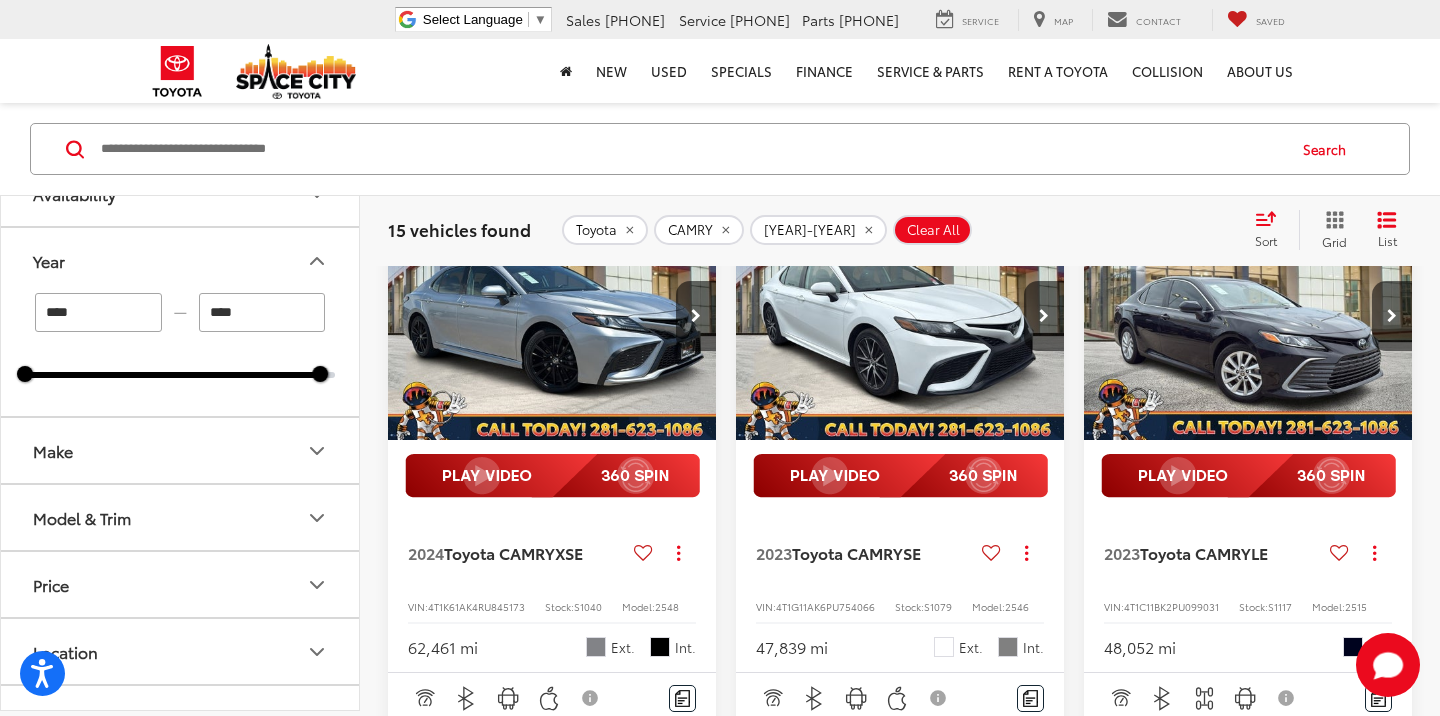 click at bounding box center [900, 317] 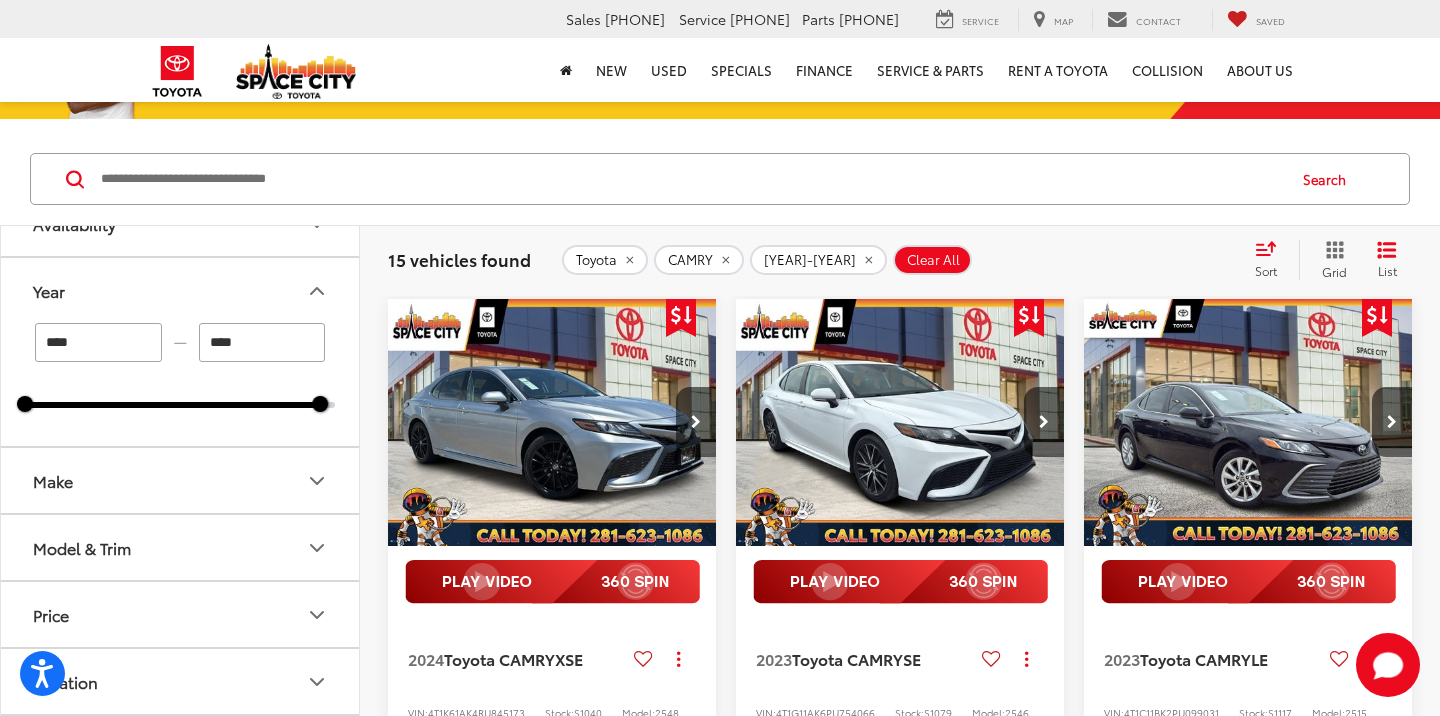 scroll, scrollTop: 304, scrollLeft: 0, axis: vertical 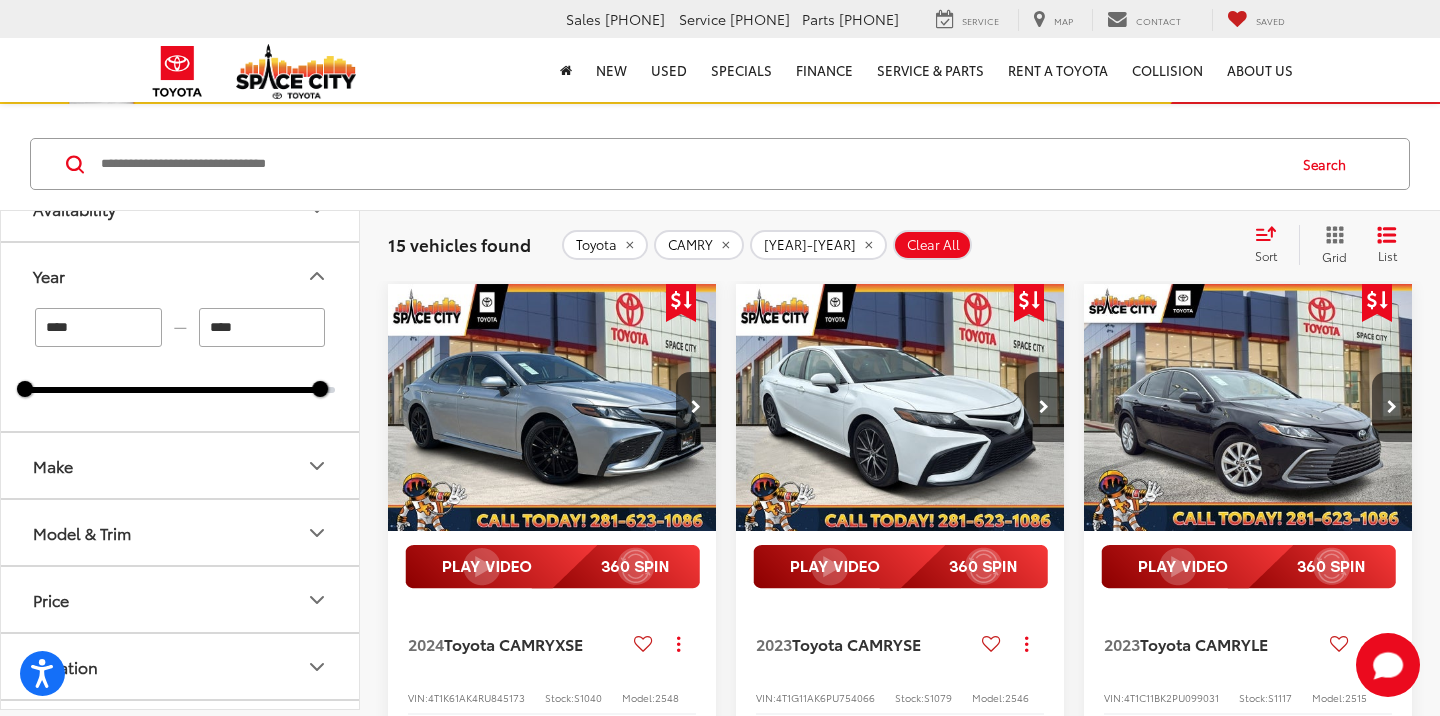 click 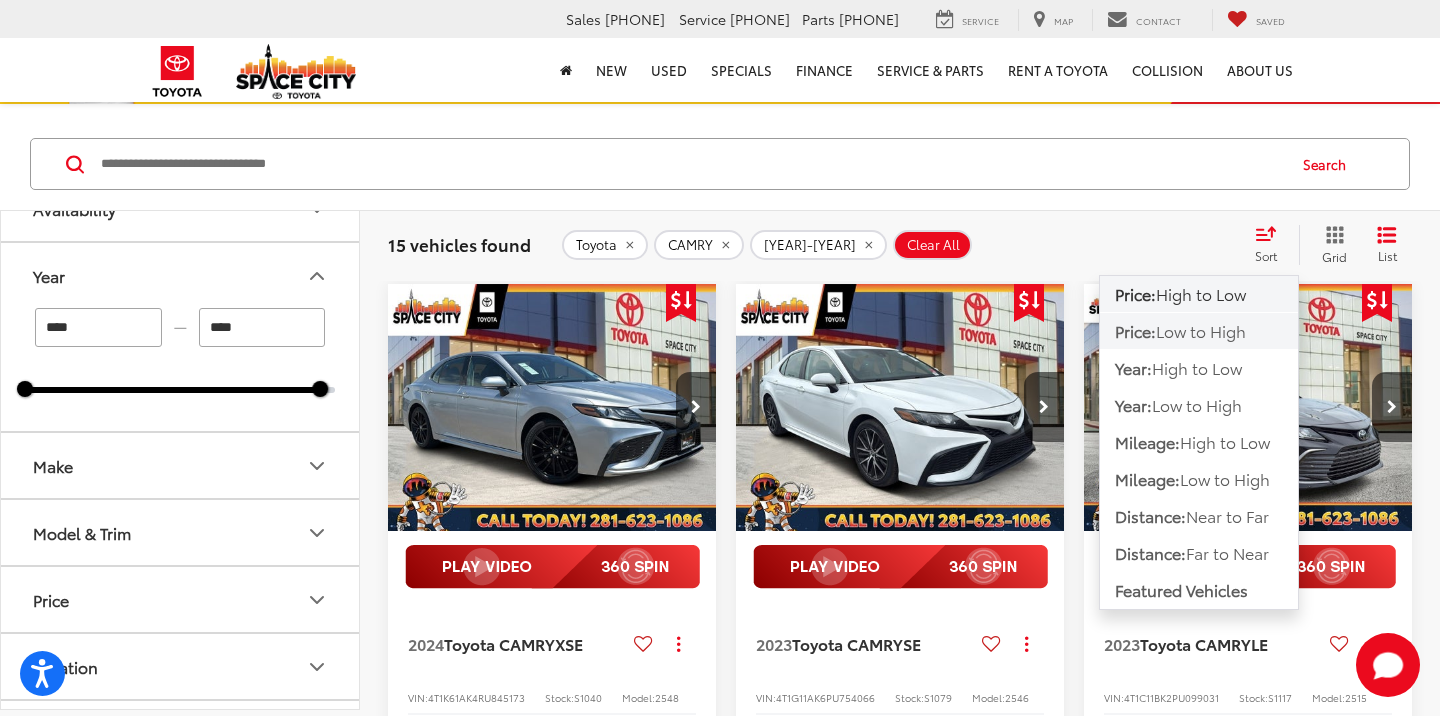 click on "Price:  Low to High" 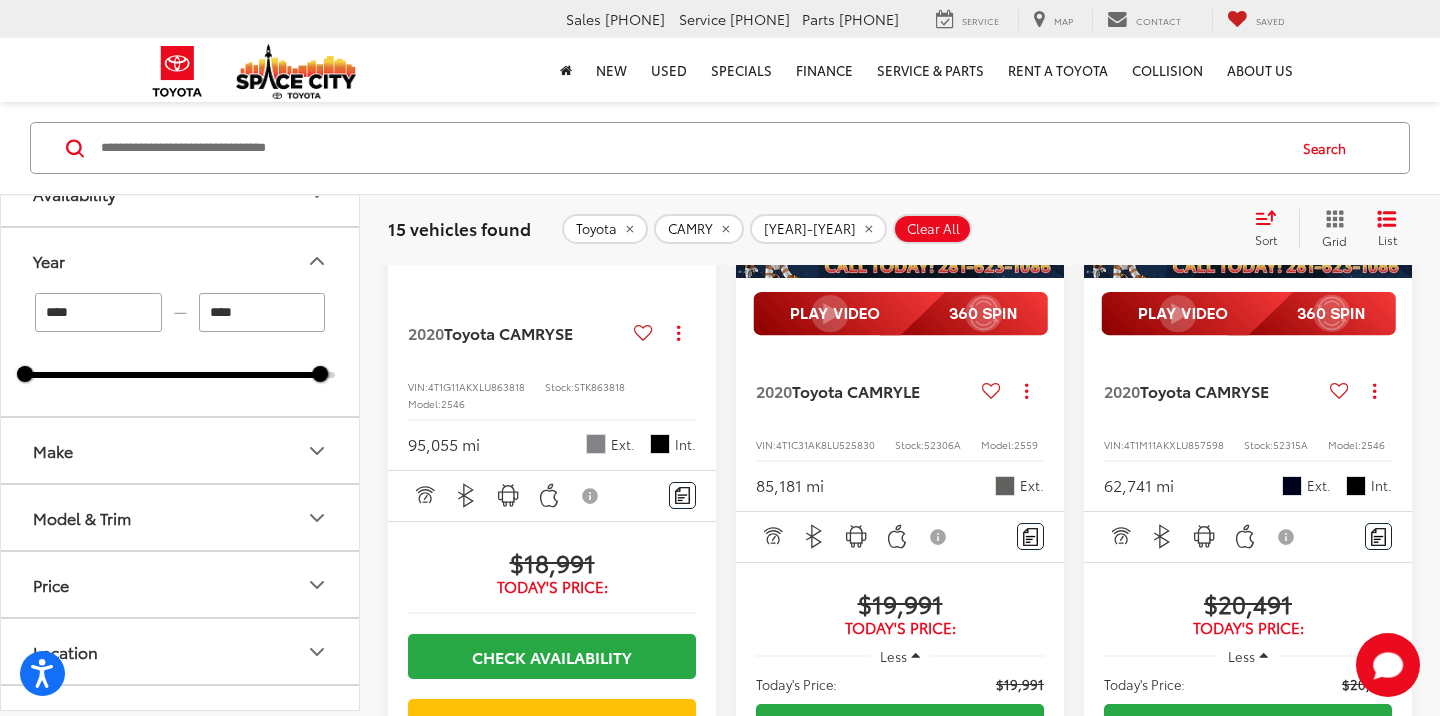 scroll, scrollTop: 1616, scrollLeft: 0, axis: vertical 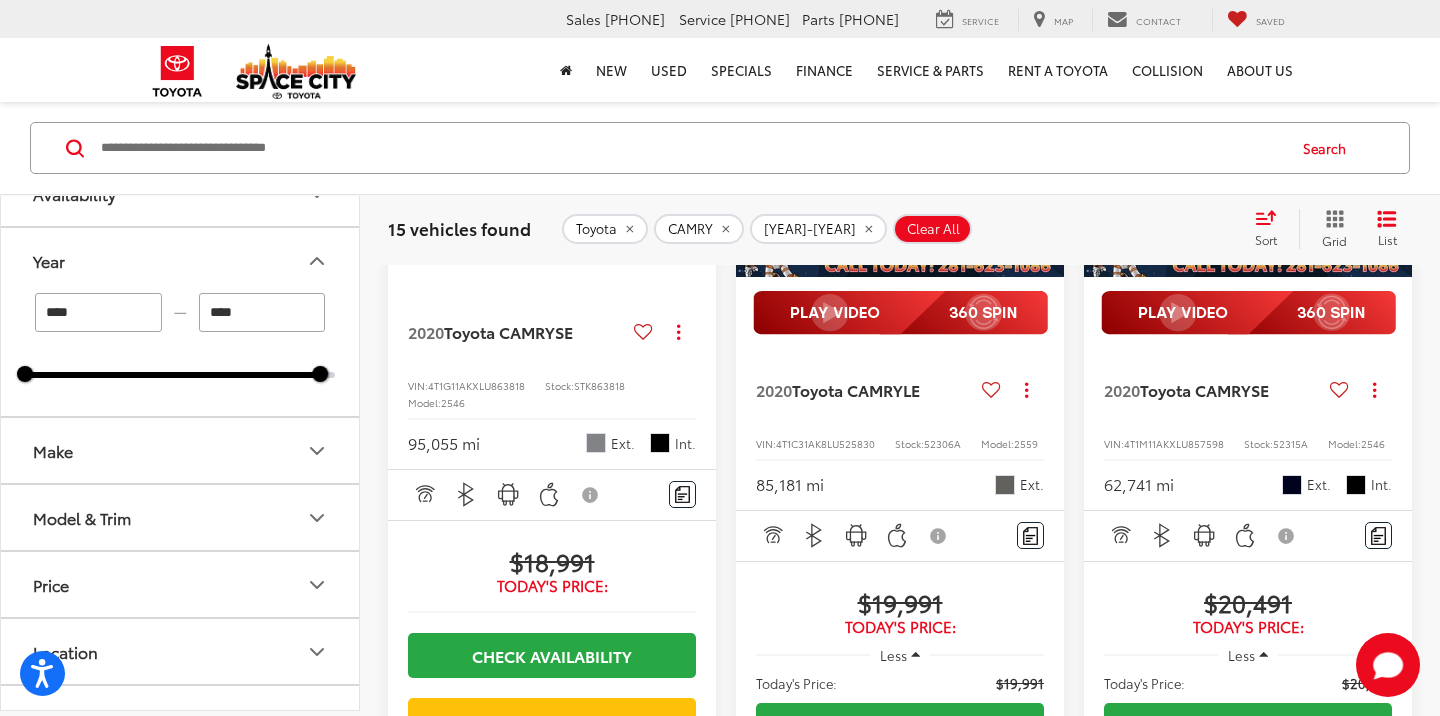 drag, startPoint x: 69, startPoint y: 381, endPoint x: 84, endPoint y: 378, distance: 15.297058 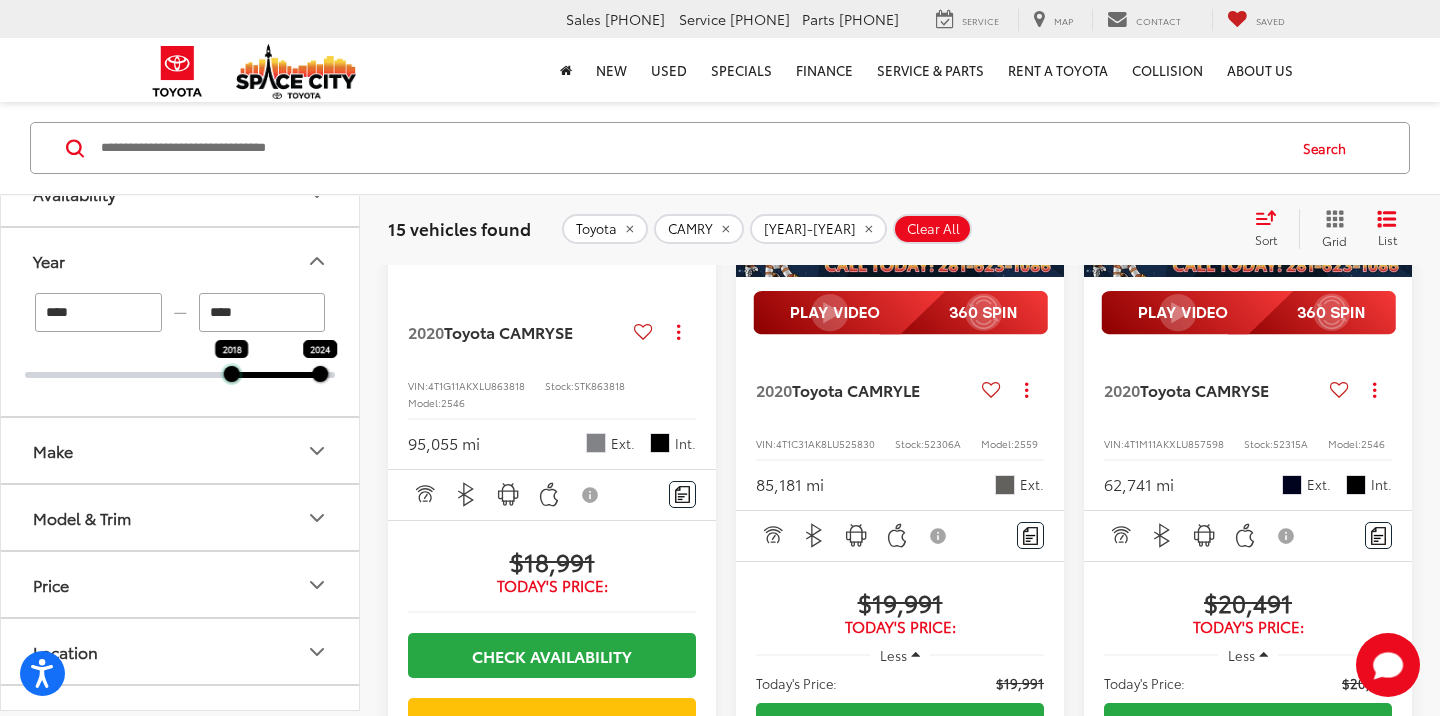 drag, startPoint x: 25, startPoint y: 379, endPoint x: 237, endPoint y: 411, distance: 214.40149 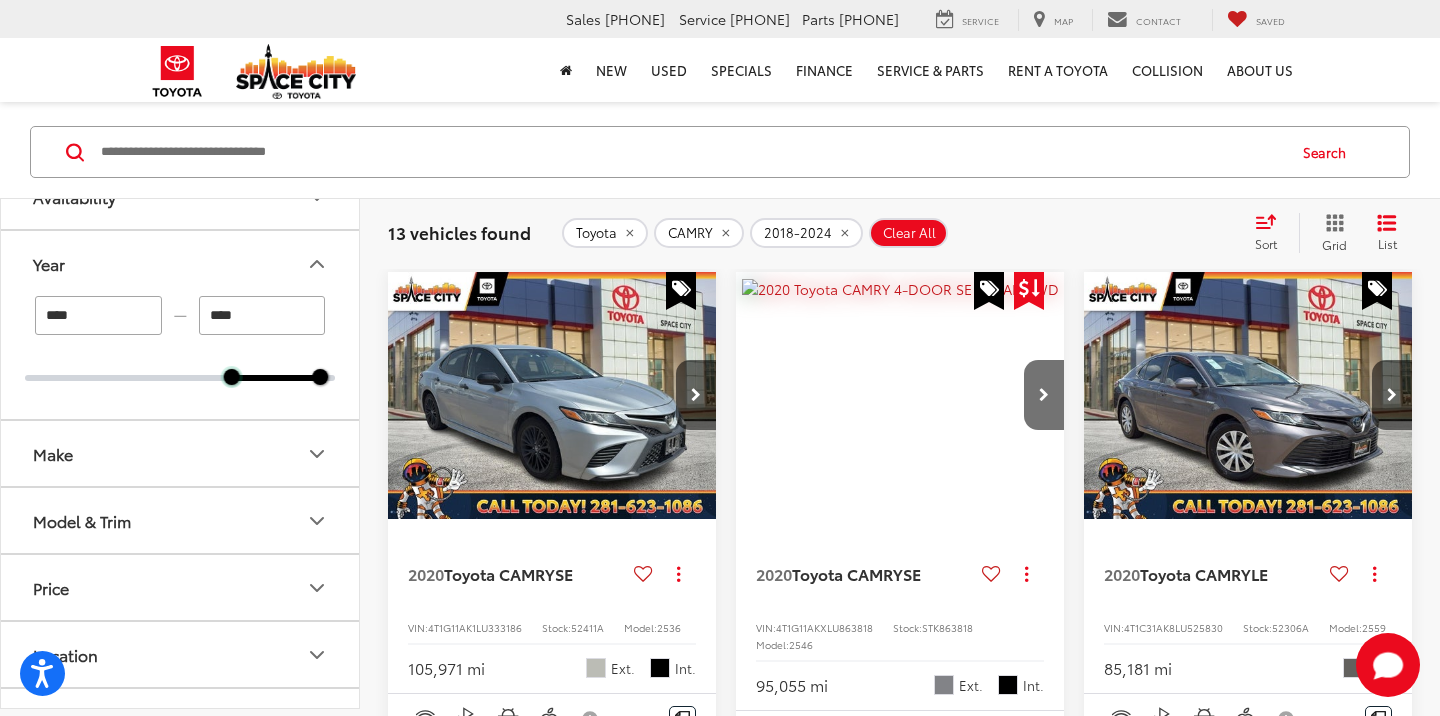 scroll, scrollTop: 315, scrollLeft: 0, axis: vertical 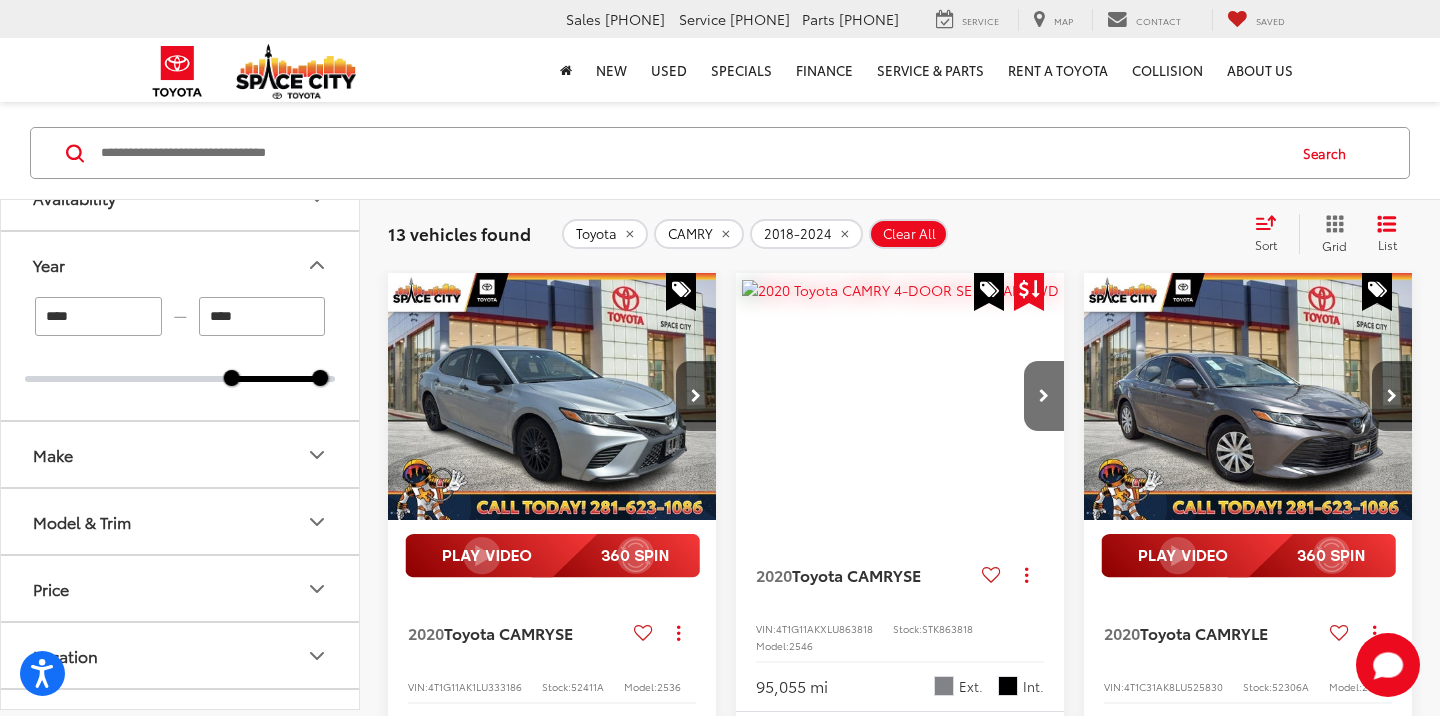 click on "2020  Toyota CAMRY  SE
Copy Link Share Print View Details VIN:  4T1G11AK1LU333186 Stock:  52411A Model:  2536 105,971 mi Ext. Int. Features Adaptive Cruise Control Bluetooth® Android Auto Apple CarPlay Aux Input Keyless Entry Disclaimer More Details Comments Dealer Comments Space City Toyota is your premier Houston area Toyota dealer. Family-owned and operated, we proudly offer our customers award-winning customer service, sales, and maintenance. From the moment you first reach out to us, you'll see that we’re committed to providing you with an unmatched experience that will last long after the sale. We’ll be by your side every step of the way. From matching you with your dream ride to servicing it for years to come, you’ll see that the Space City way is the right way to do business. Whether you're looking to finance, lease, or maintain a new or pre-owned vehicle, Space City Toyota is the place to go! More...
$17,991" 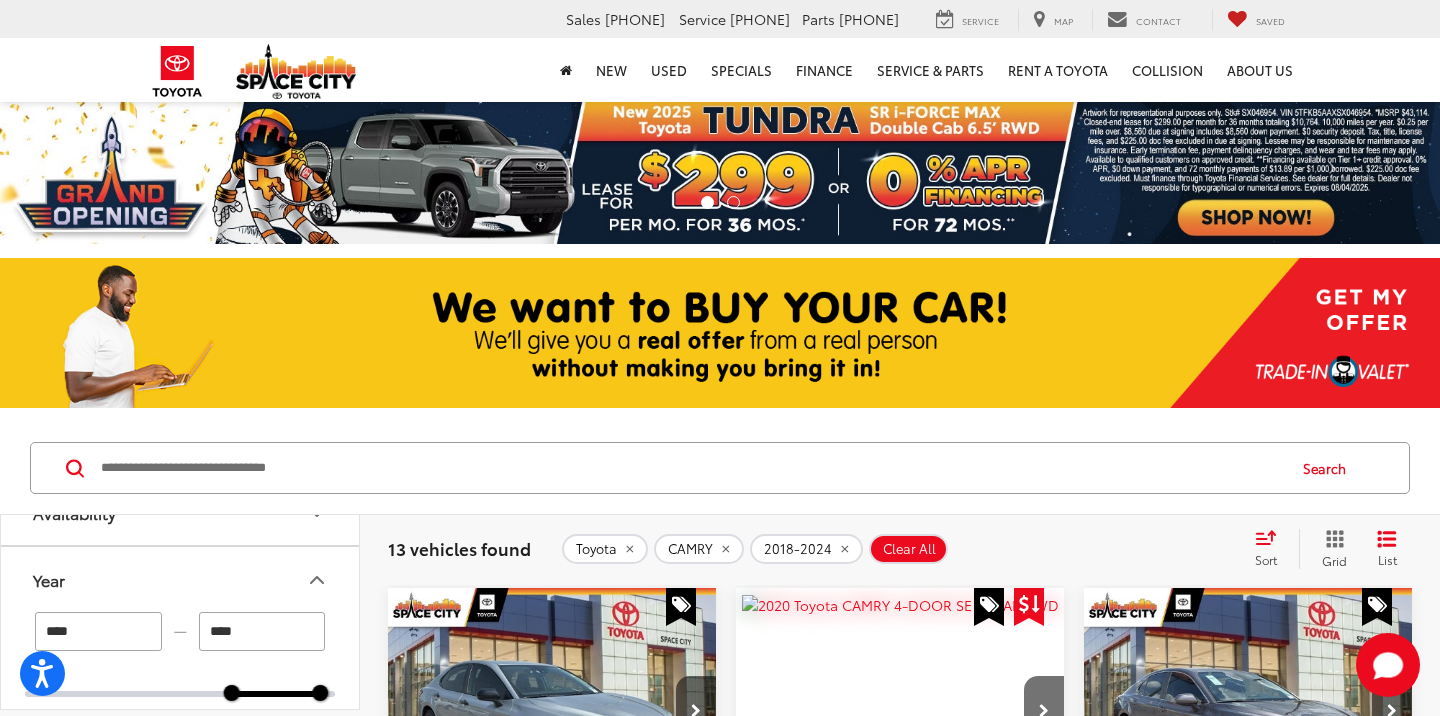 scroll, scrollTop: 0, scrollLeft: 0, axis: both 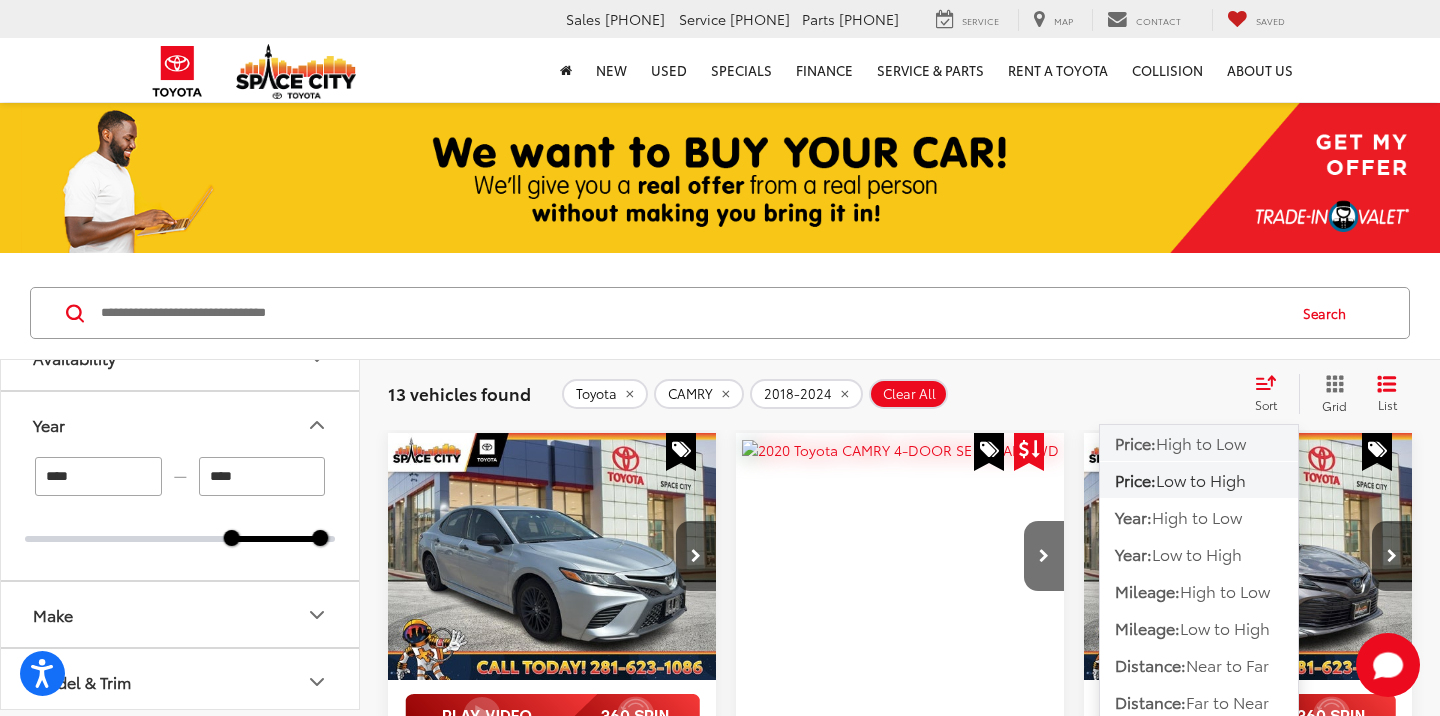 click on "Price:  High to Low" 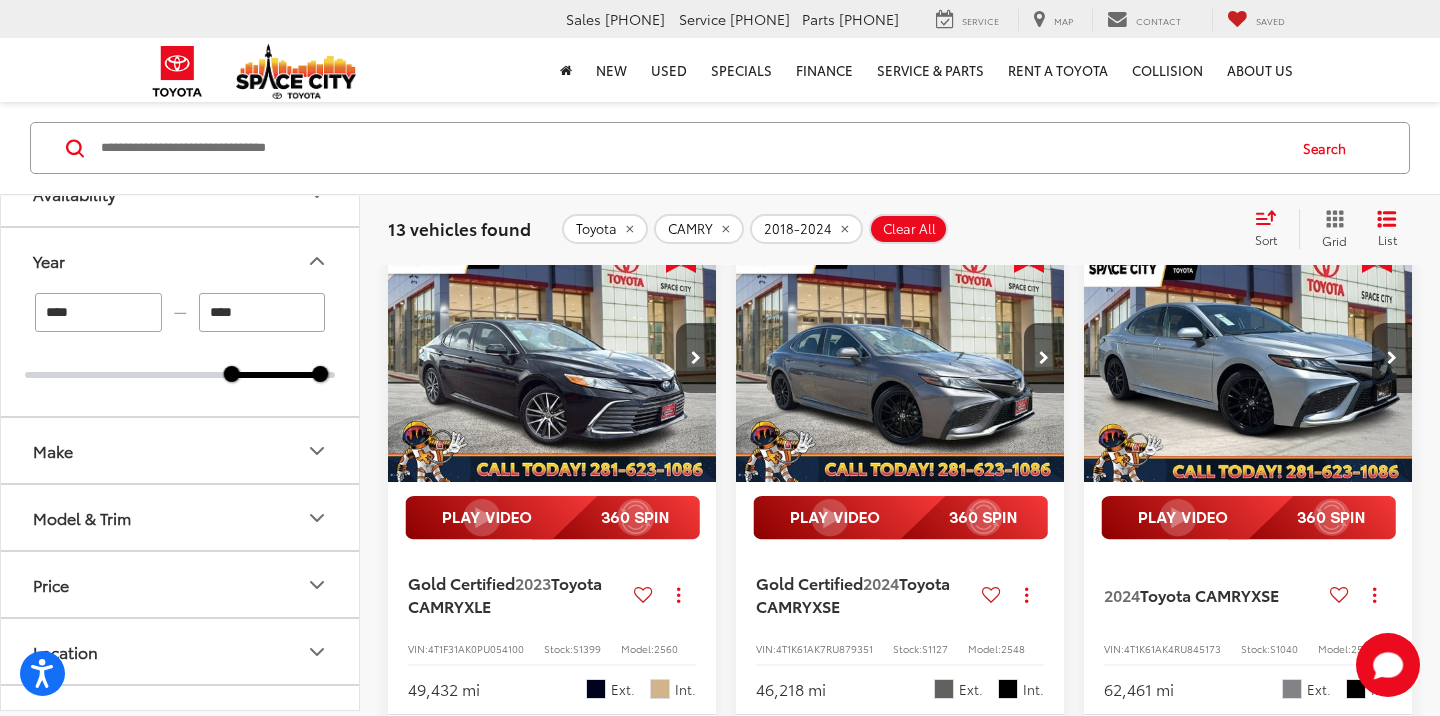 scroll, scrollTop: 351, scrollLeft: 0, axis: vertical 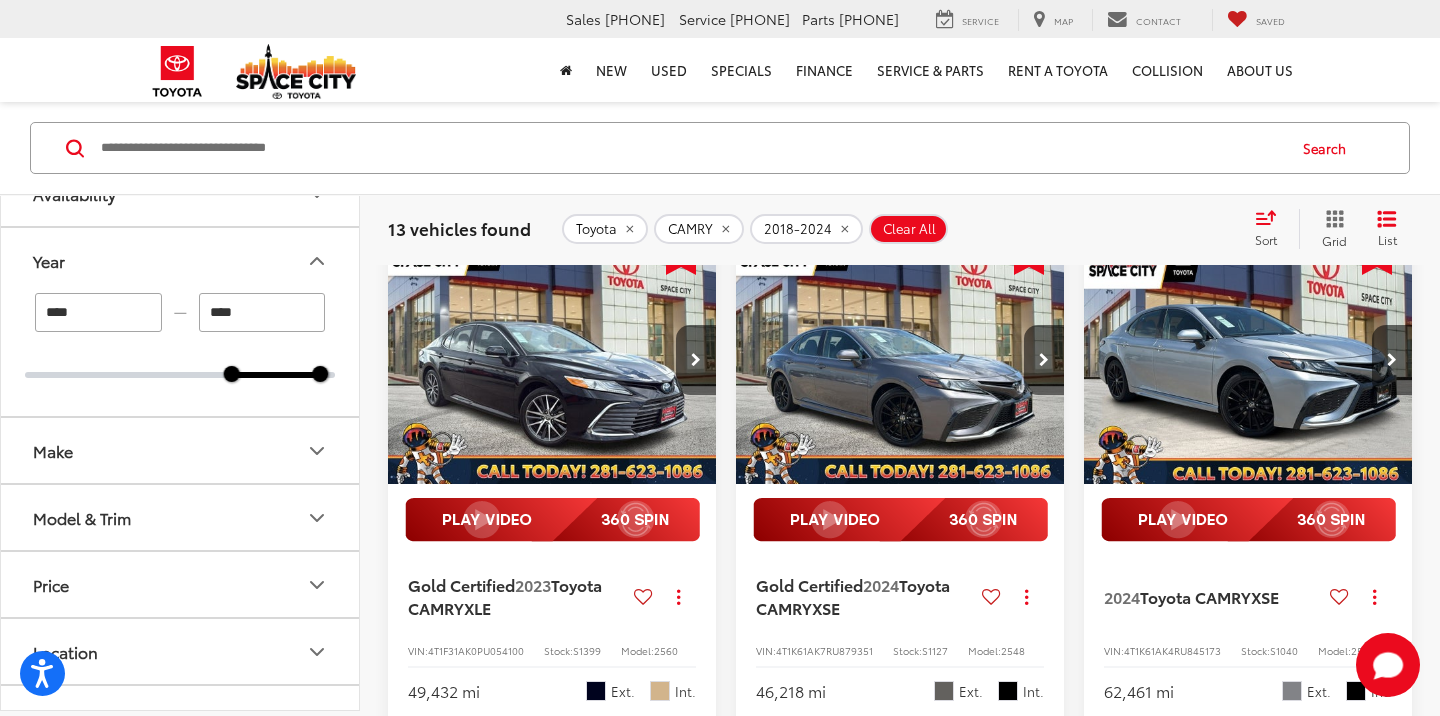 click on "Sort" at bounding box center (1272, 229) 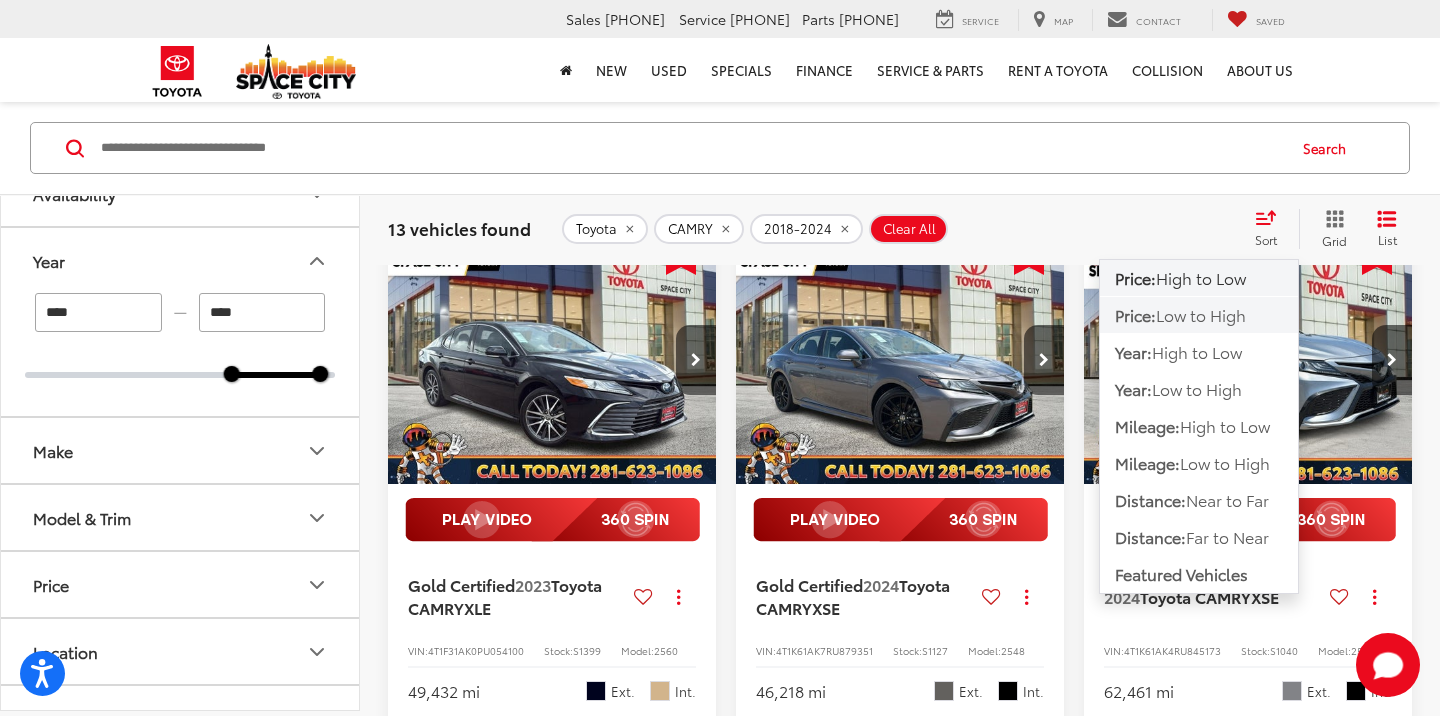 click on "Price:  Low to High" 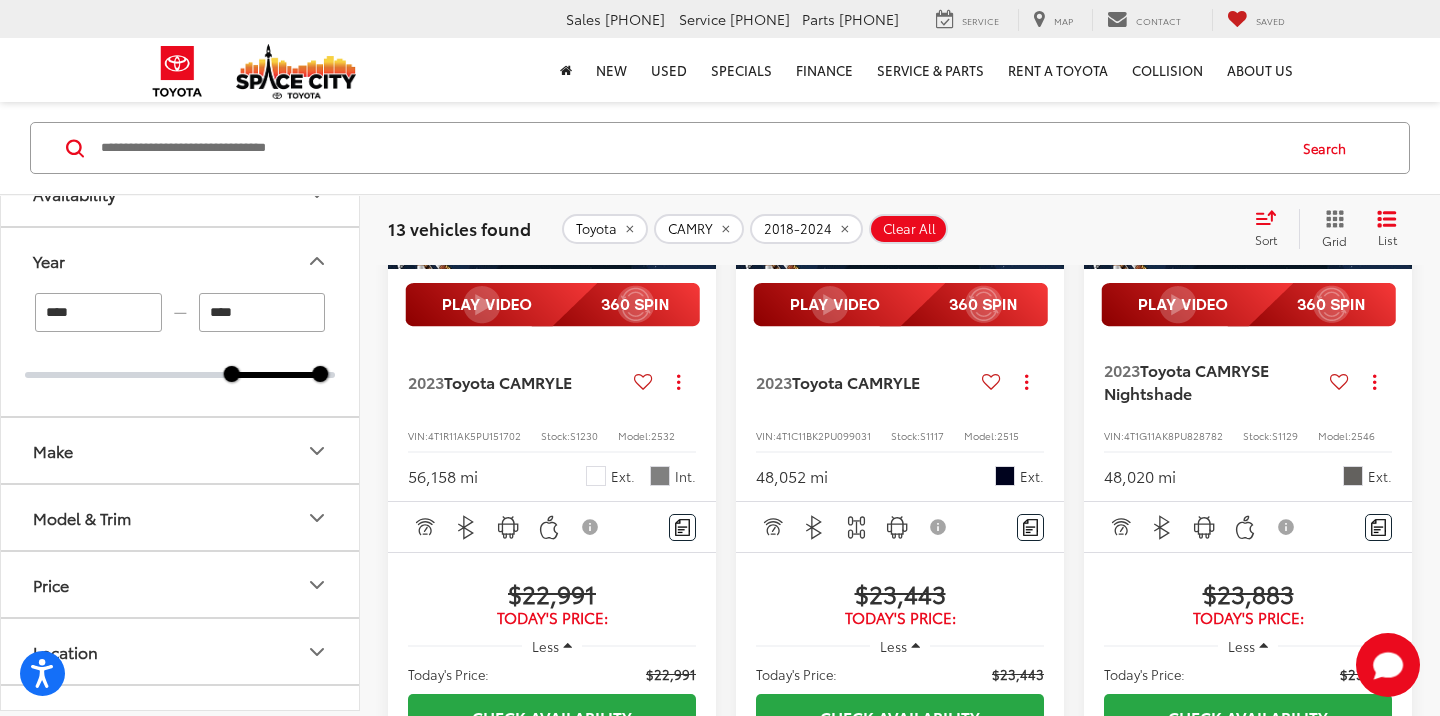 scroll, scrollTop: 2676, scrollLeft: 0, axis: vertical 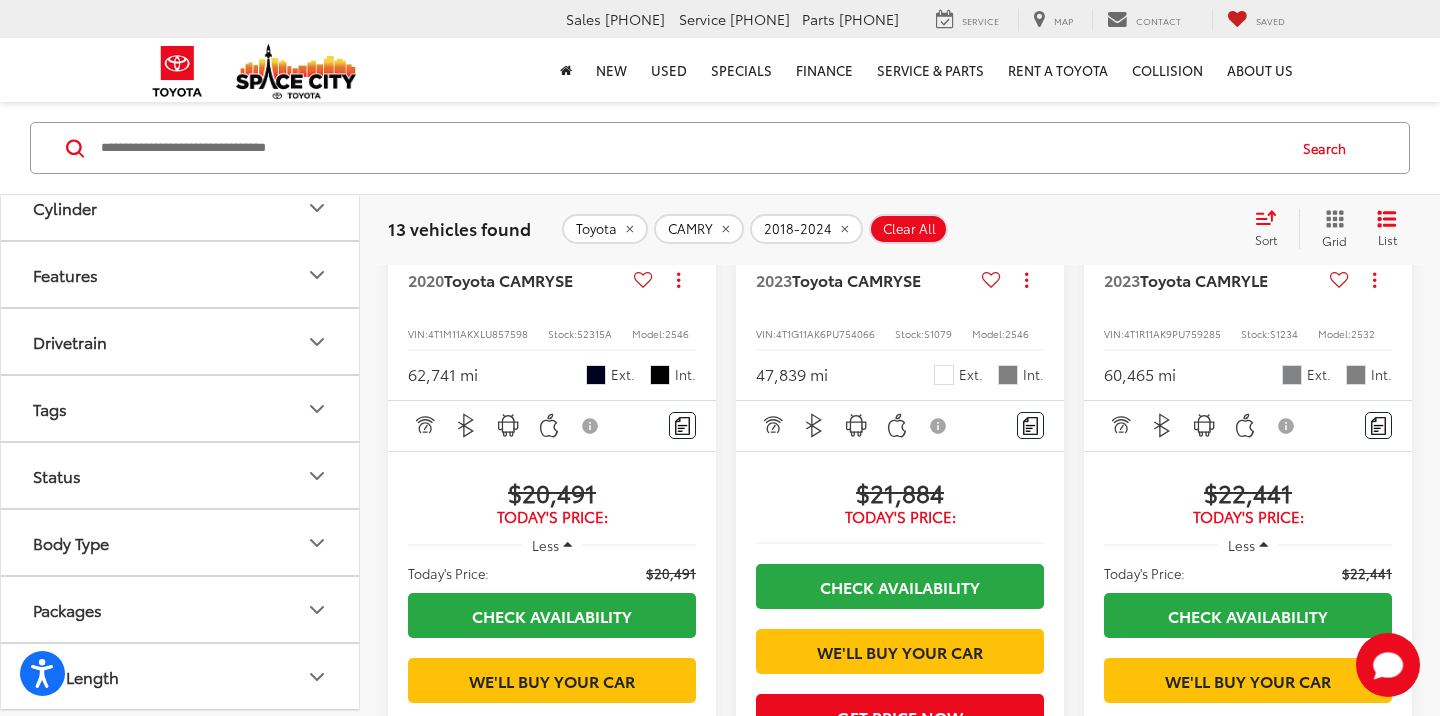 click on "Features" at bounding box center (181, 274) 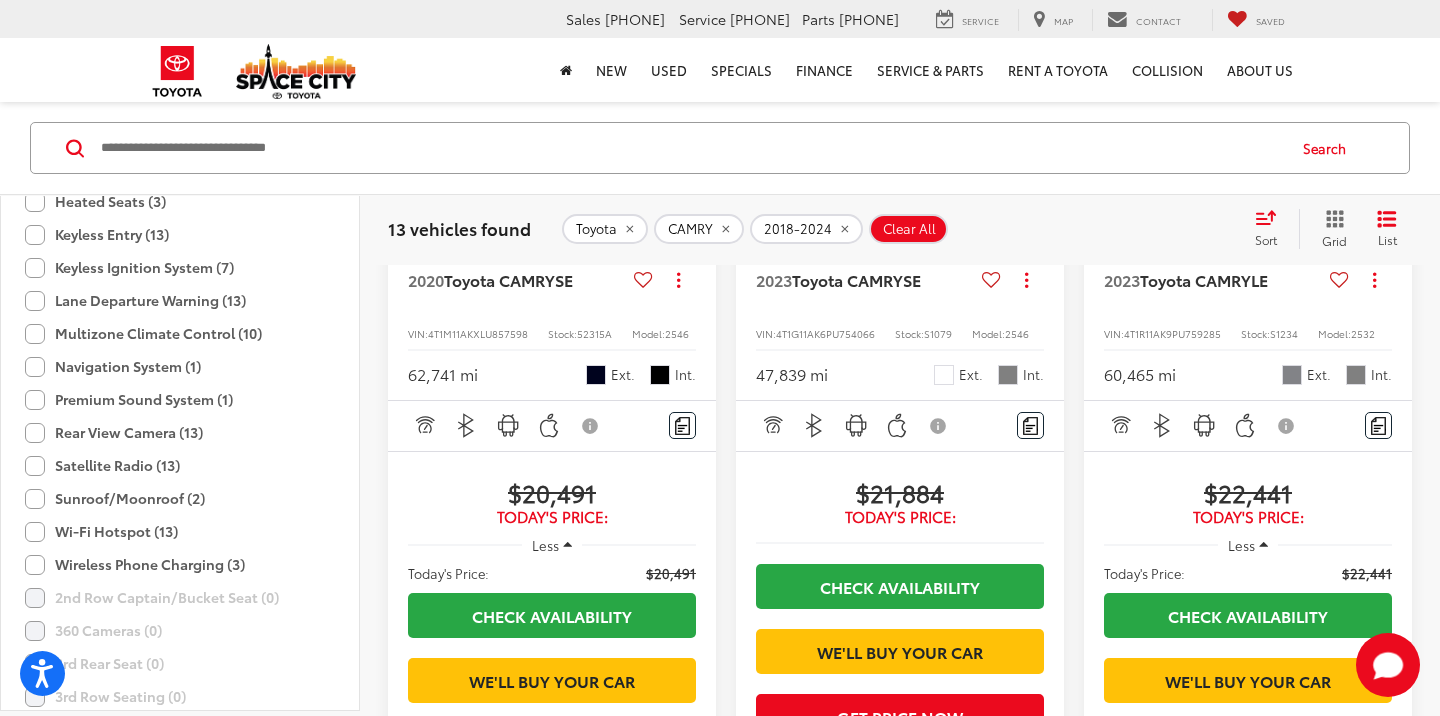 scroll, scrollTop: 1404, scrollLeft: 0, axis: vertical 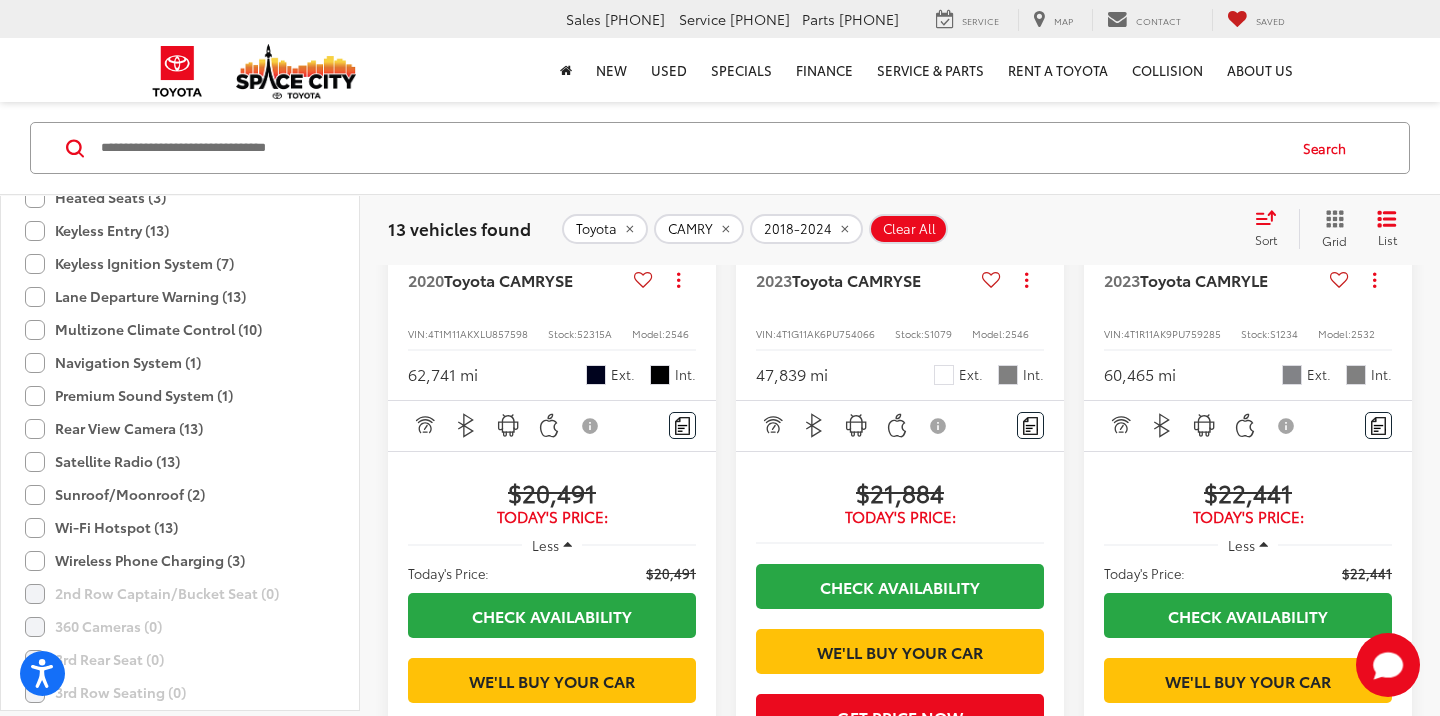 click on "Sunroof/Moonroof (2)" 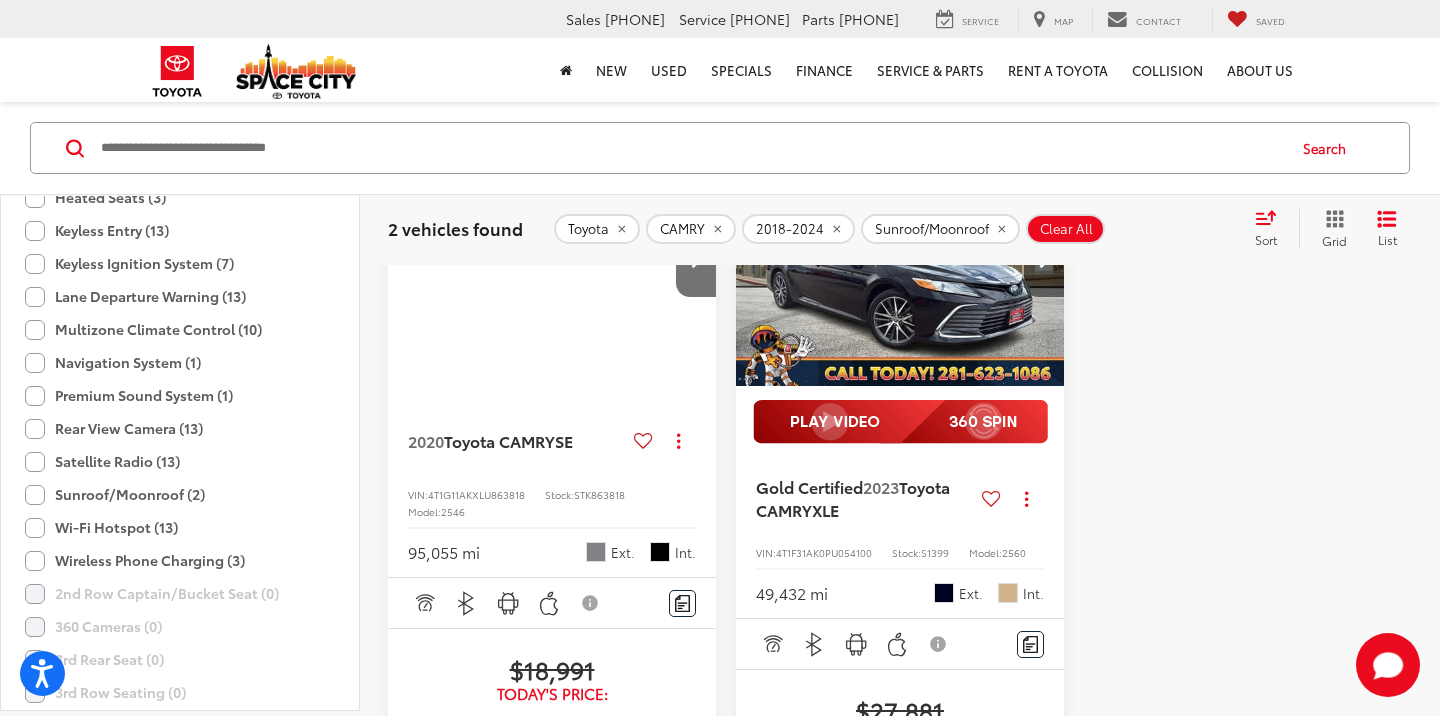 scroll, scrollTop: 448, scrollLeft: 0, axis: vertical 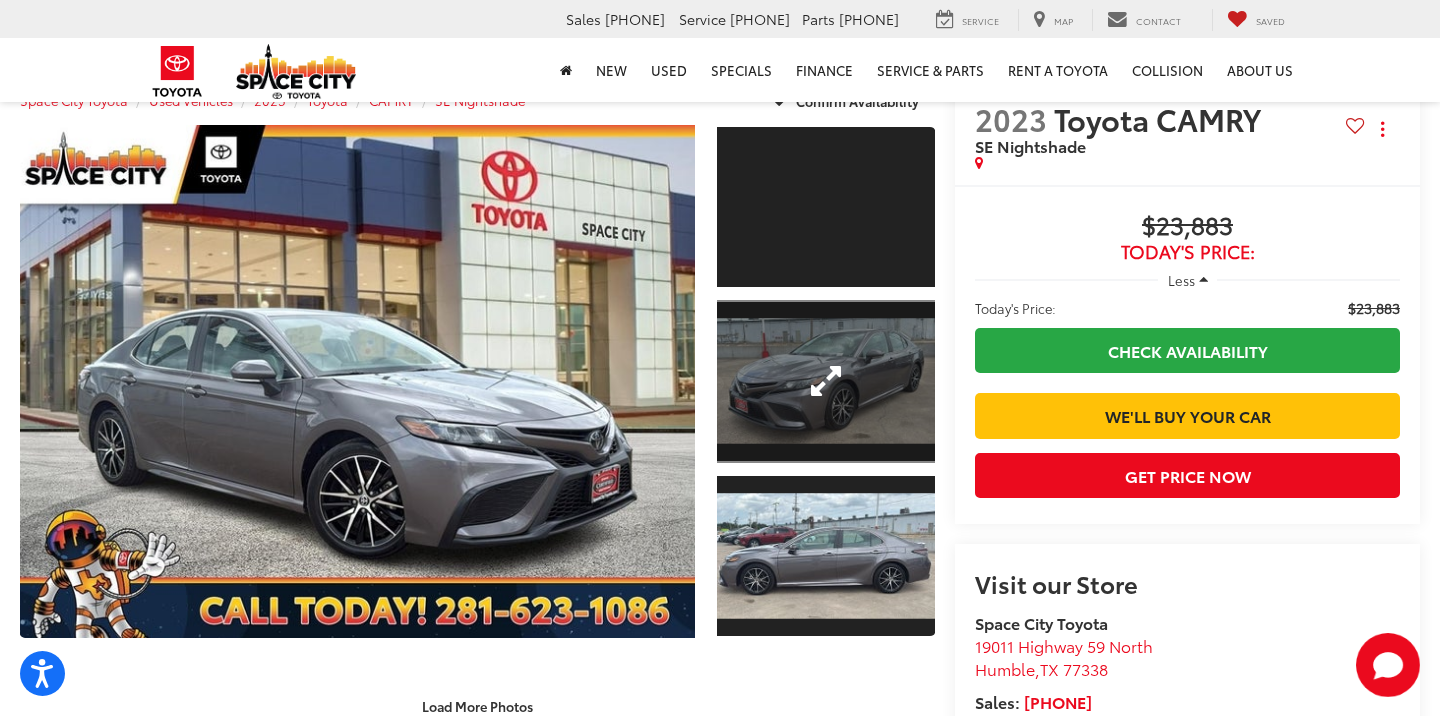 click at bounding box center (826, 382) 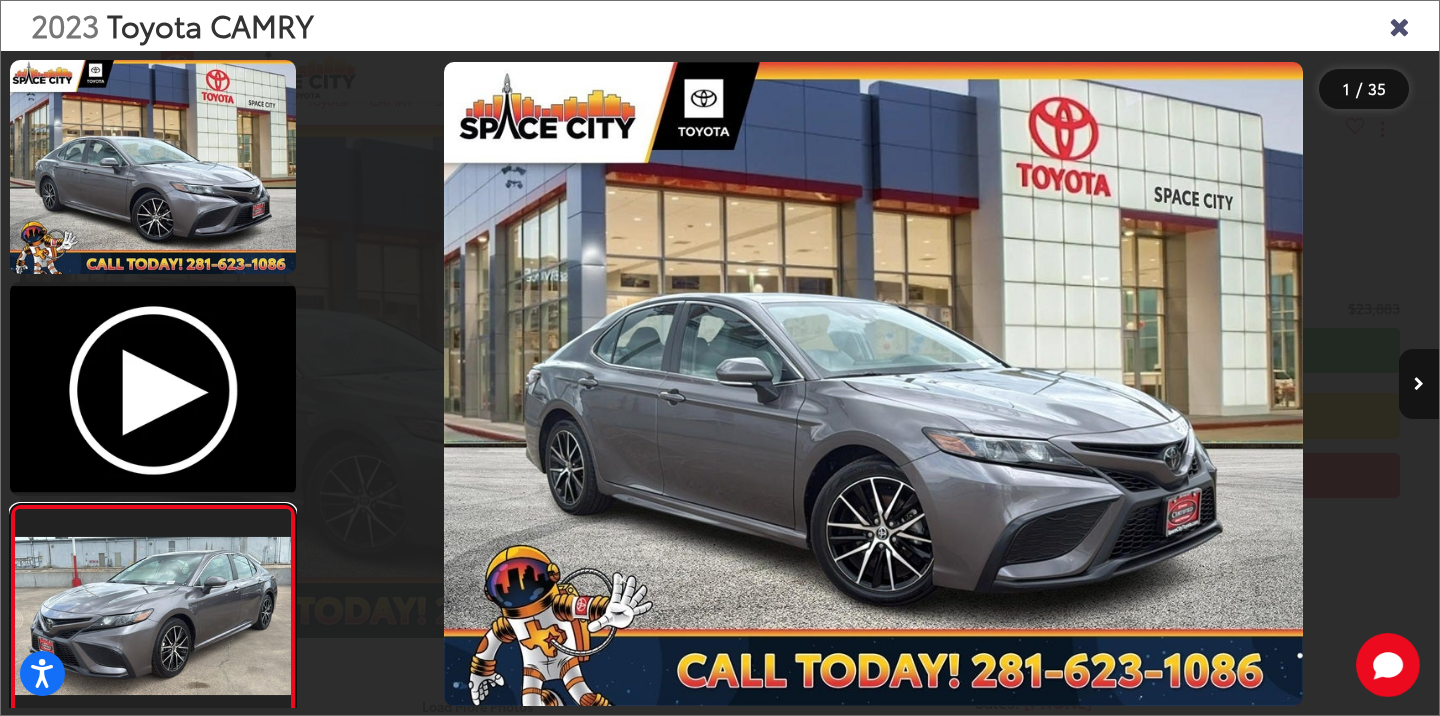 scroll, scrollTop: 219, scrollLeft: 0, axis: vertical 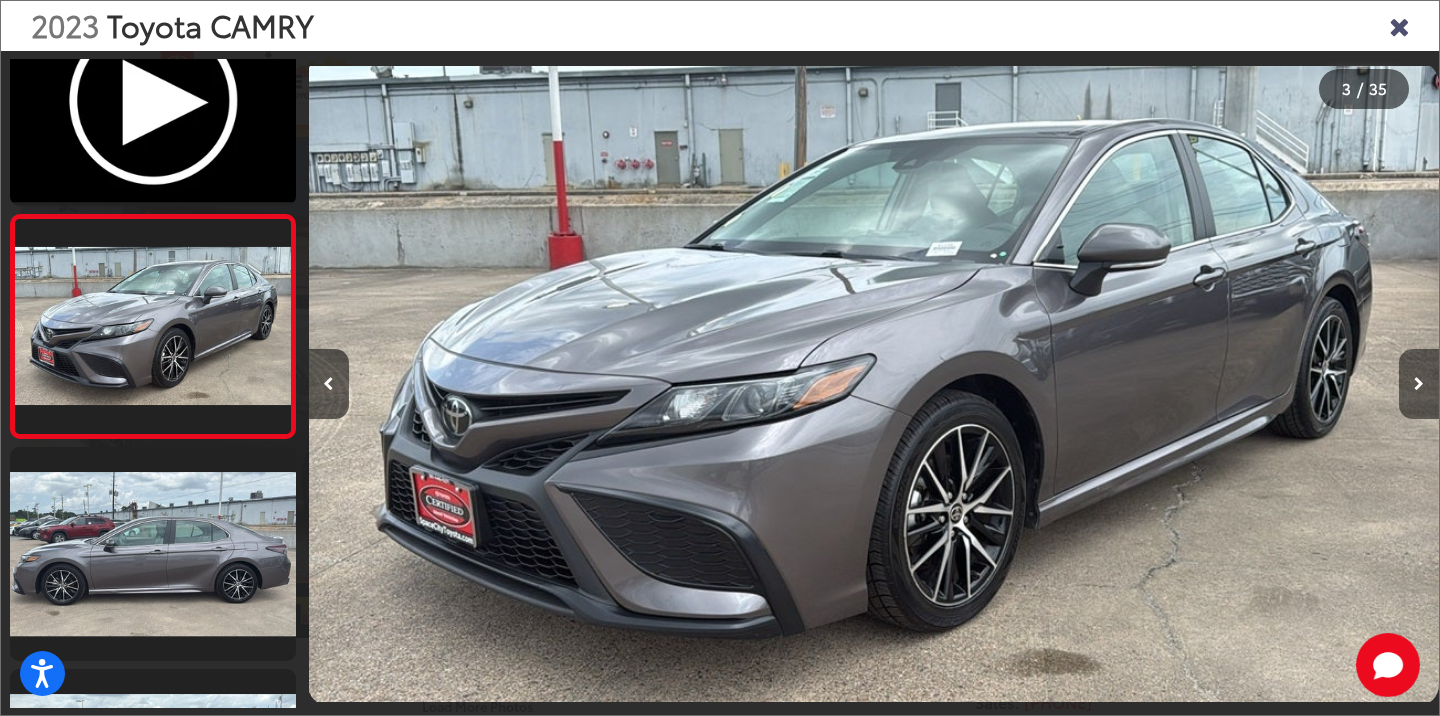 click at bounding box center [1419, 384] 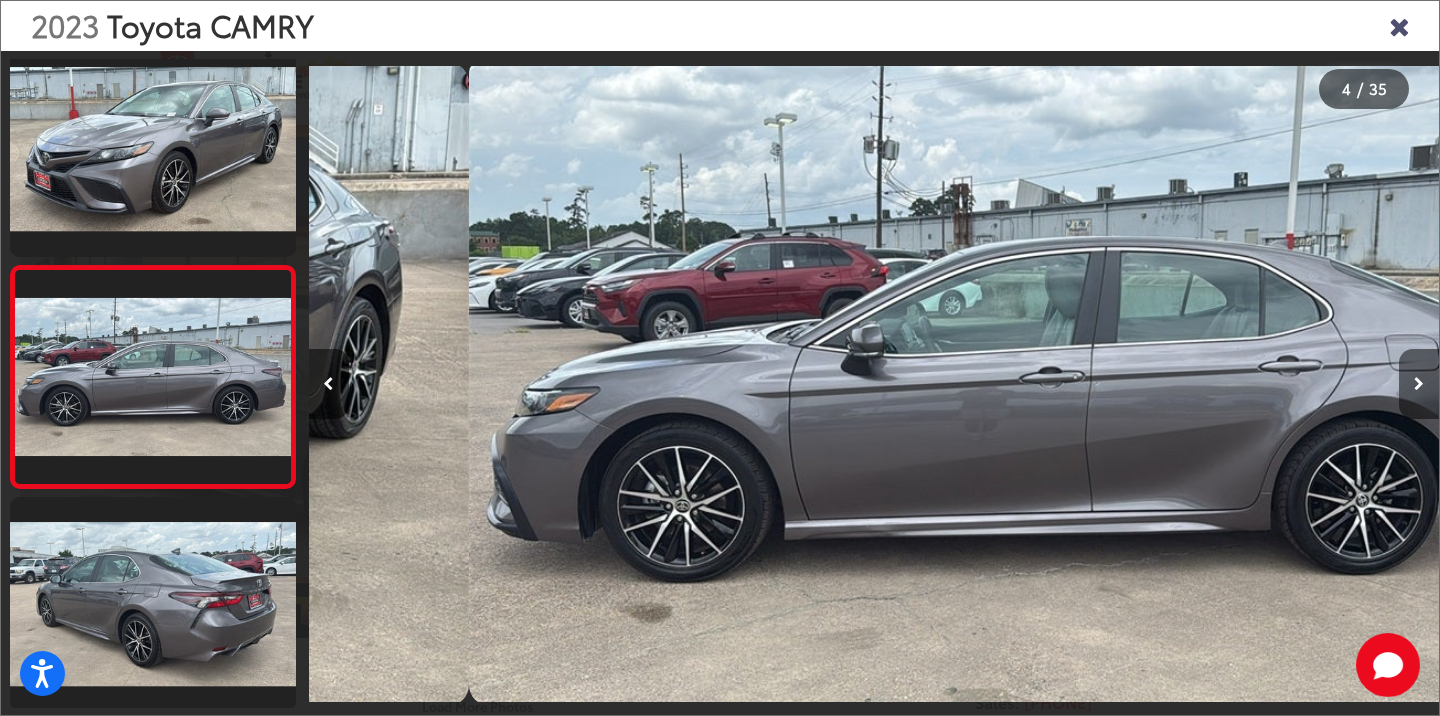 scroll, scrollTop: 0, scrollLeft: 3391, axis: horizontal 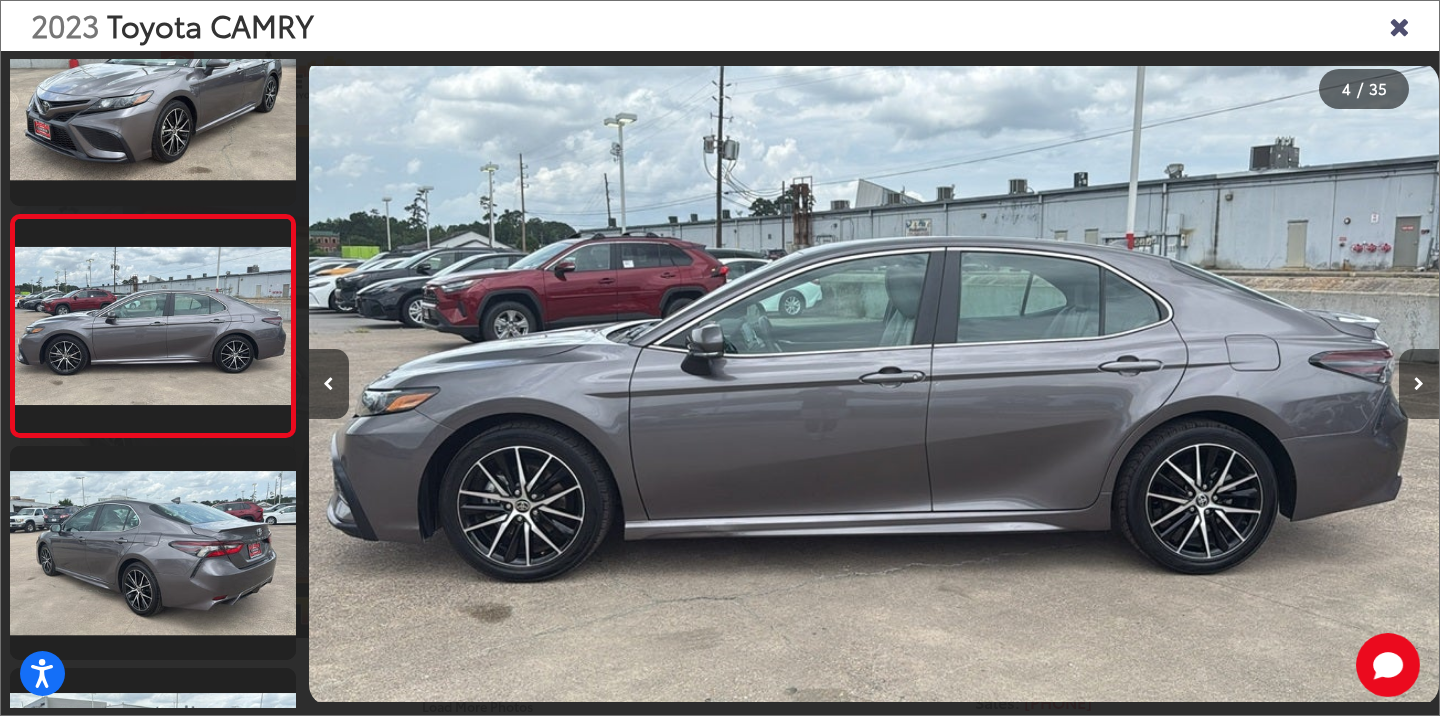 click at bounding box center [1419, 384] 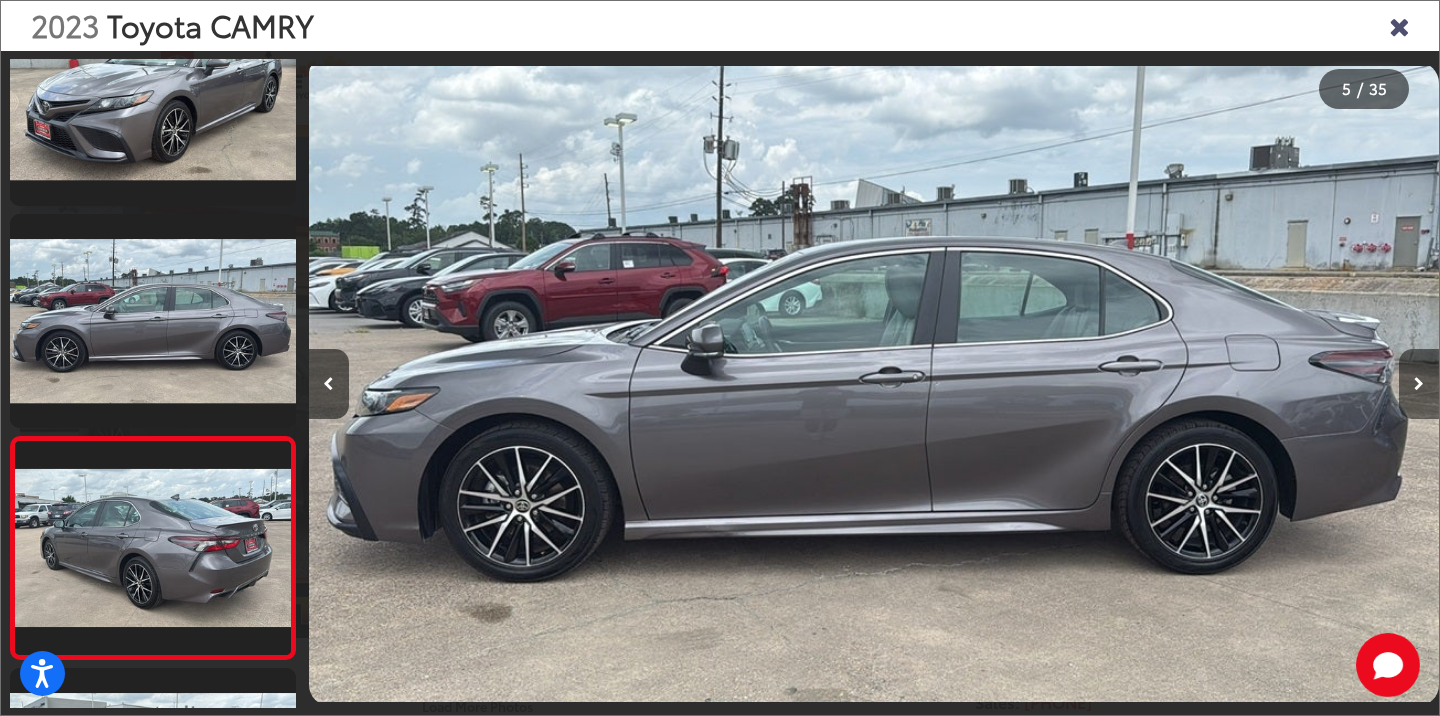 scroll, scrollTop: 0, scrollLeft: 4522, axis: horizontal 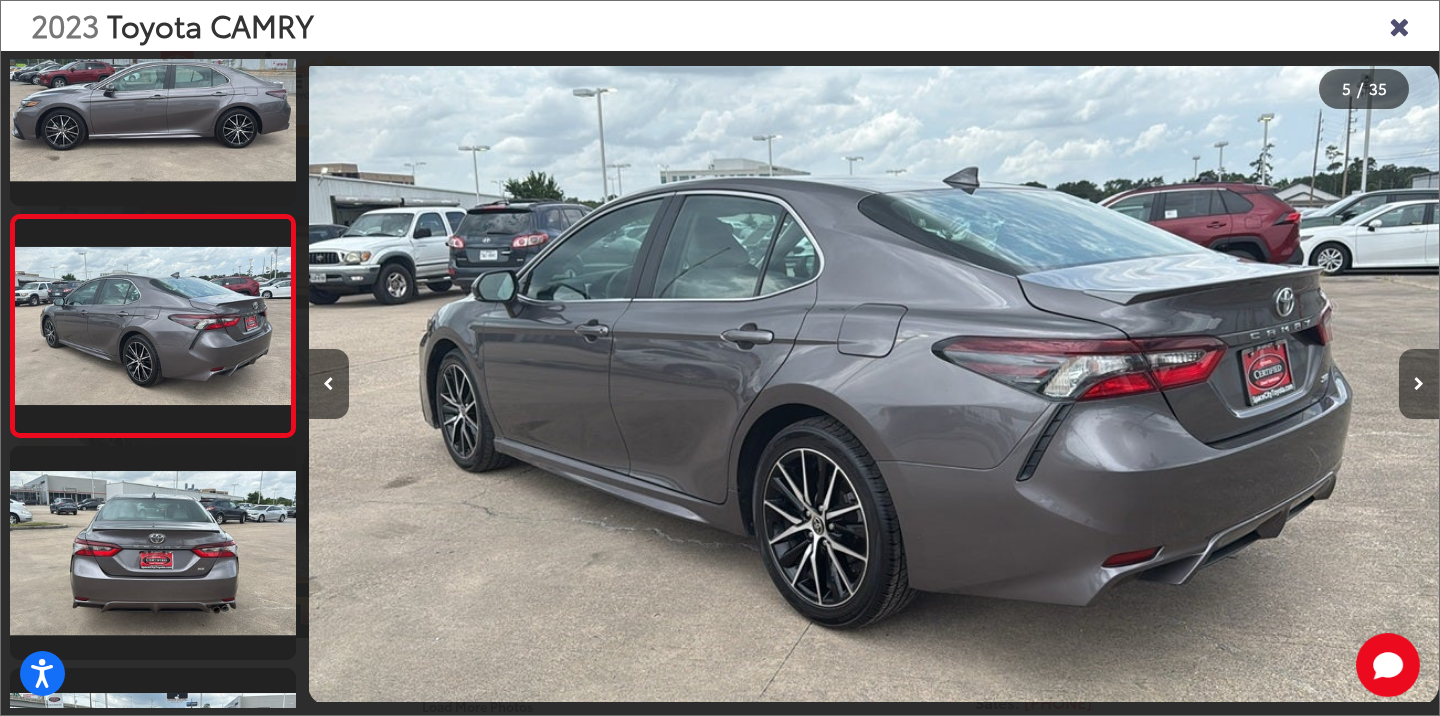 click at bounding box center (1419, 384) 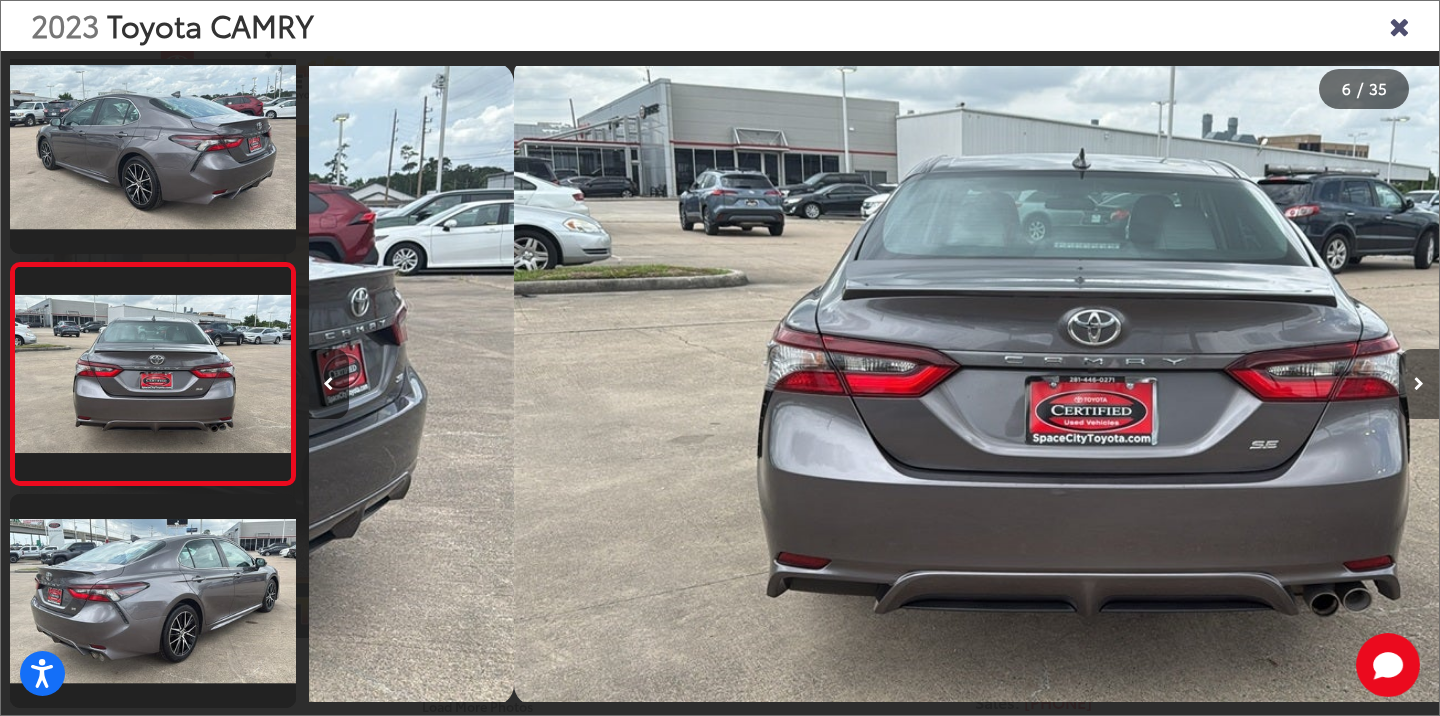 scroll, scrollTop: 0, scrollLeft: 5637, axis: horizontal 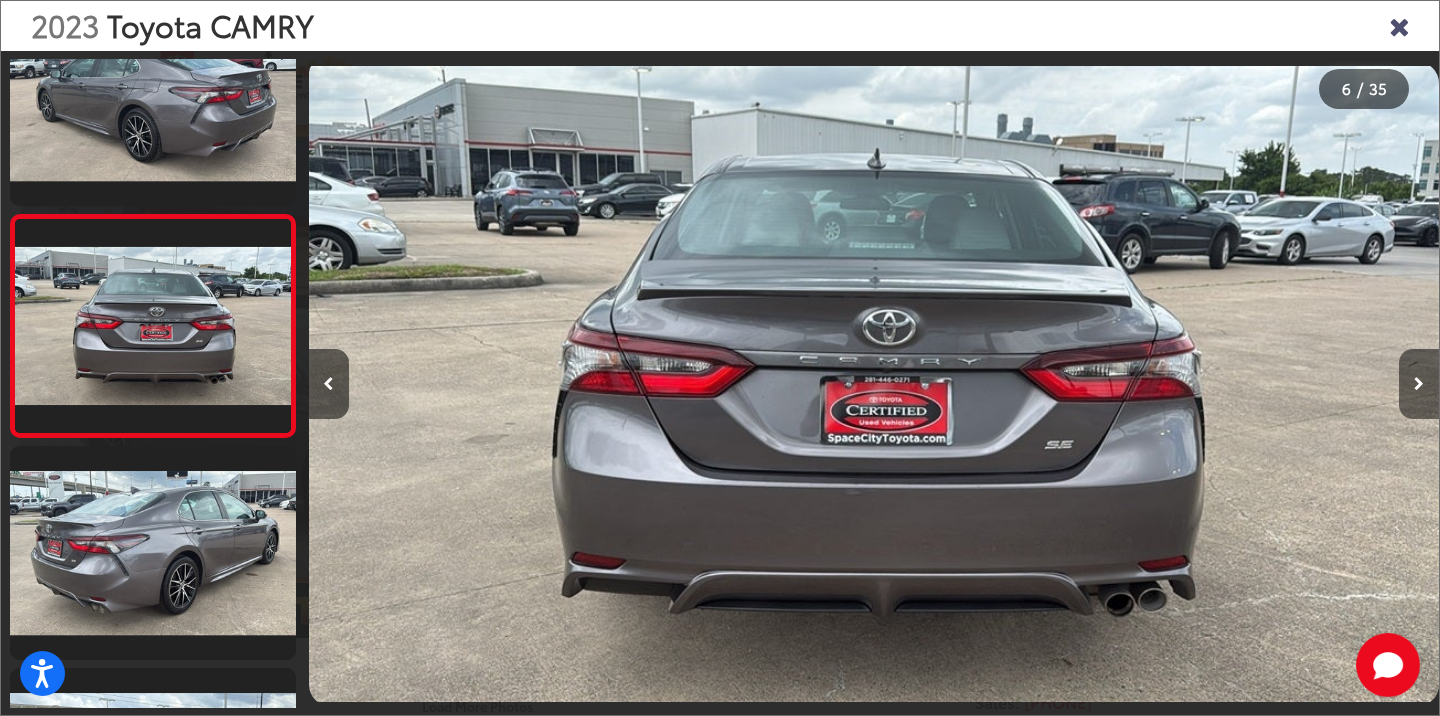 click at bounding box center (1419, 384) 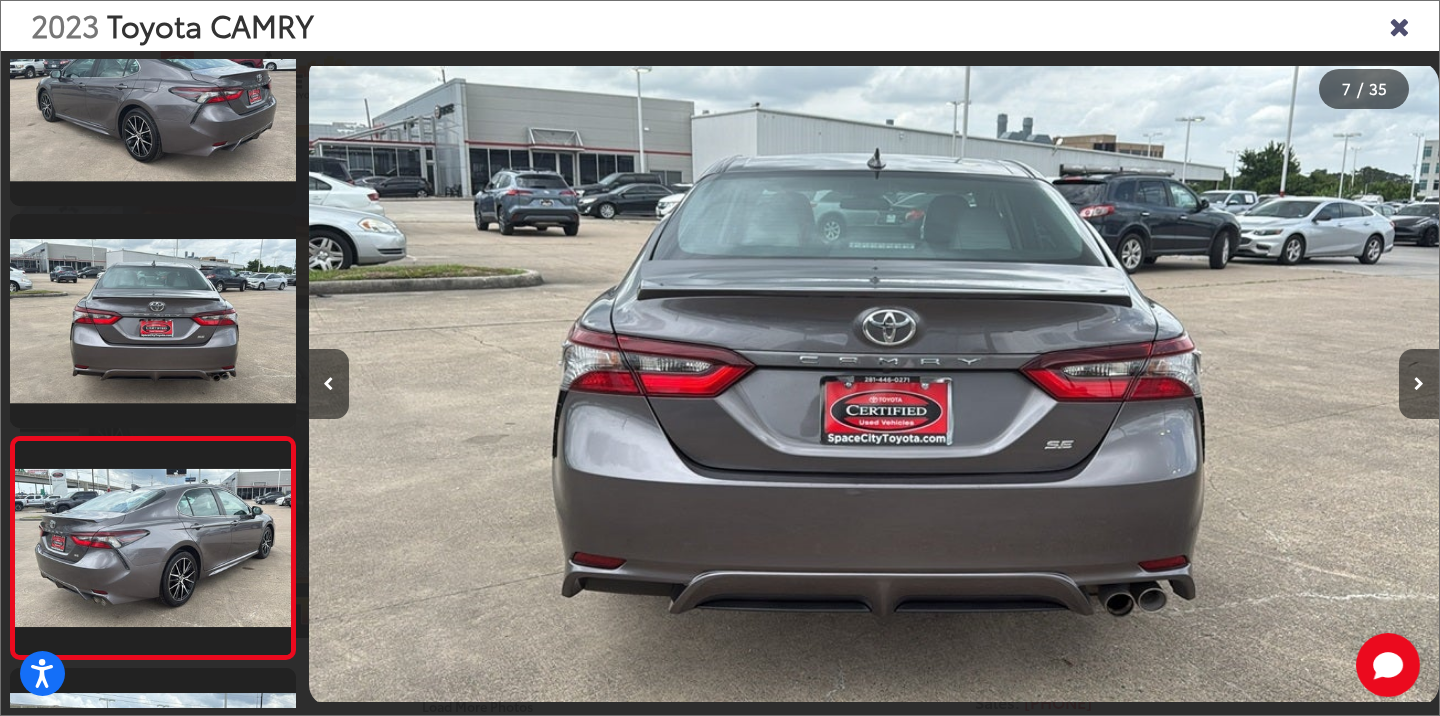 scroll, scrollTop: 0, scrollLeft: 6782, axis: horizontal 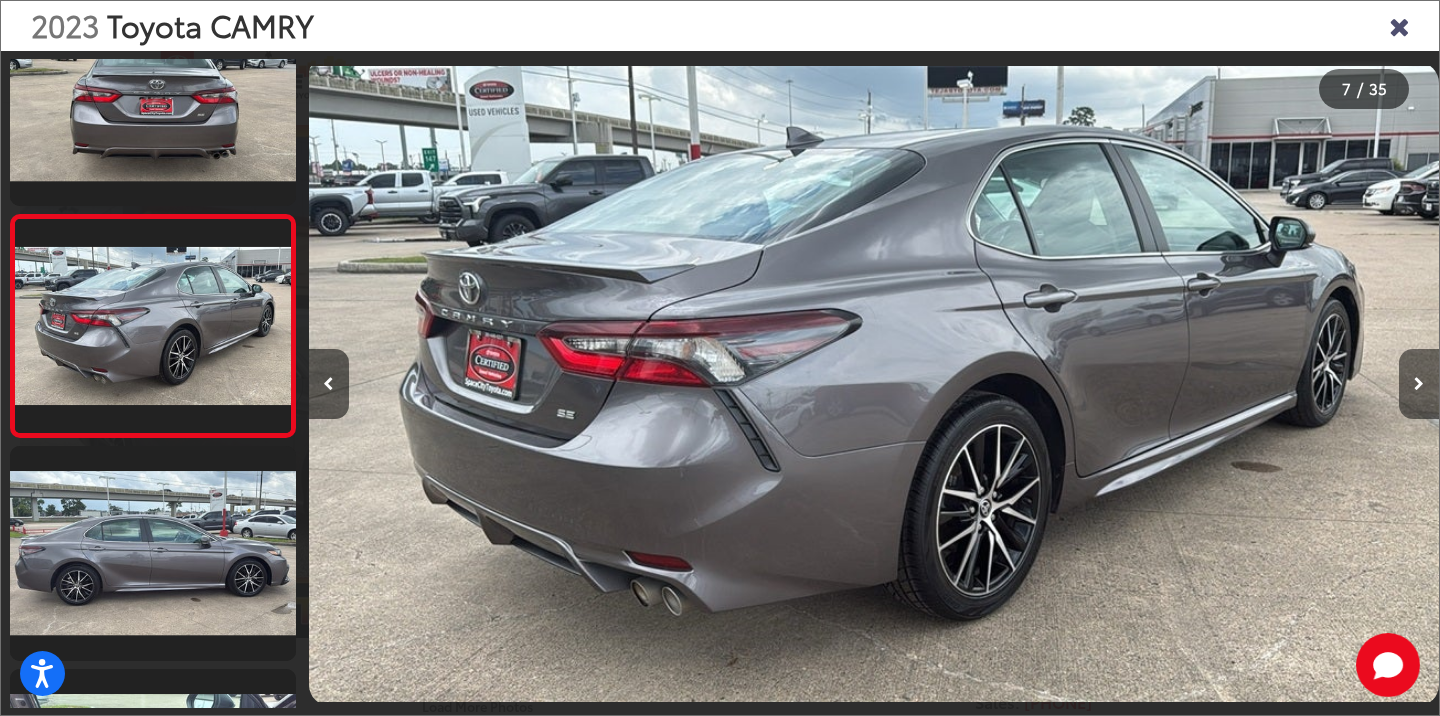 click at bounding box center (1419, 384) 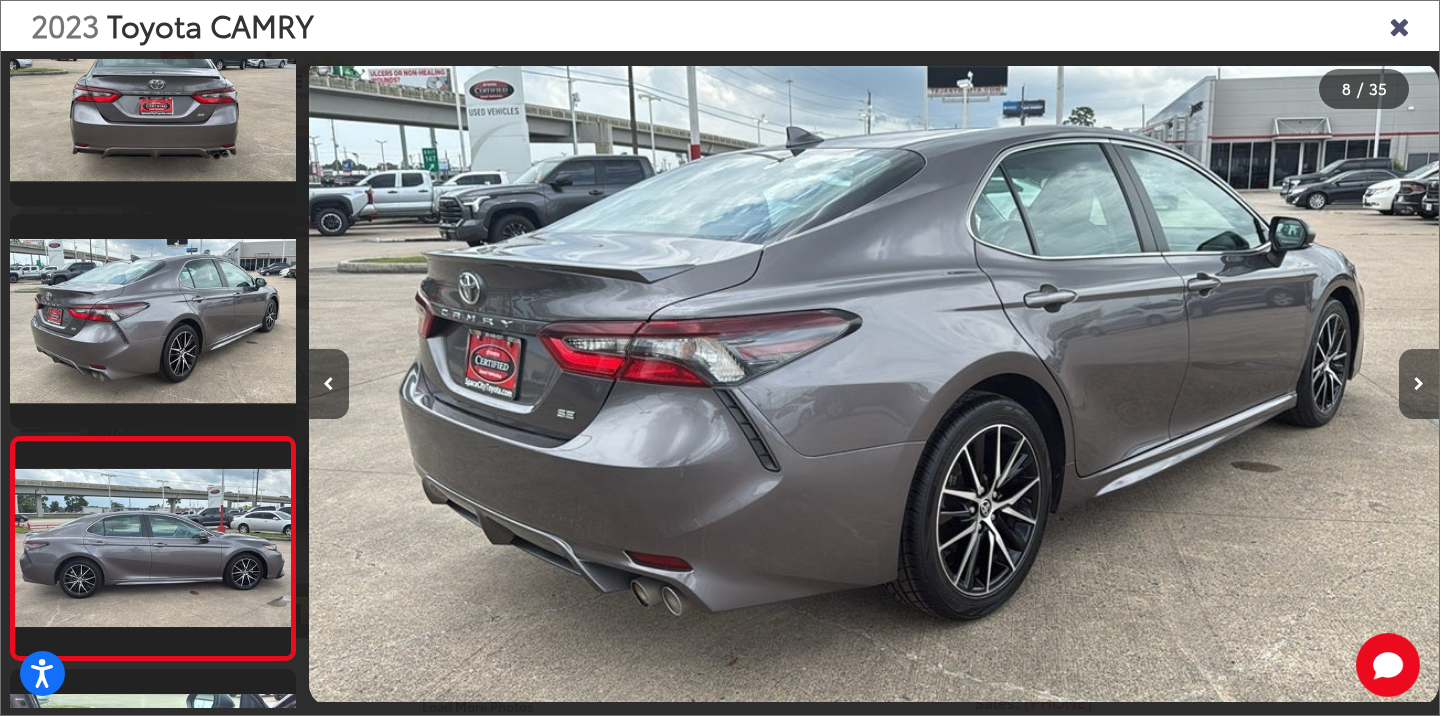 scroll, scrollTop: 0, scrollLeft: 7913, axis: horizontal 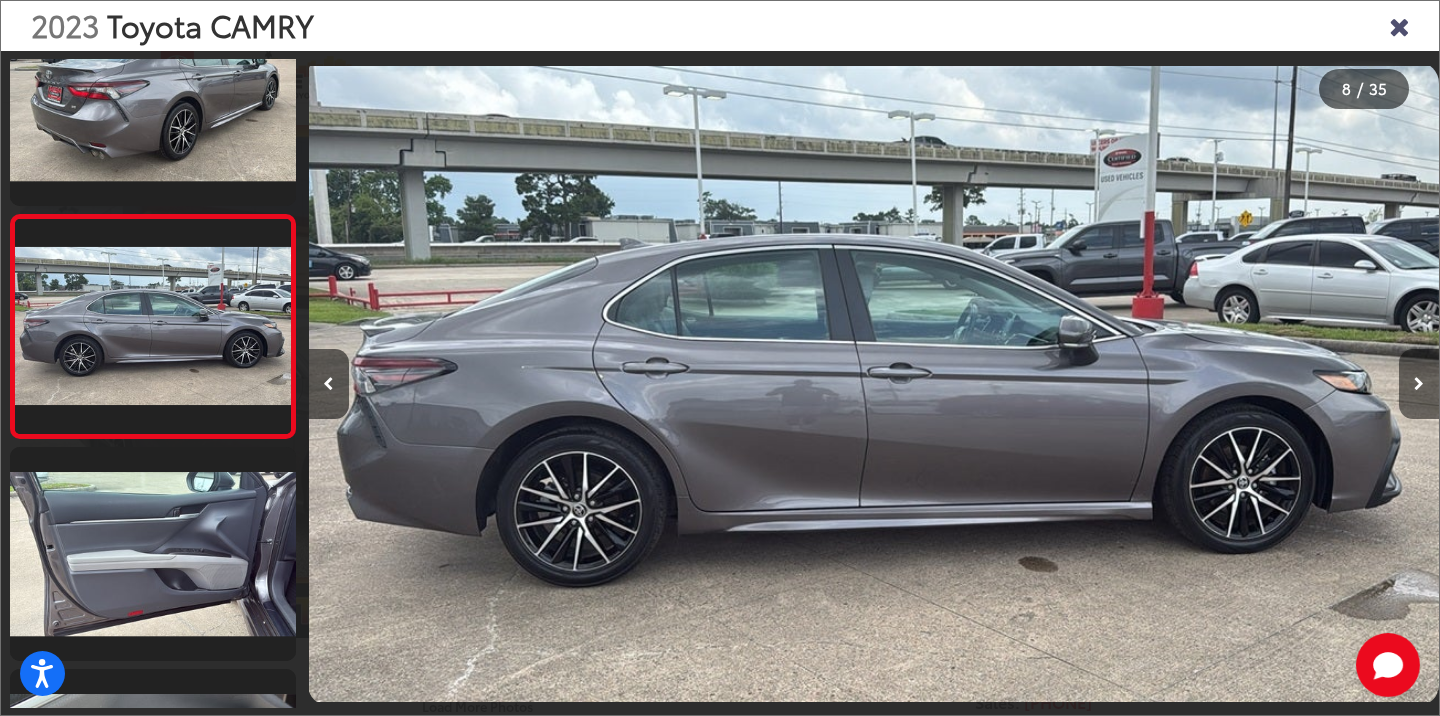 click at bounding box center [1419, 384] 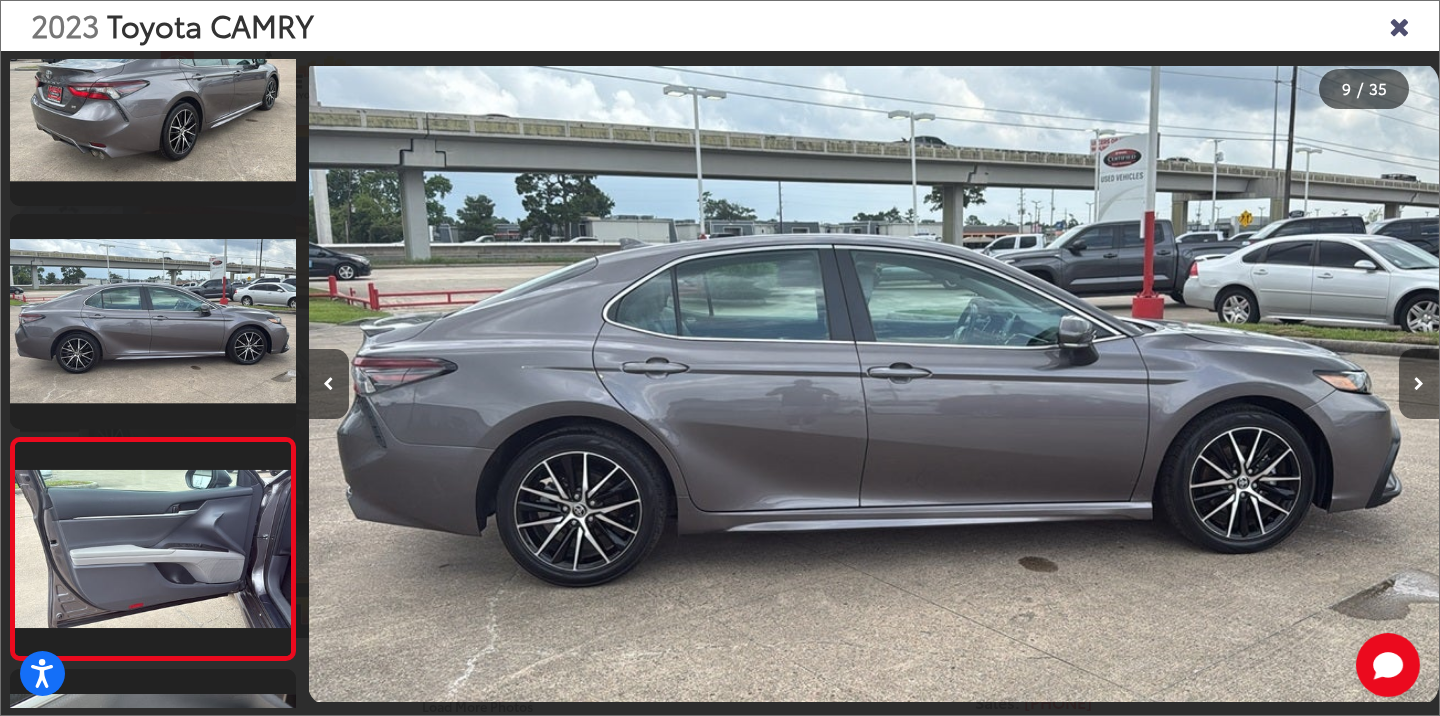 scroll, scrollTop: 0, scrollLeft: 9043, axis: horizontal 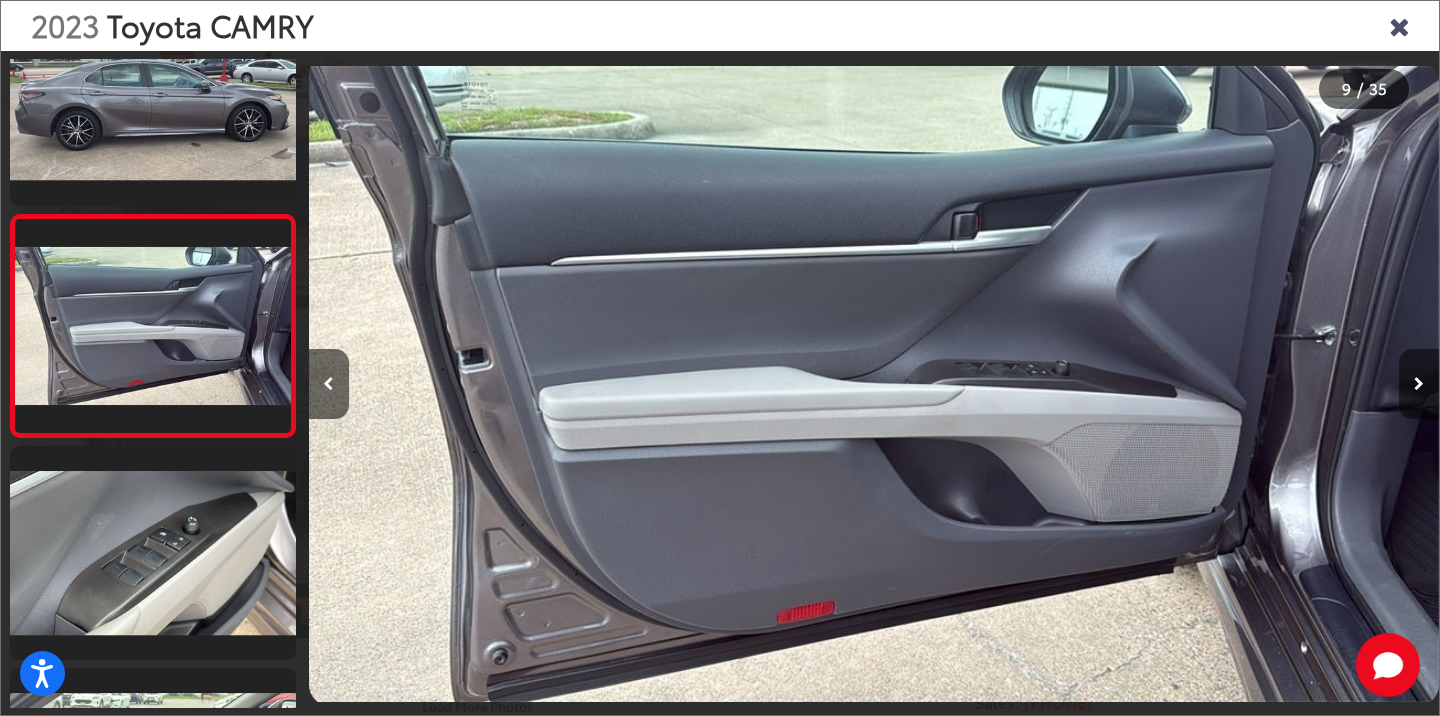 click at bounding box center (1419, 384) 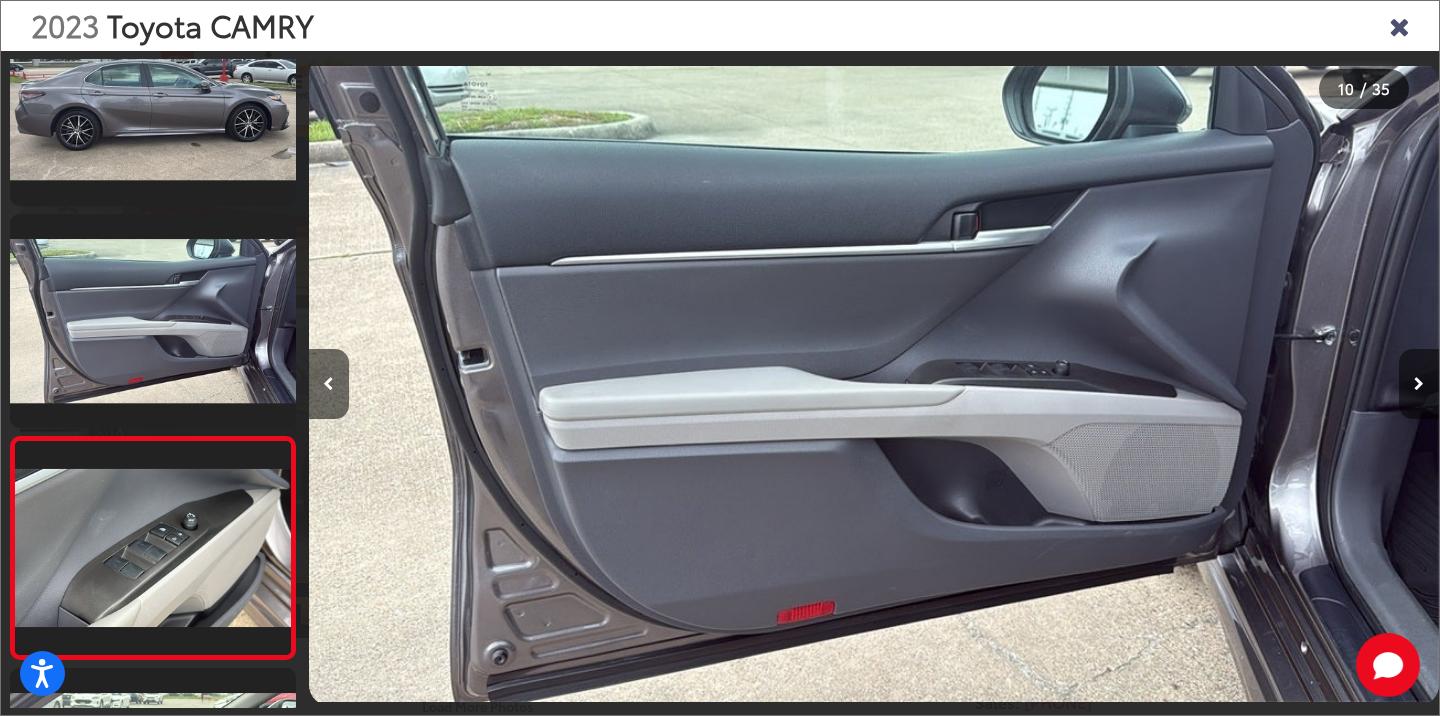 scroll, scrollTop: 0, scrollLeft: 10160, axis: horizontal 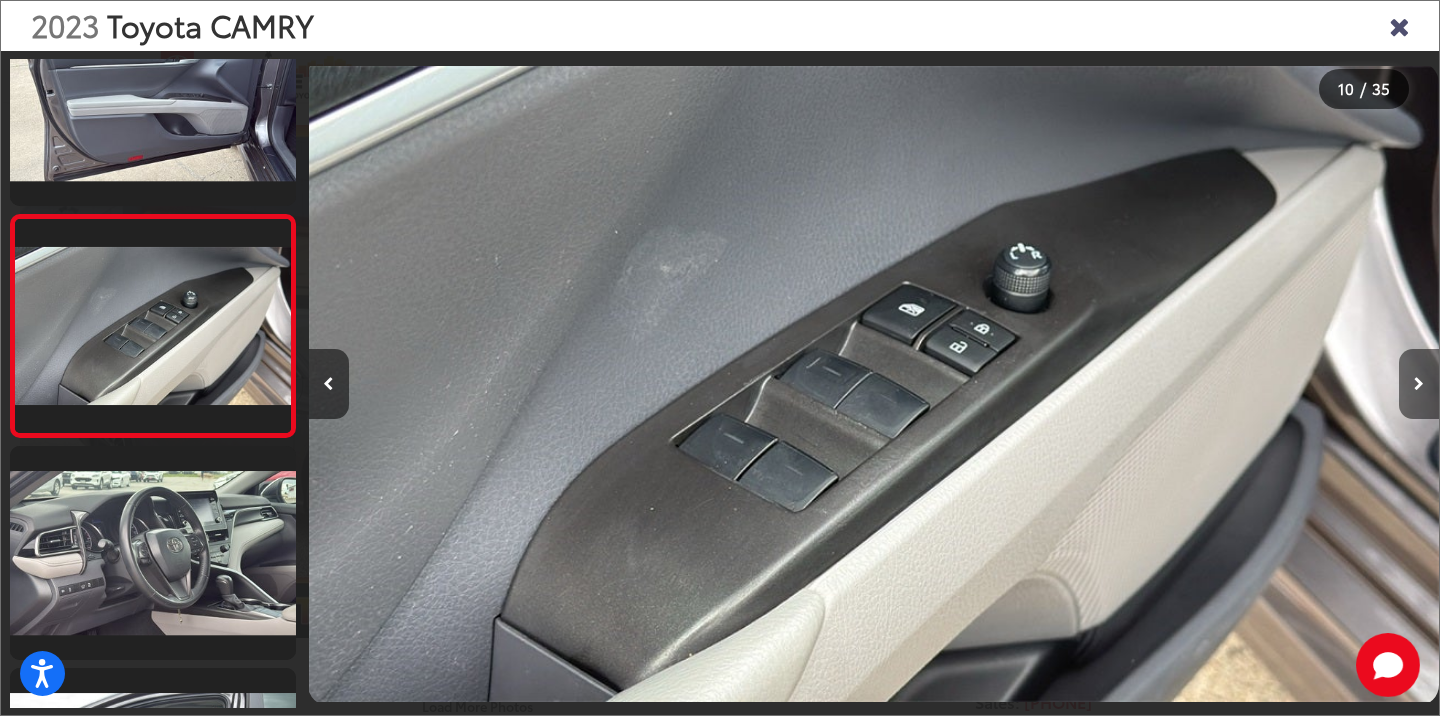 click at bounding box center [1419, 384] 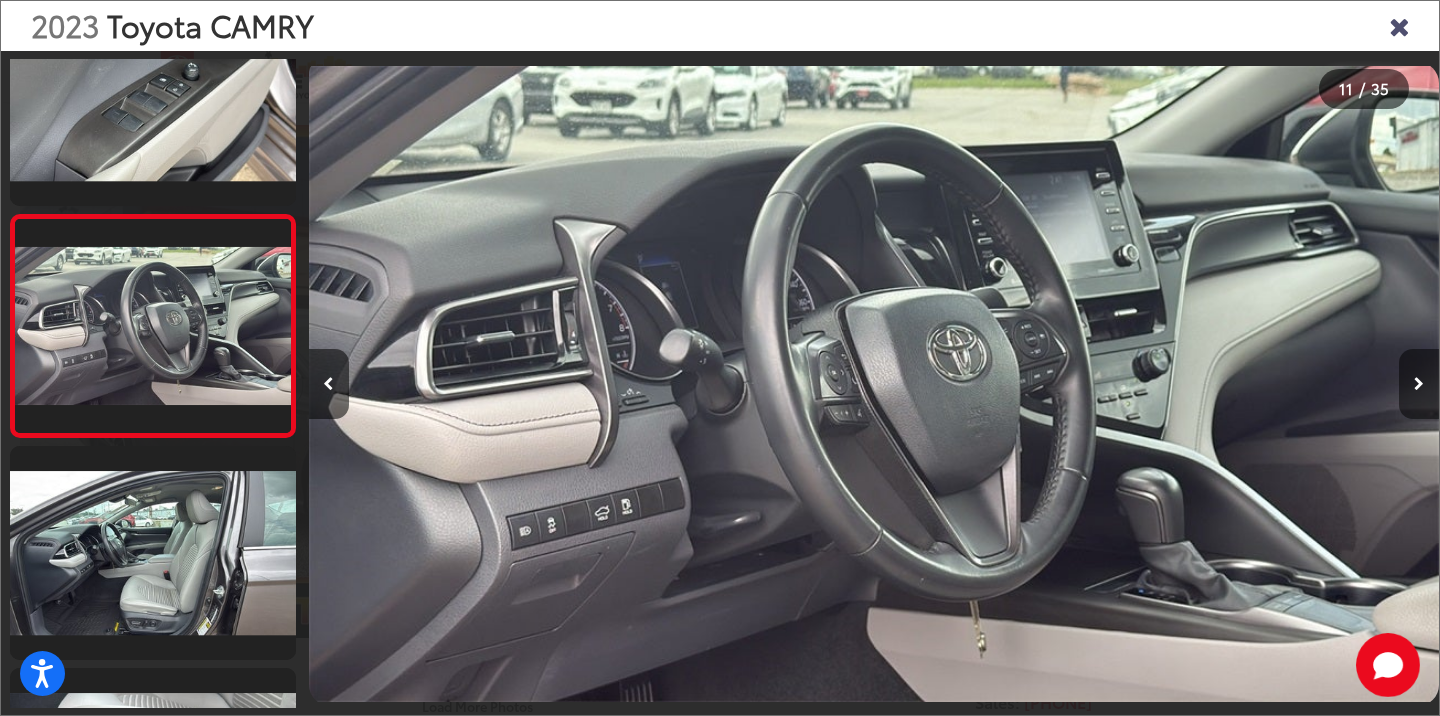 click at bounding box center (1419, 384) 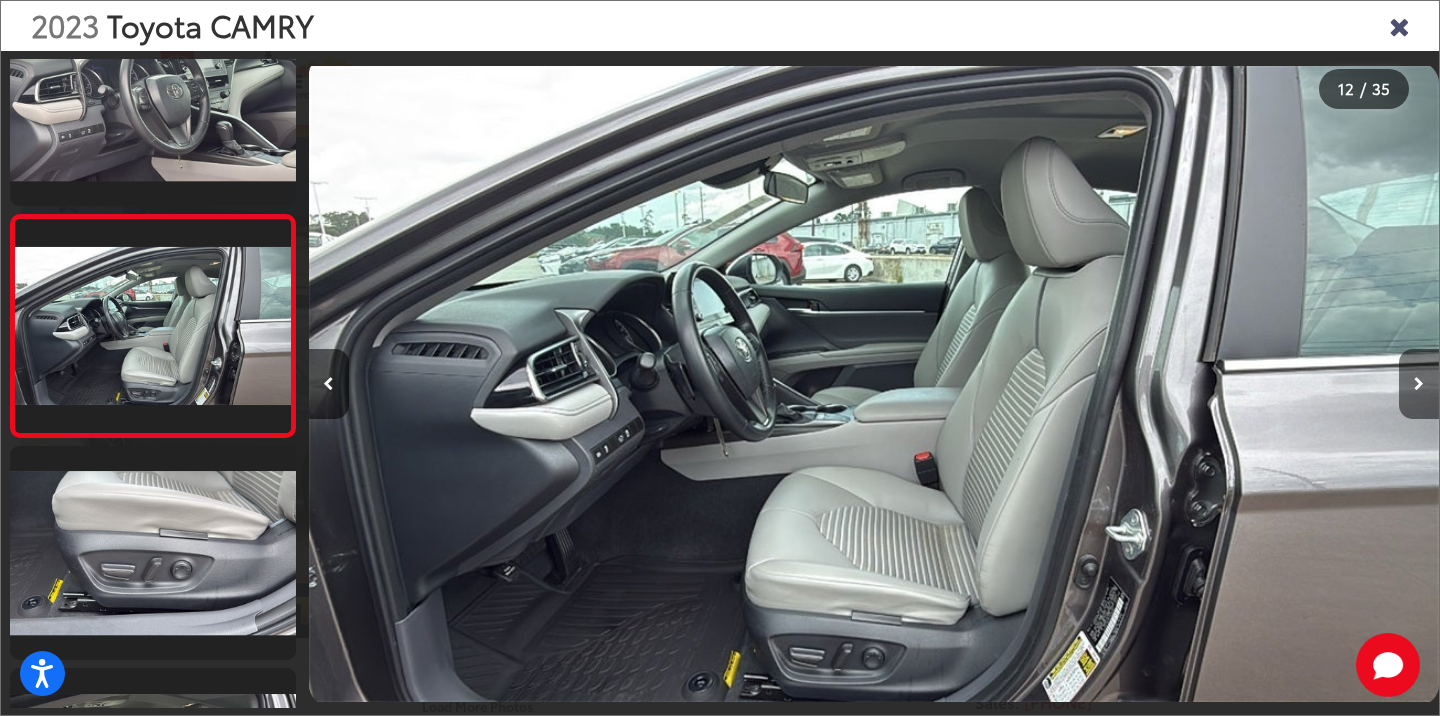 click at bounding box center (1419, 384) 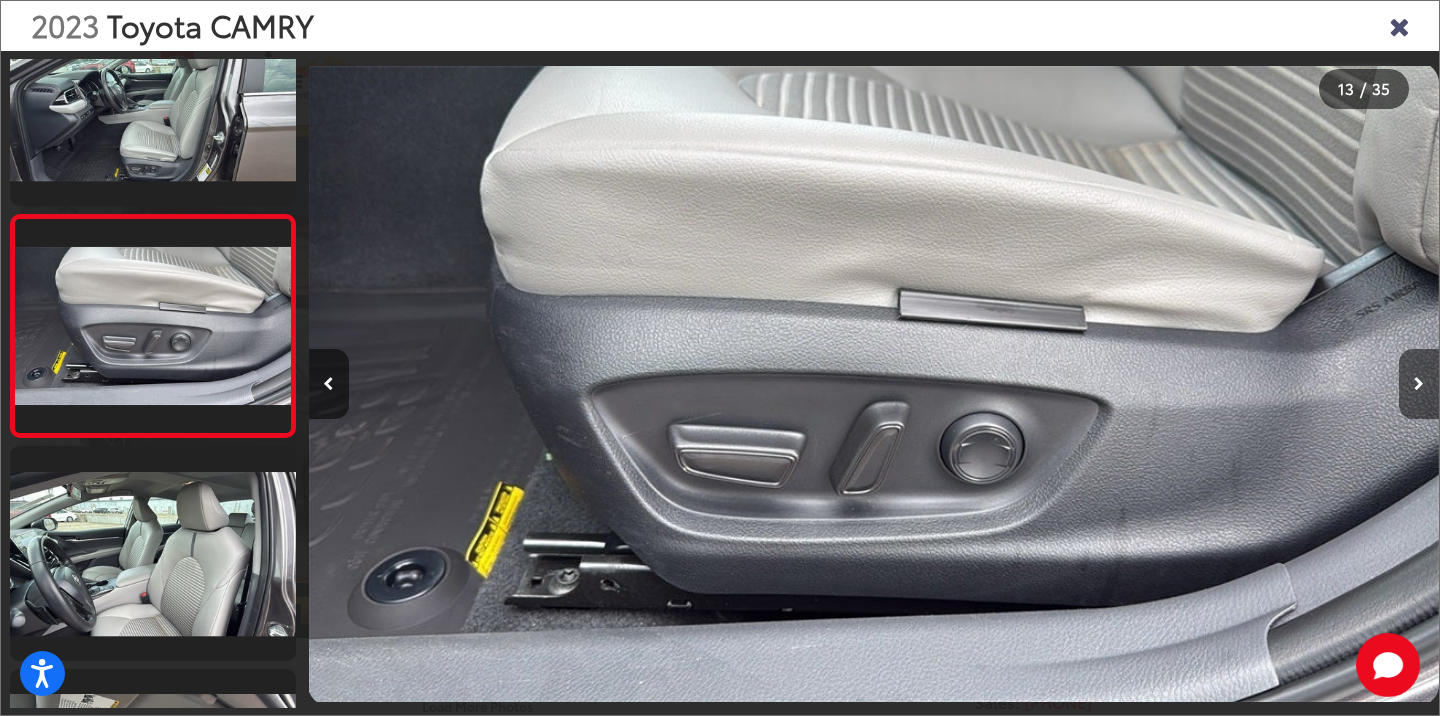 click at bounding box center [1419, 384] 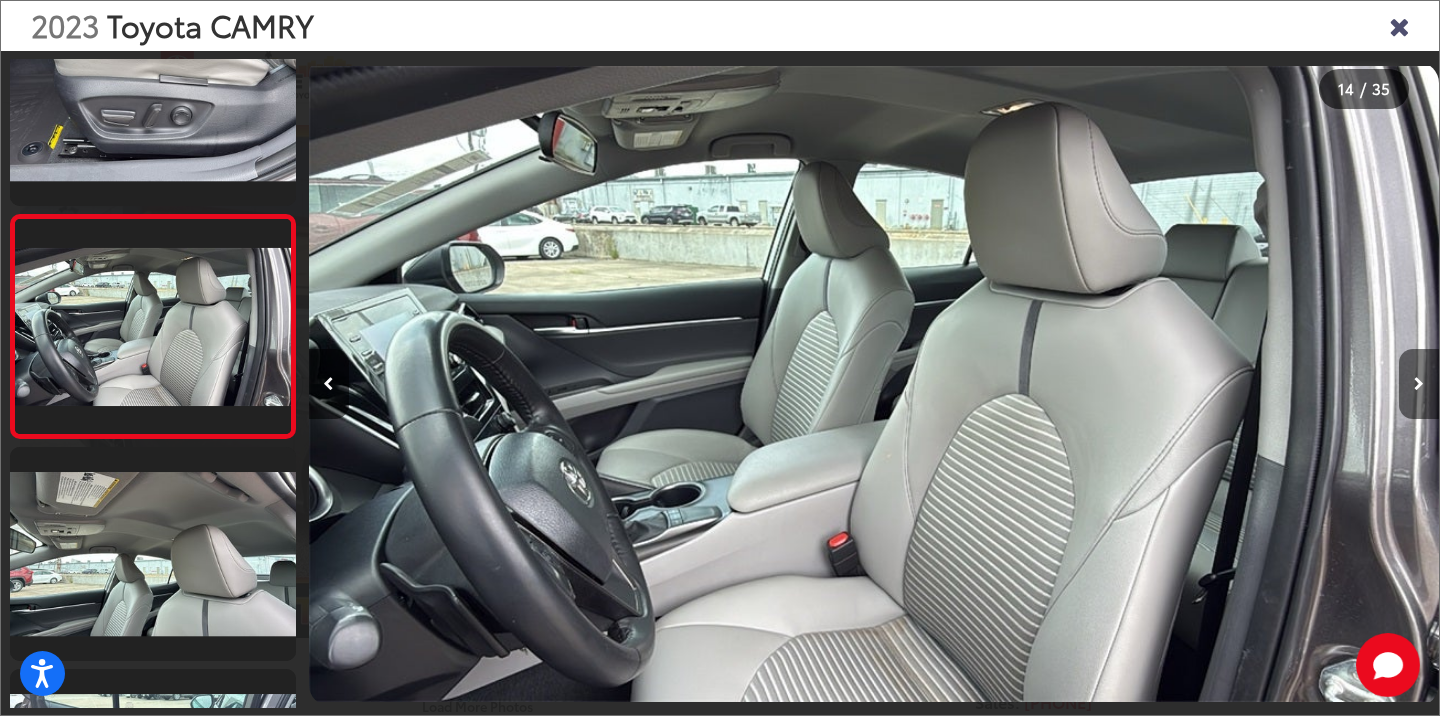 click at bounding box center [1419, 384] 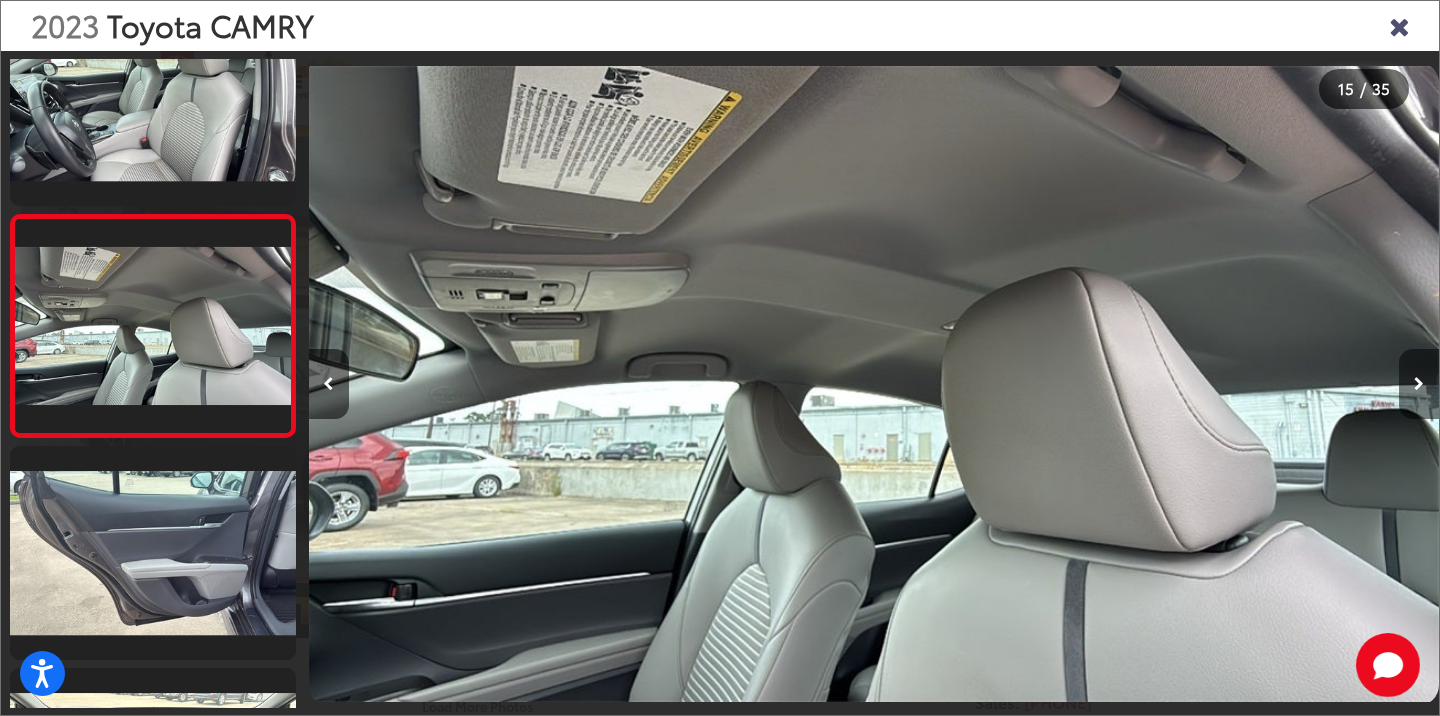 click at bounding box center [1419, 384] 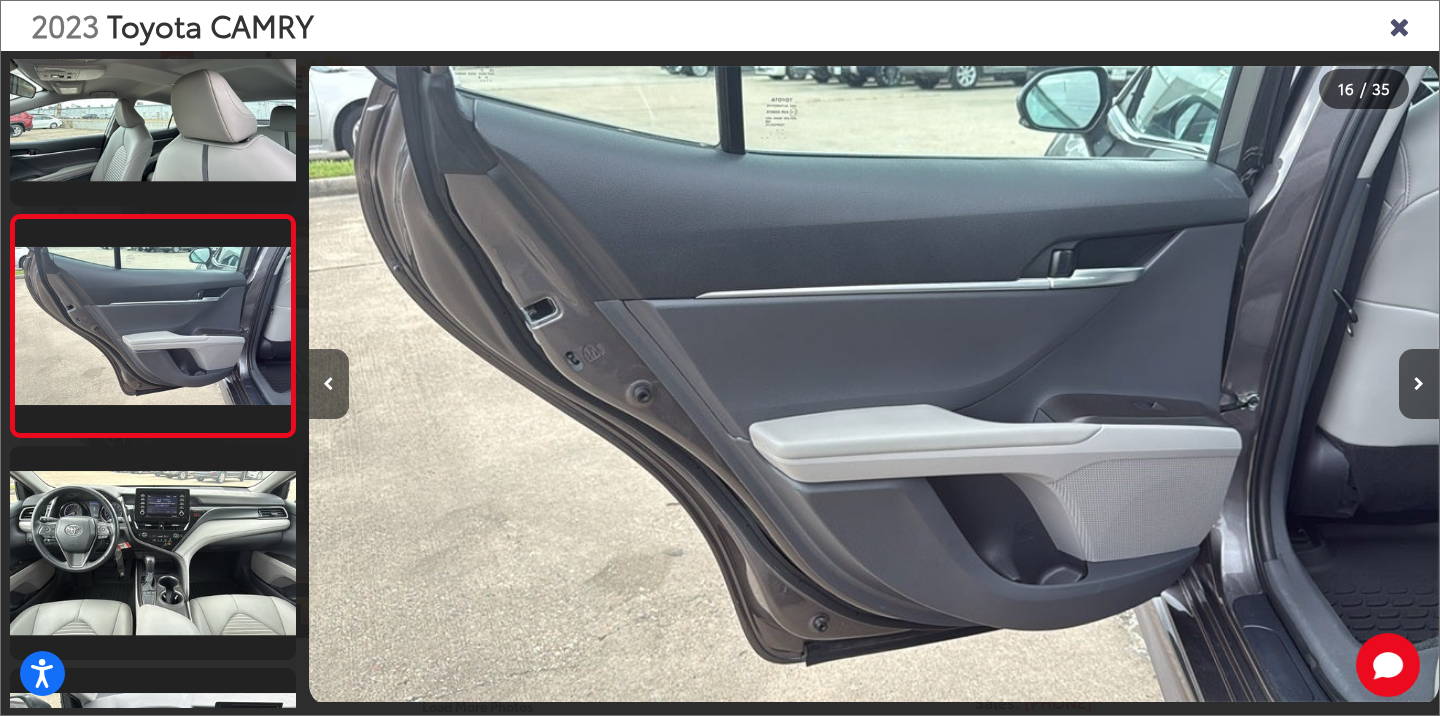 click at bounding box center [1399, 25] 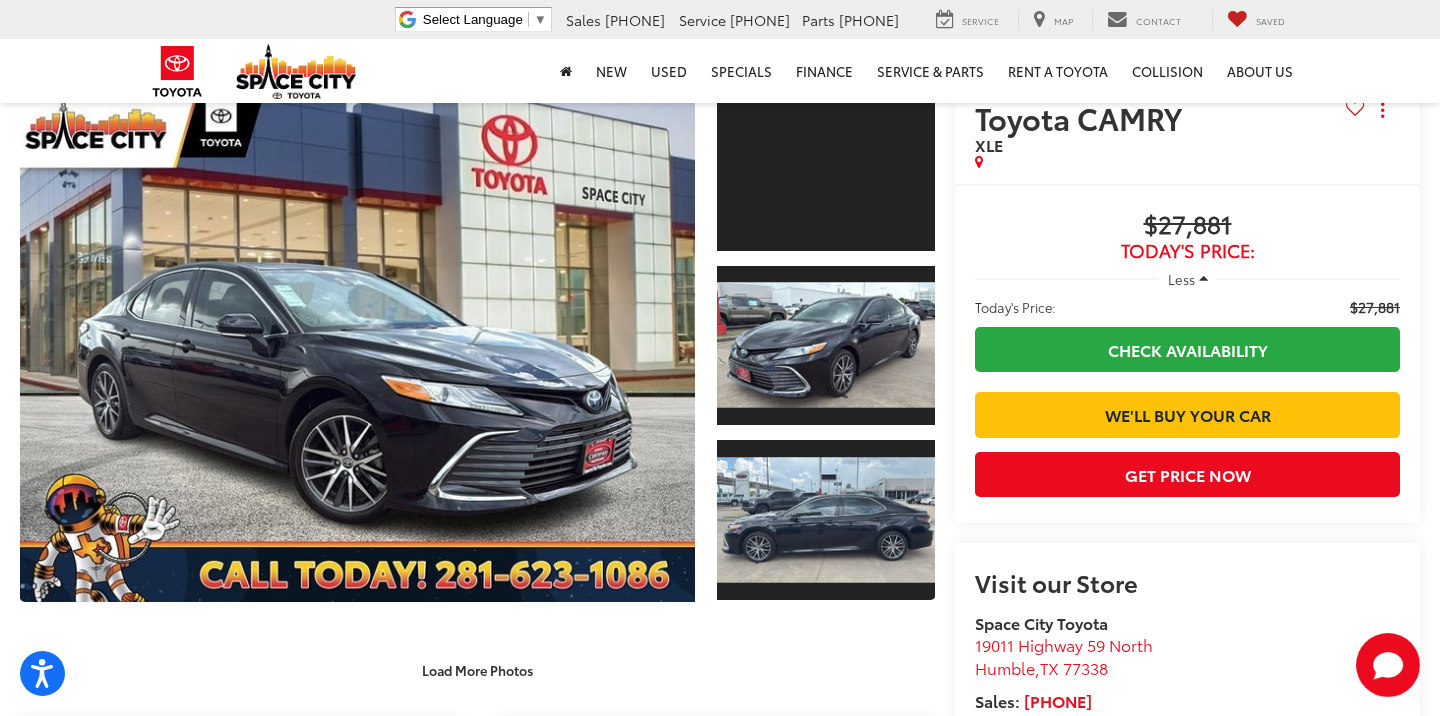 scroll, scrollTop: 91, scrollLeft: 0, axis: vertical 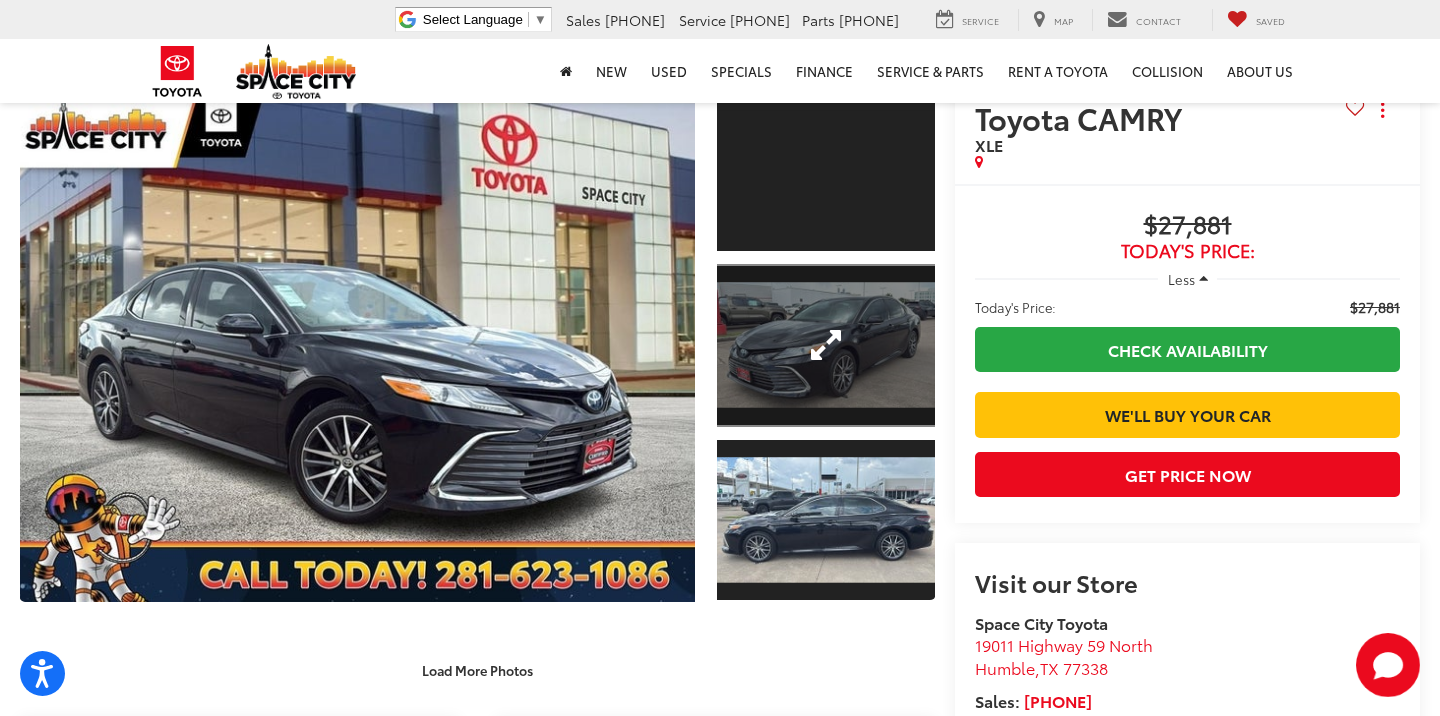 click at bounding box center [826, 346] 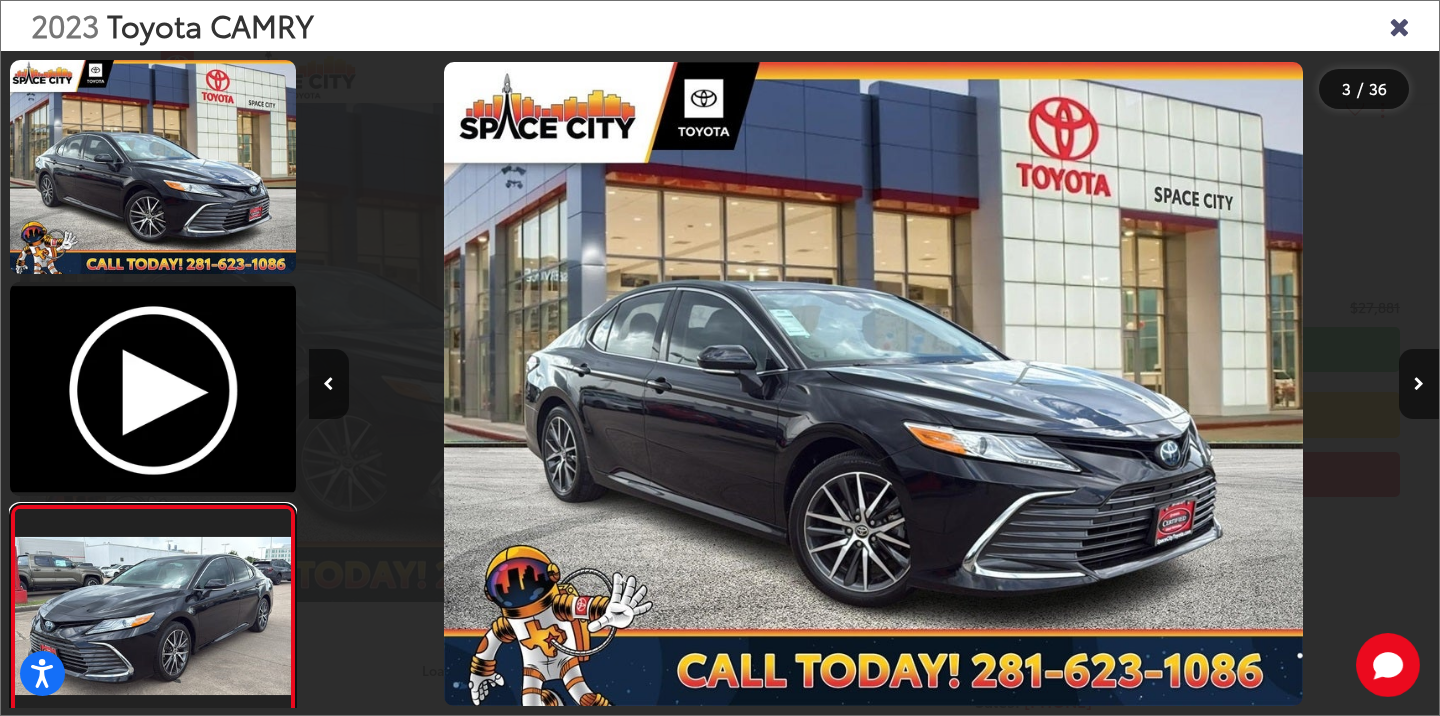 scroll, scrollTop: 0, scrollLeft: 2261, axis: horizontal 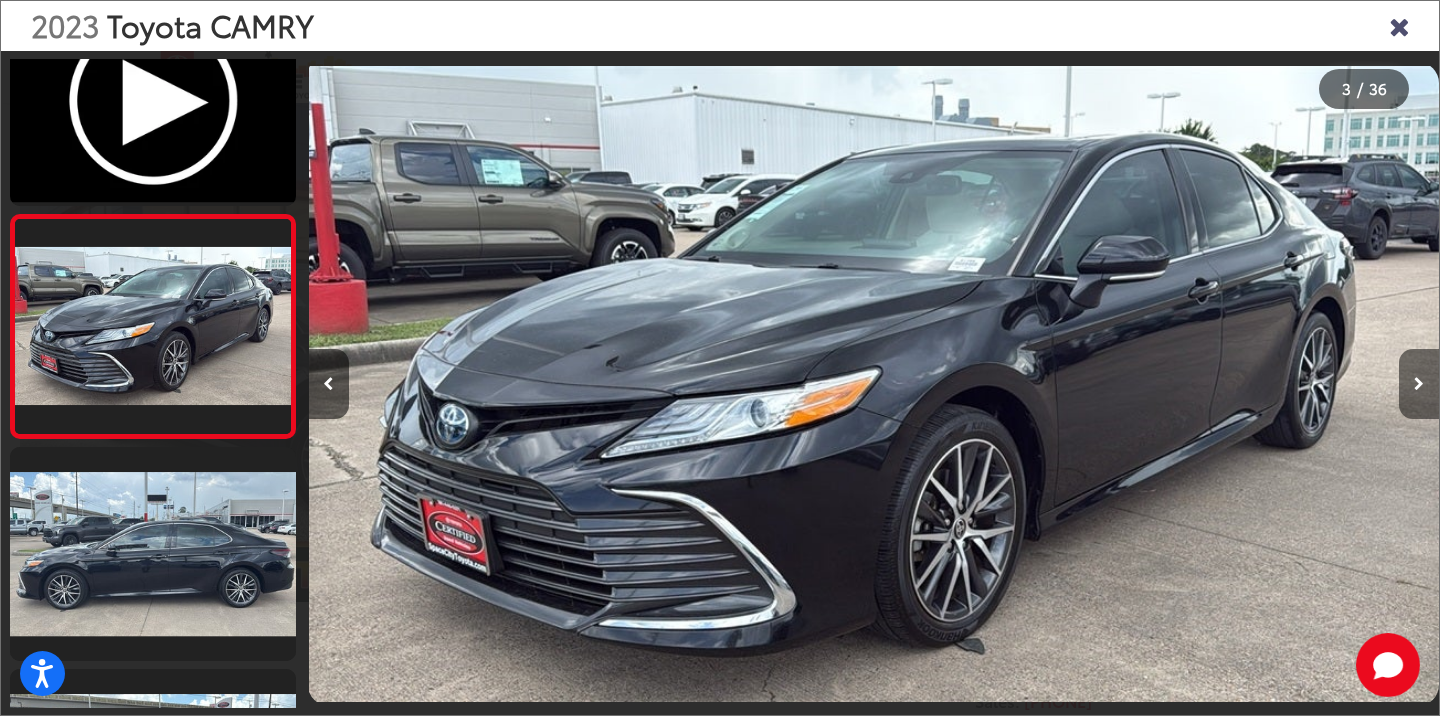 click at bounding box center [1419, 384] 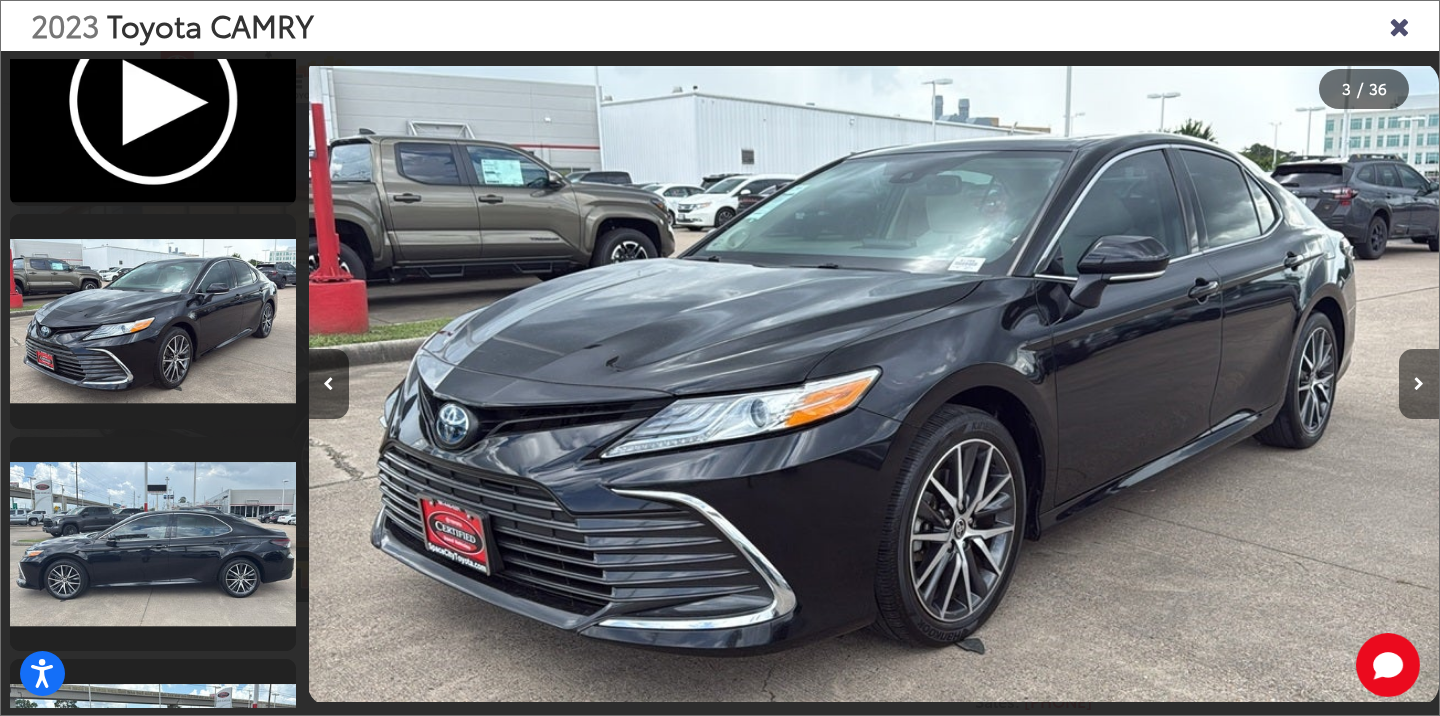 scroll, scrollTop: 513, scrollLeft: 0, axis: vertical 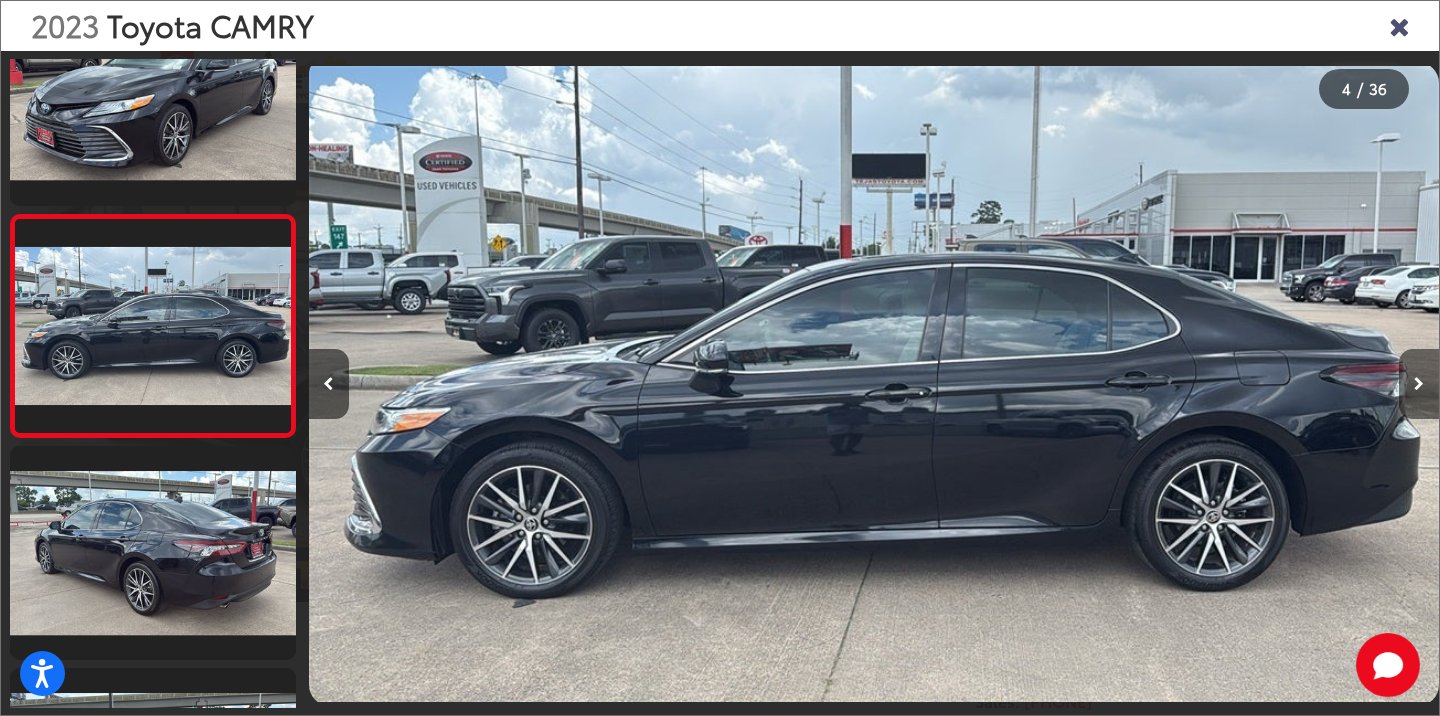 click at bounding box center [1419, 384] 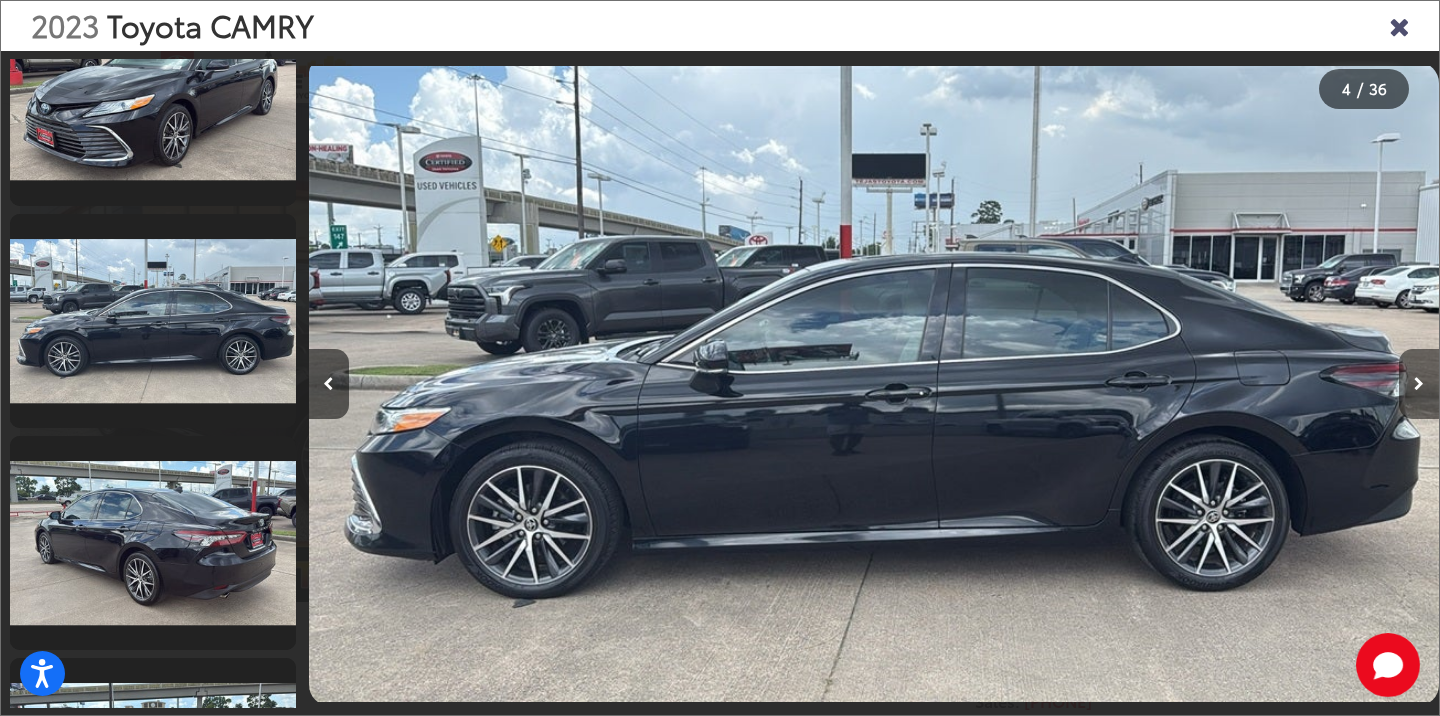 scroll, scrollTop: 735, scrollLeft: 0, axis: vertical 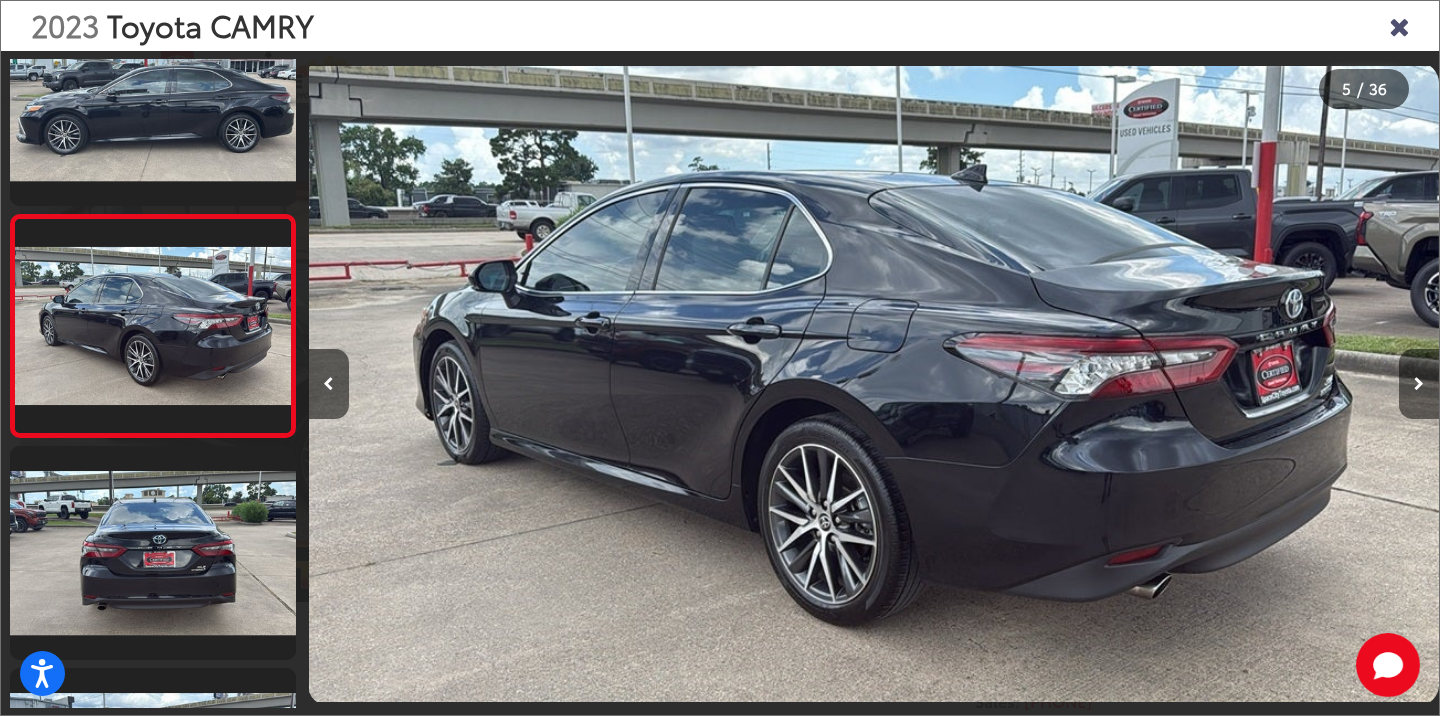 click at bounding box center (1419, 384) 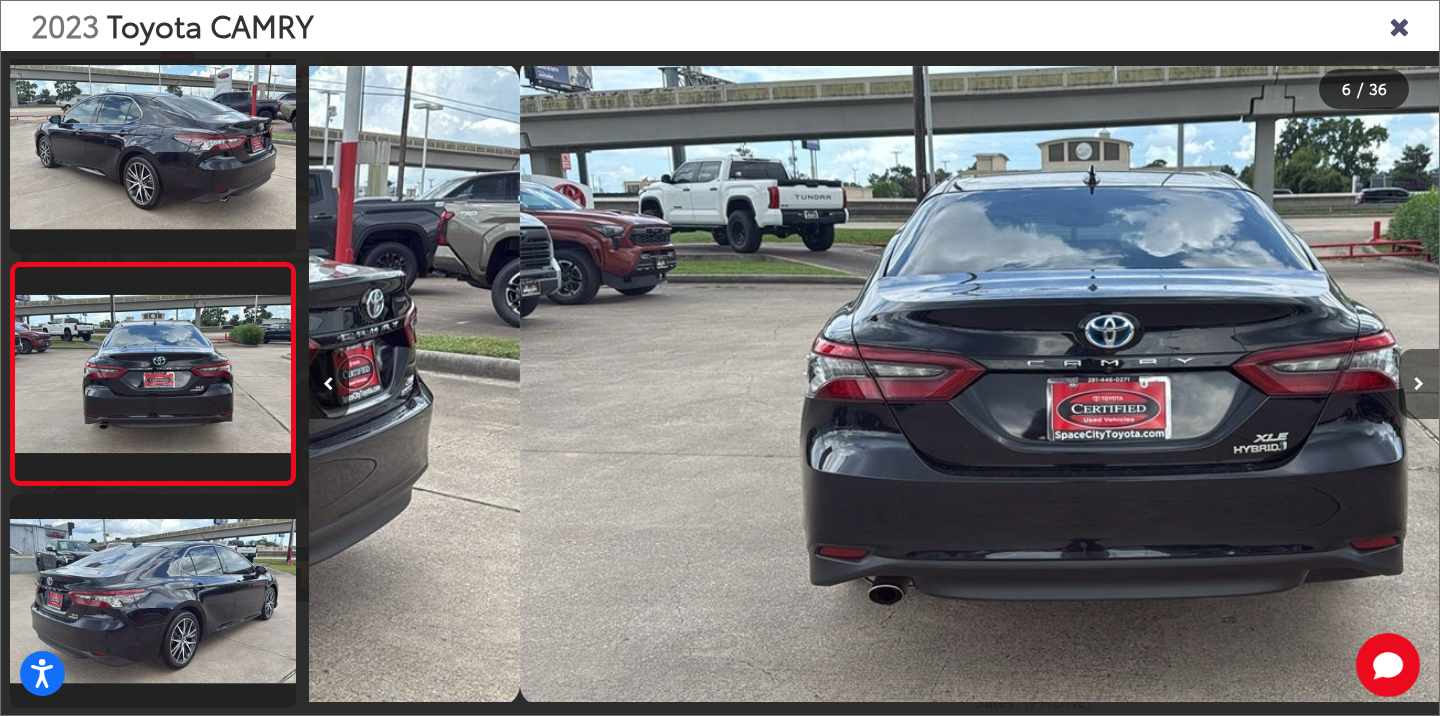 scroll, scrollTop: 957, scrollLeft: 0, axis: vertical 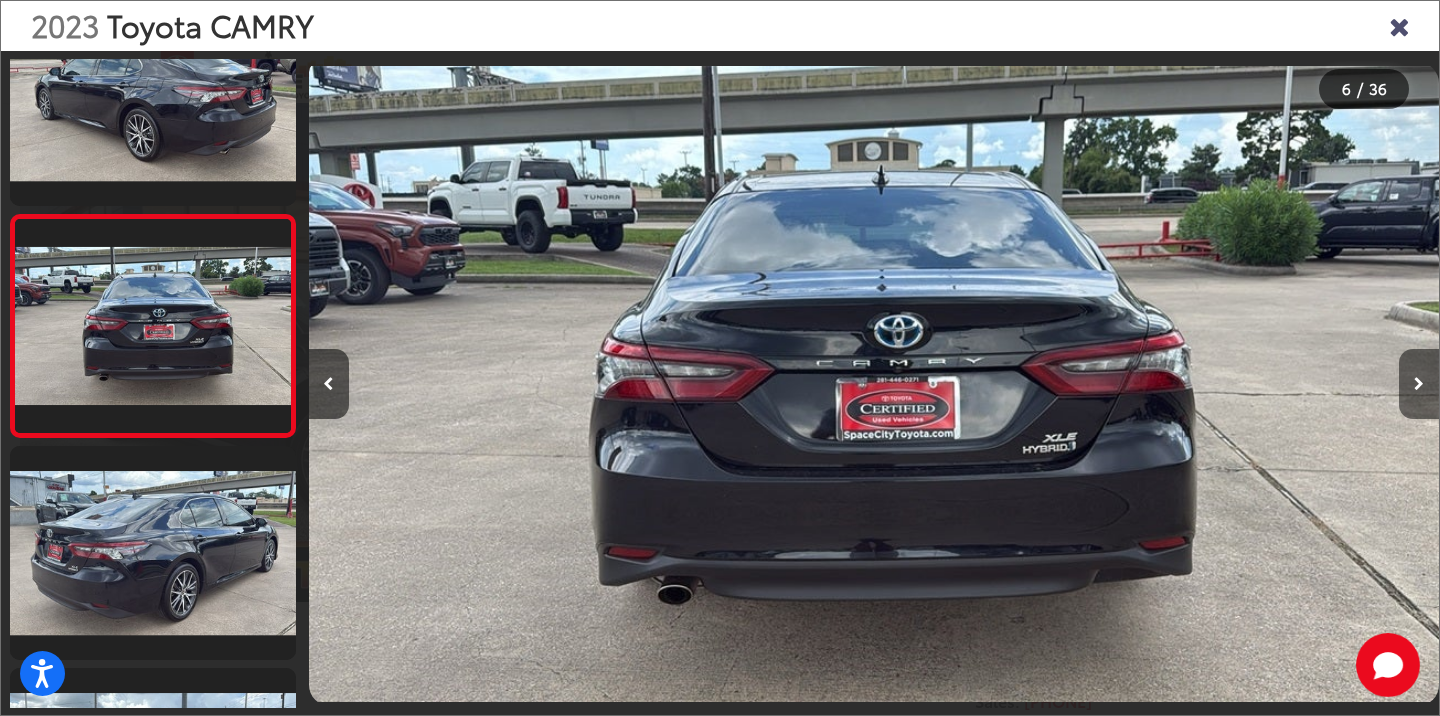 click at bounding box center (1419, 384) 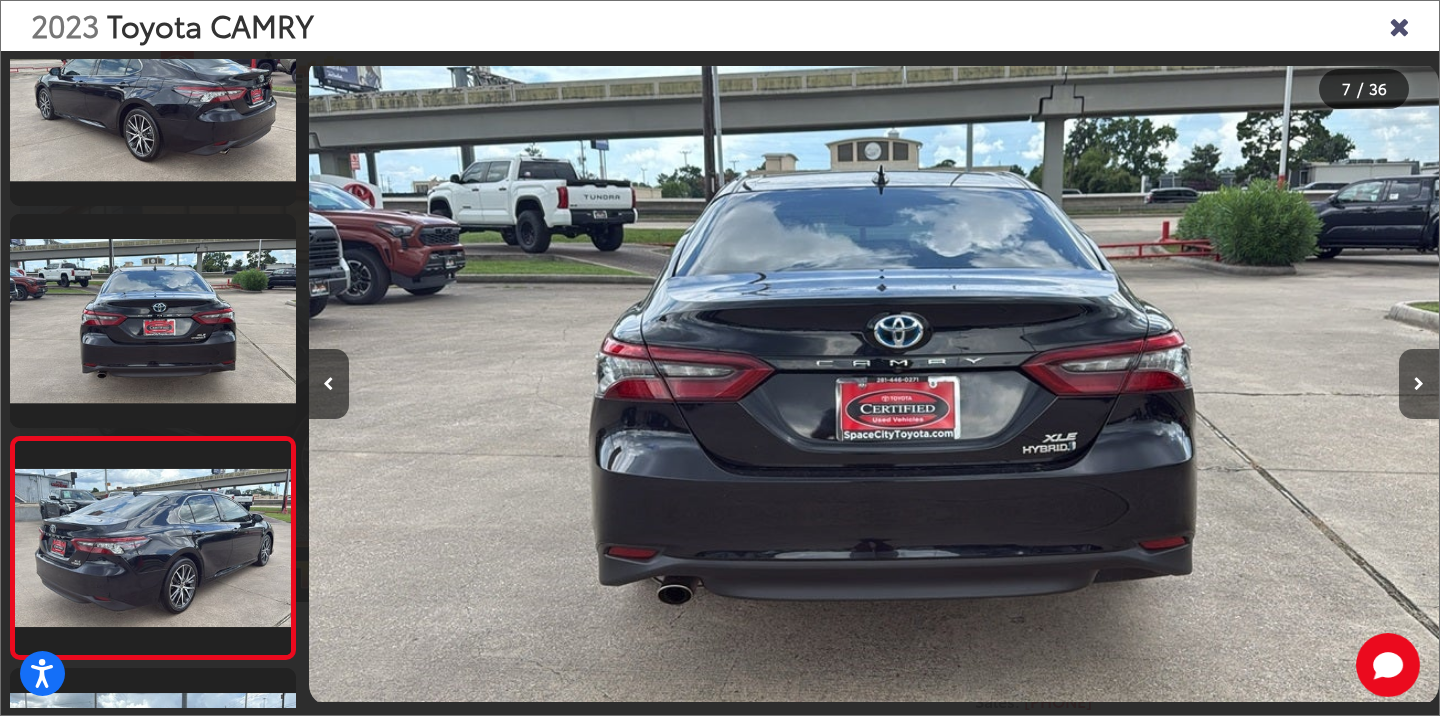 scroll, scrollTop: 0, scrollLeft: 6782, axis: horizontal 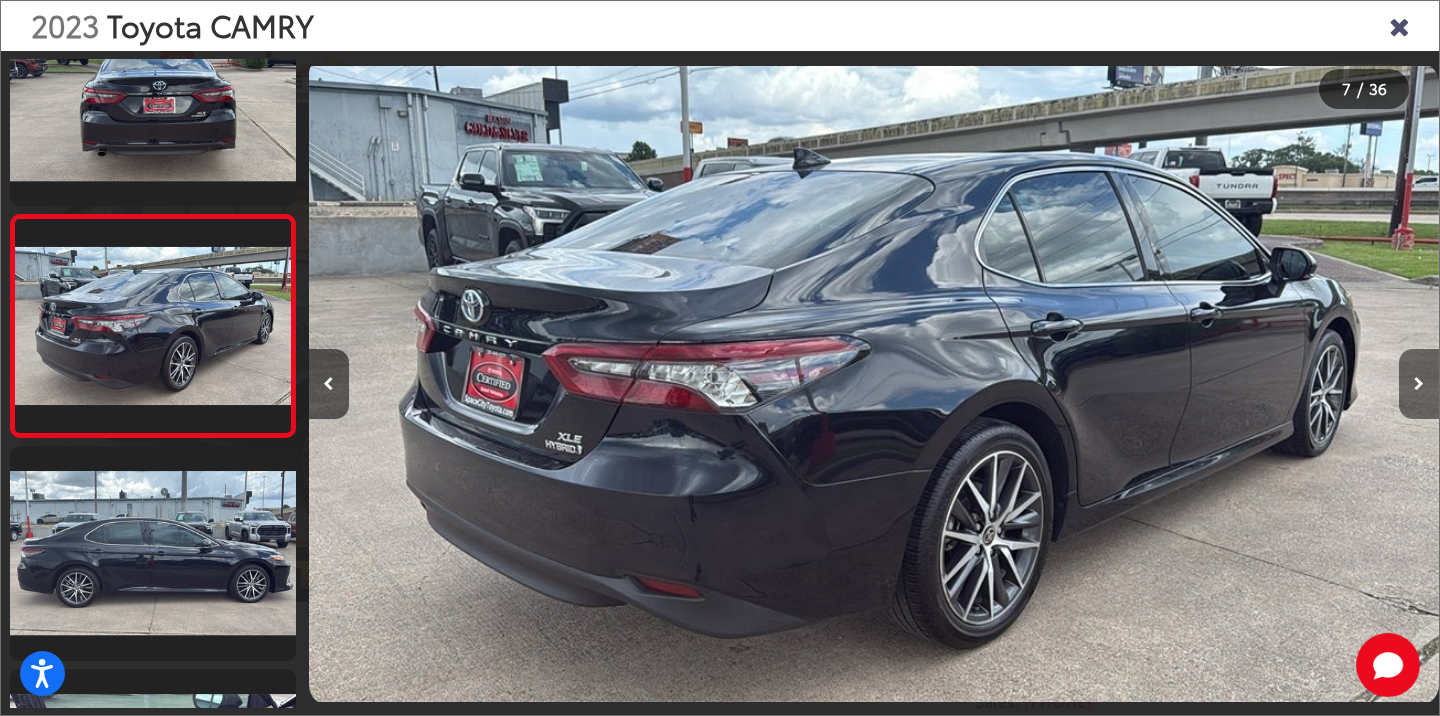 click at bounding box center [1419, 384] 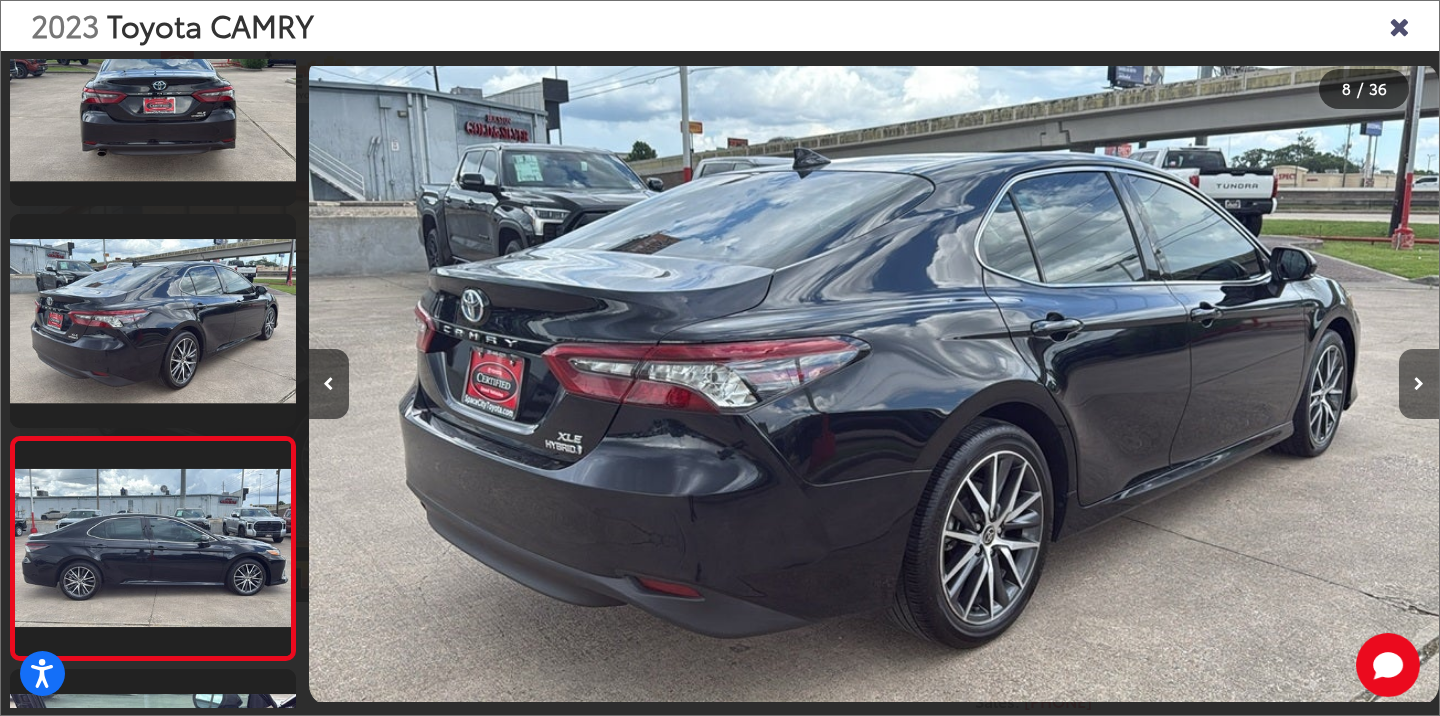 scroll, scrollTop: 1399, scrollLeft: 0, axis: vertical 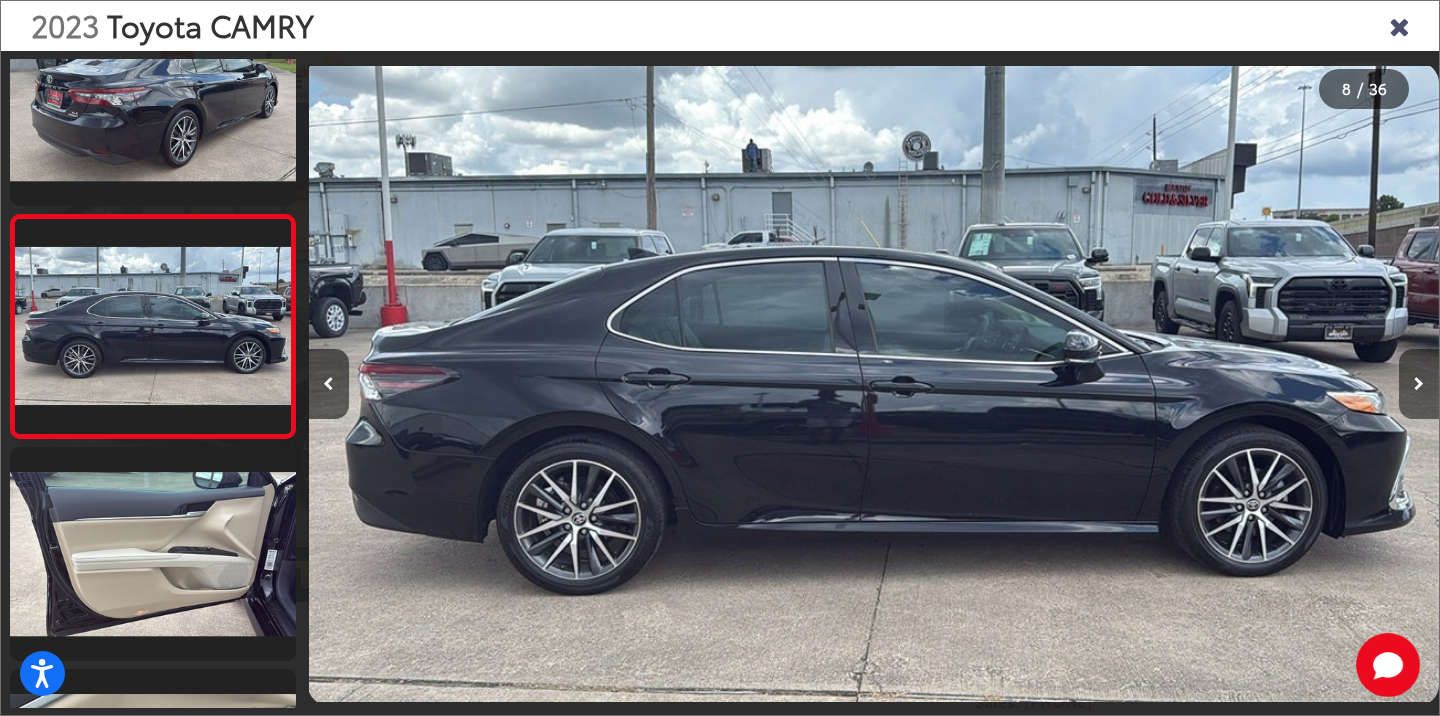 click at bounding box center [1419, 384] 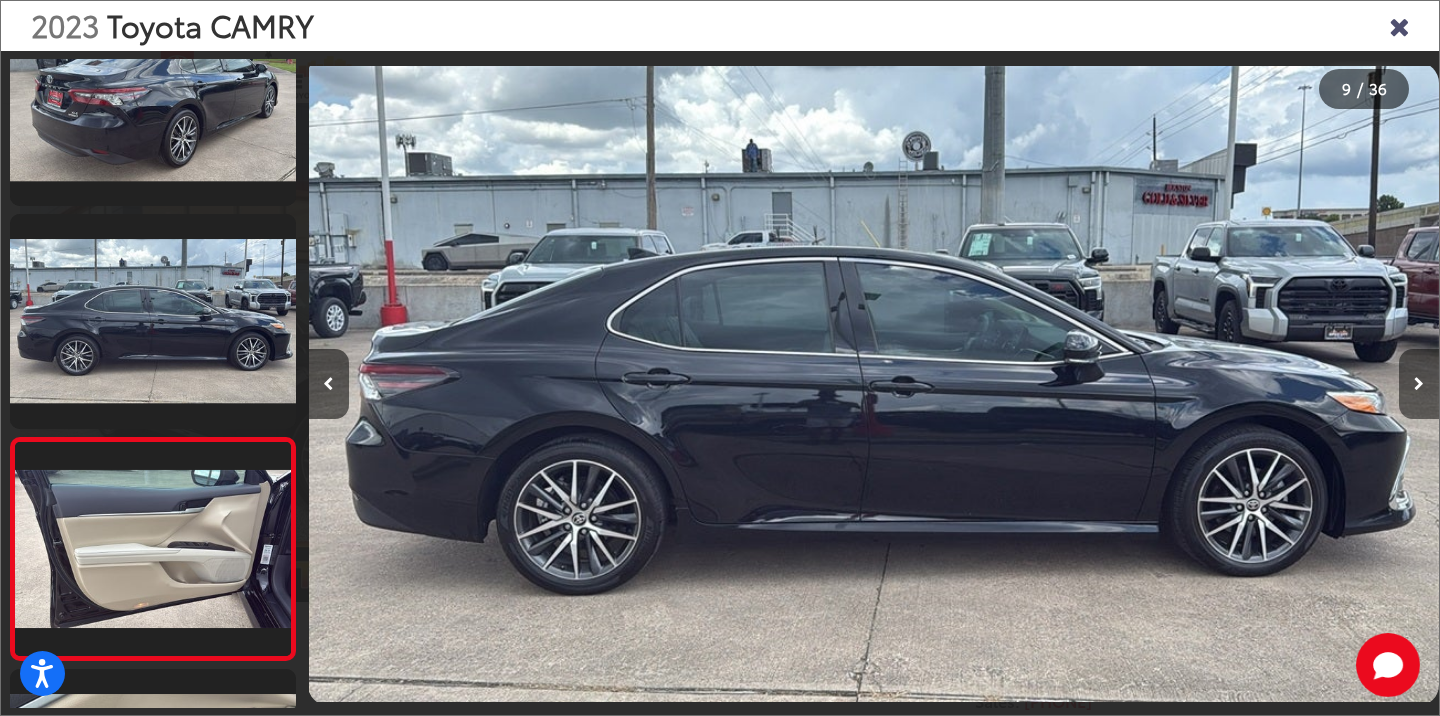 scroll, scrollTop: 1622, scrollLeft: 0, axis: vertical 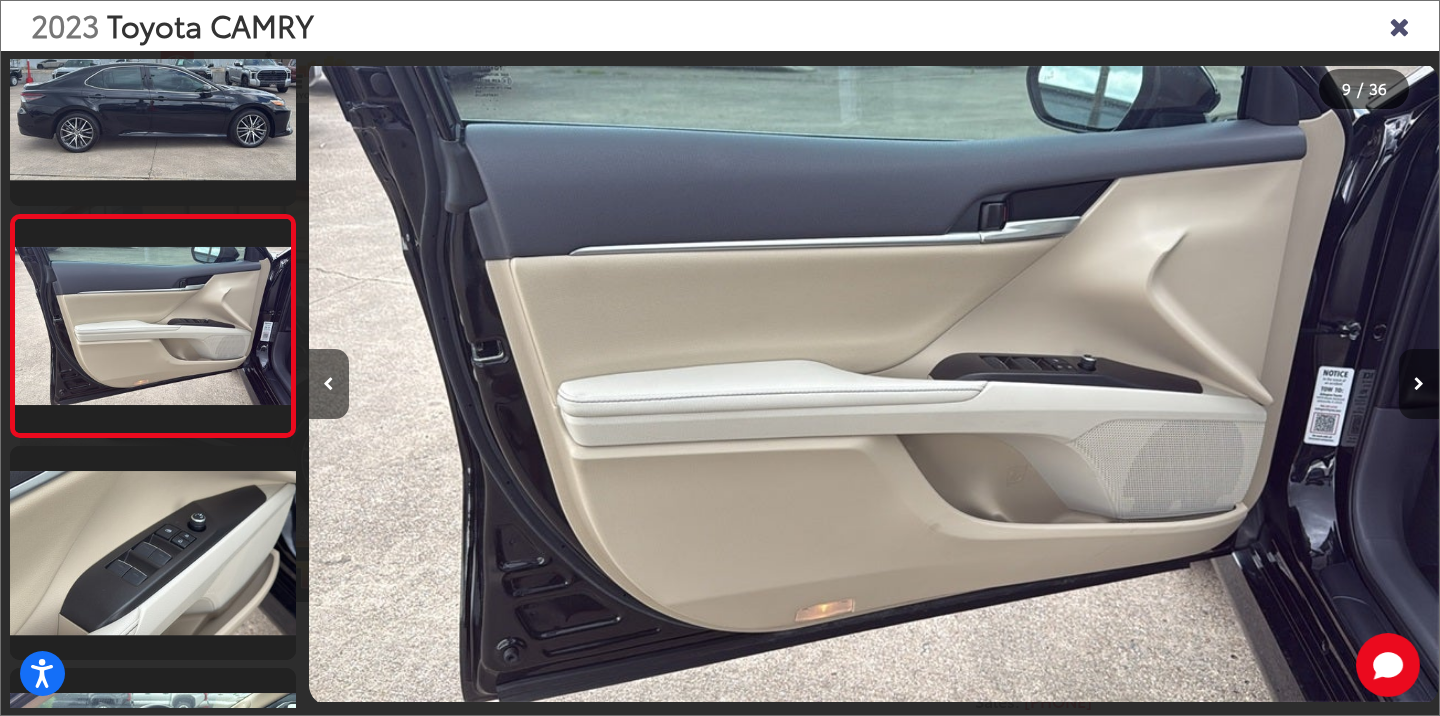 click at bounding box center [1419, 384] 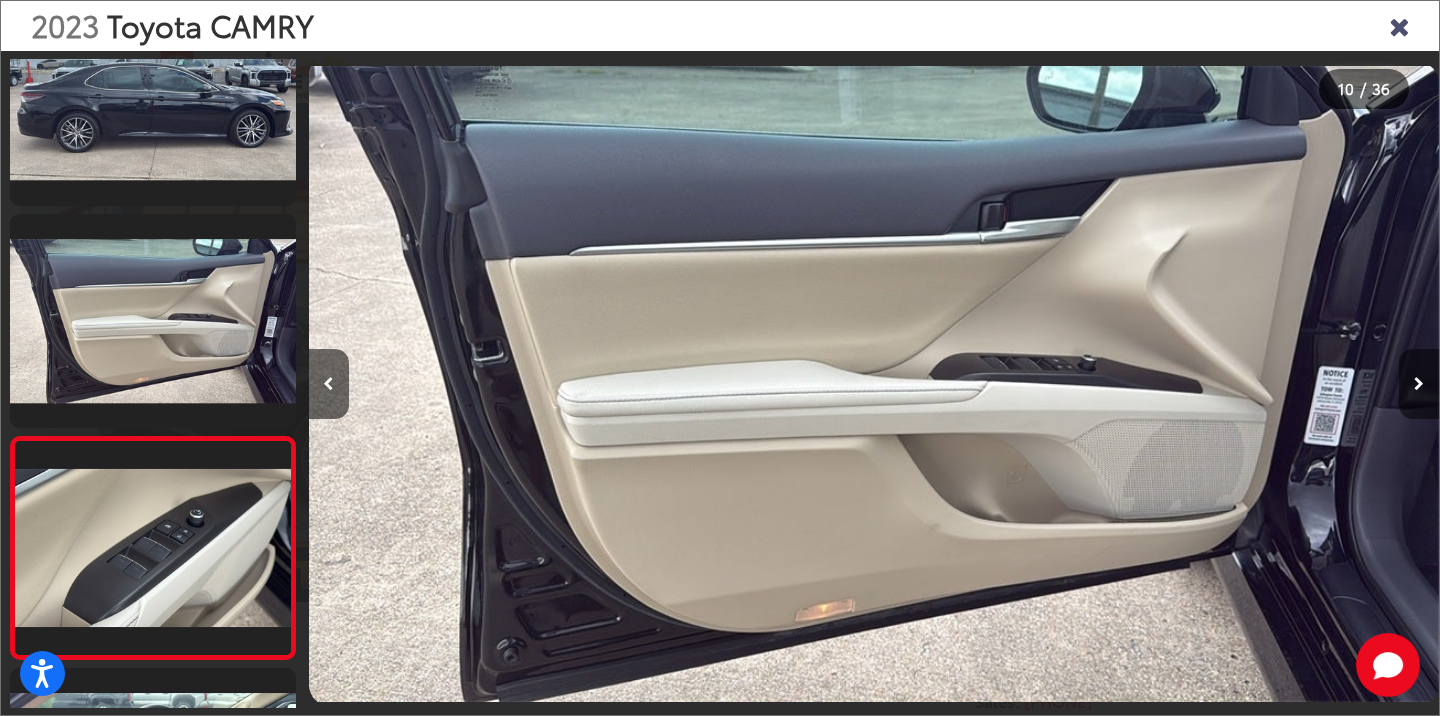 scroll, scrollTop: 1846, scrollLeft: 0, axis: vertical 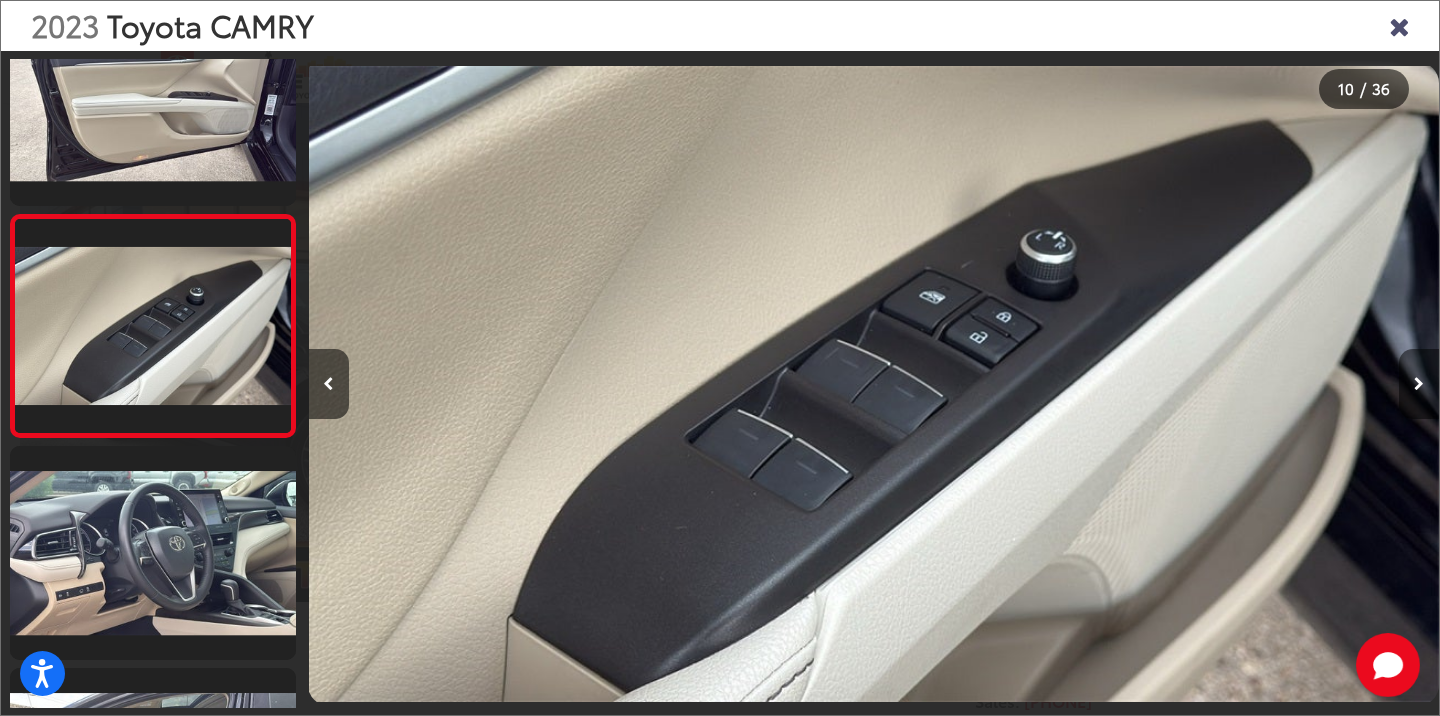 click at bounding box center (1419, 384) 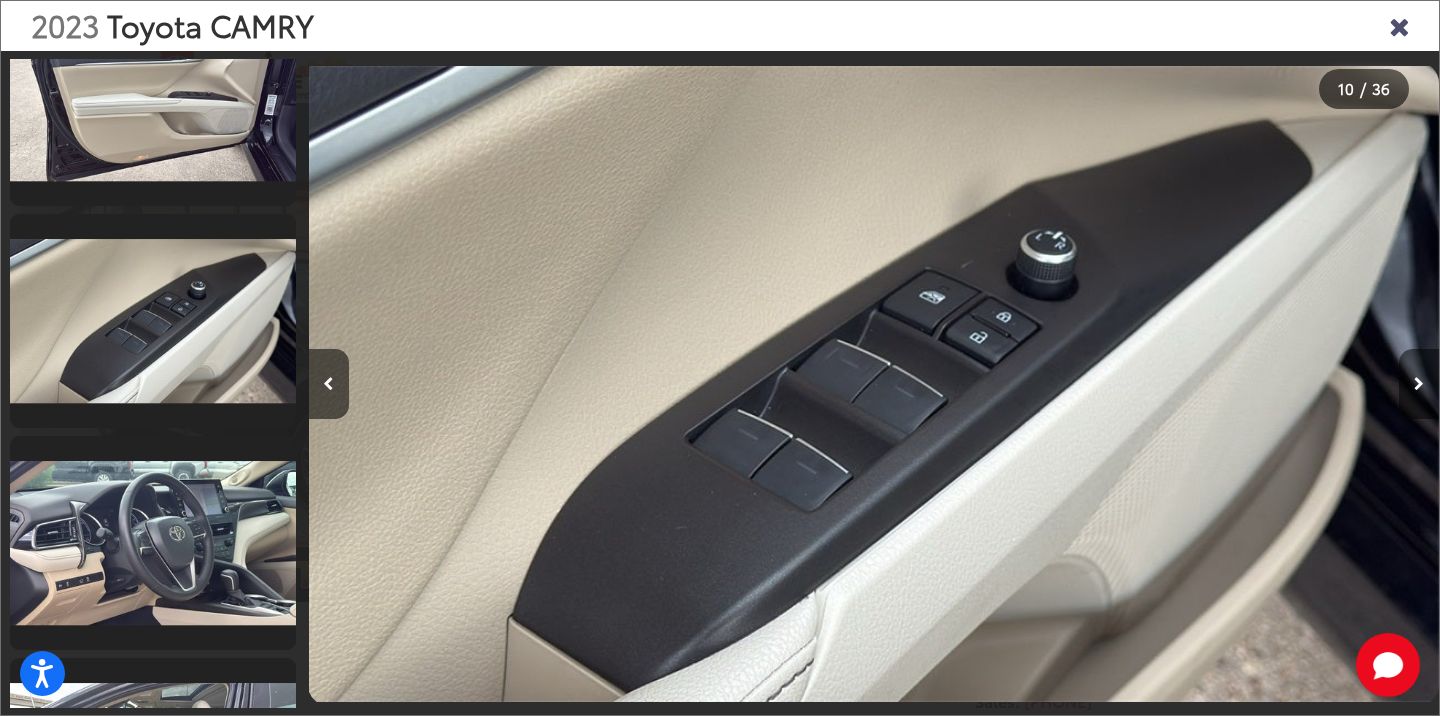 scroll, scrollTop: 2068, scrollLeft: 0, axis: vertical 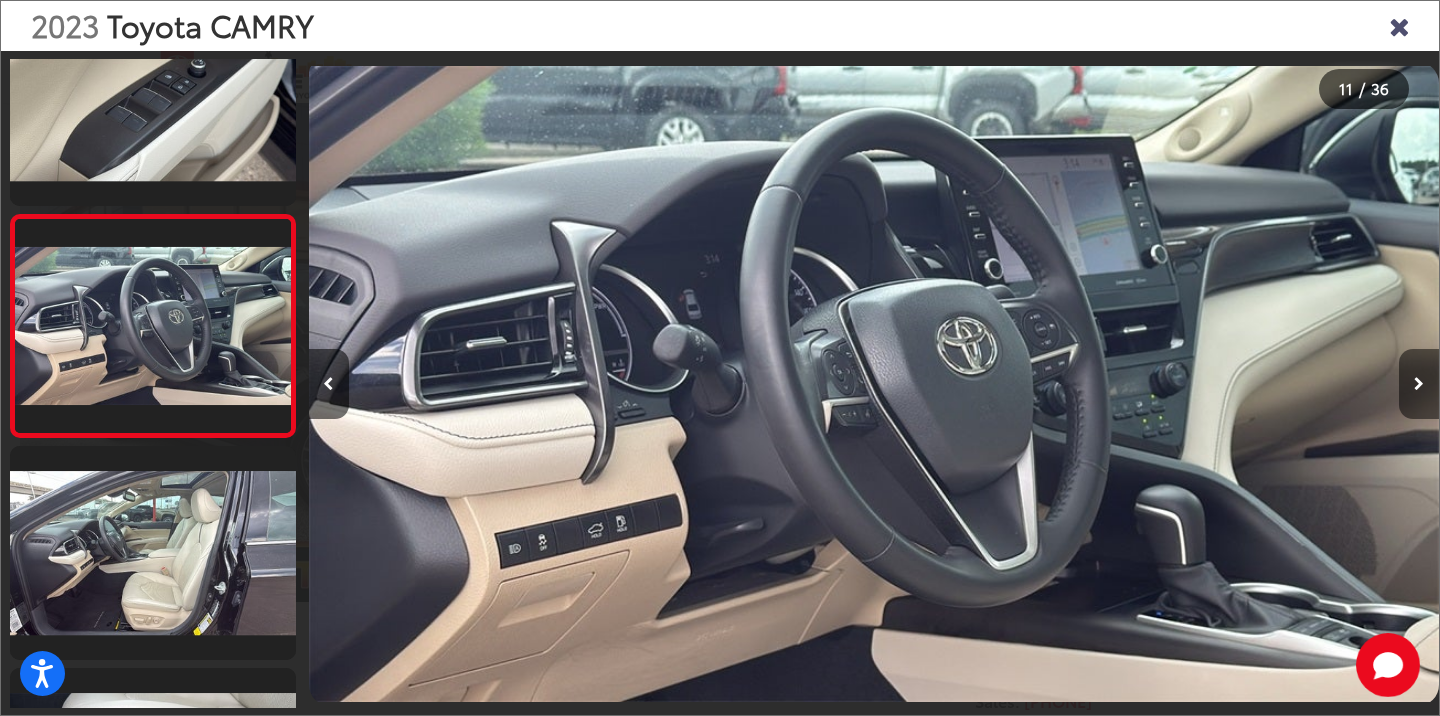 click at bounding box center (1419, 384) 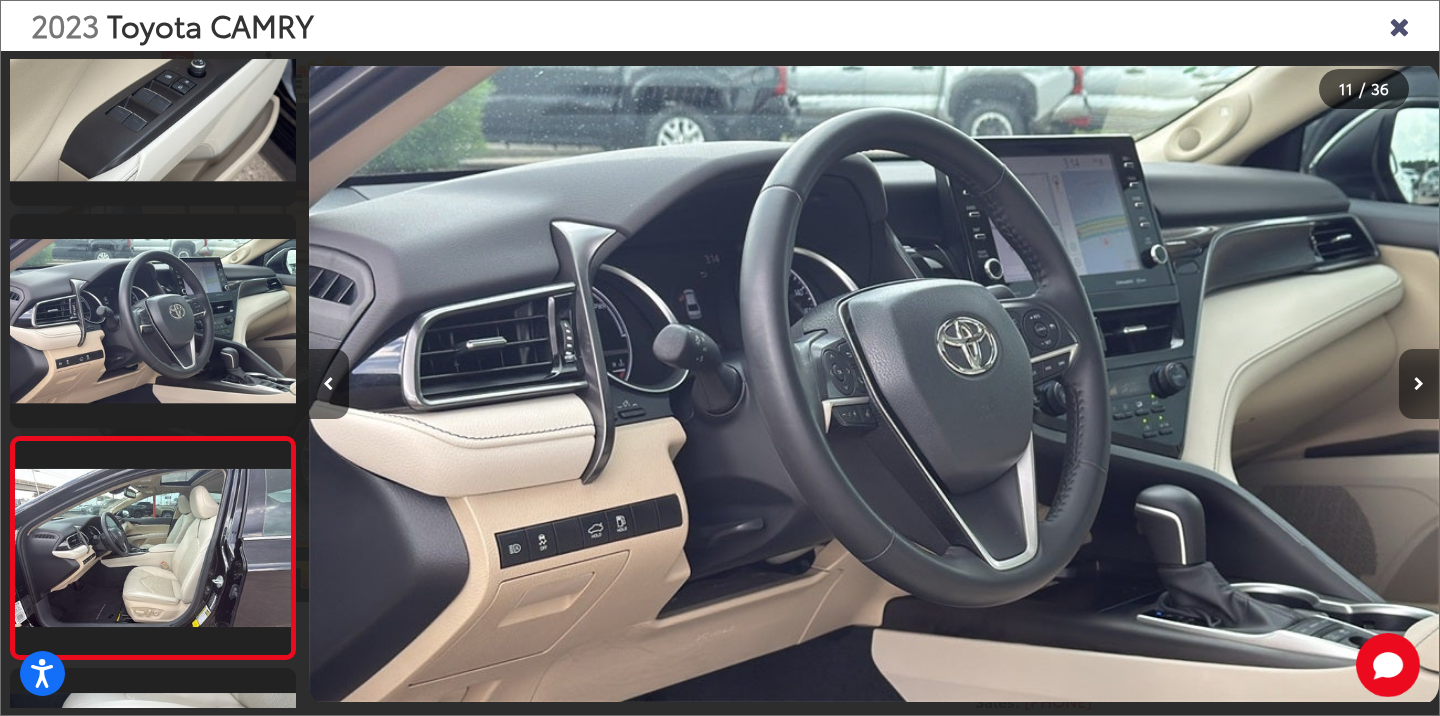 scroll, scrollTop: 0, scrollLeft: 12434, axis: horizontal 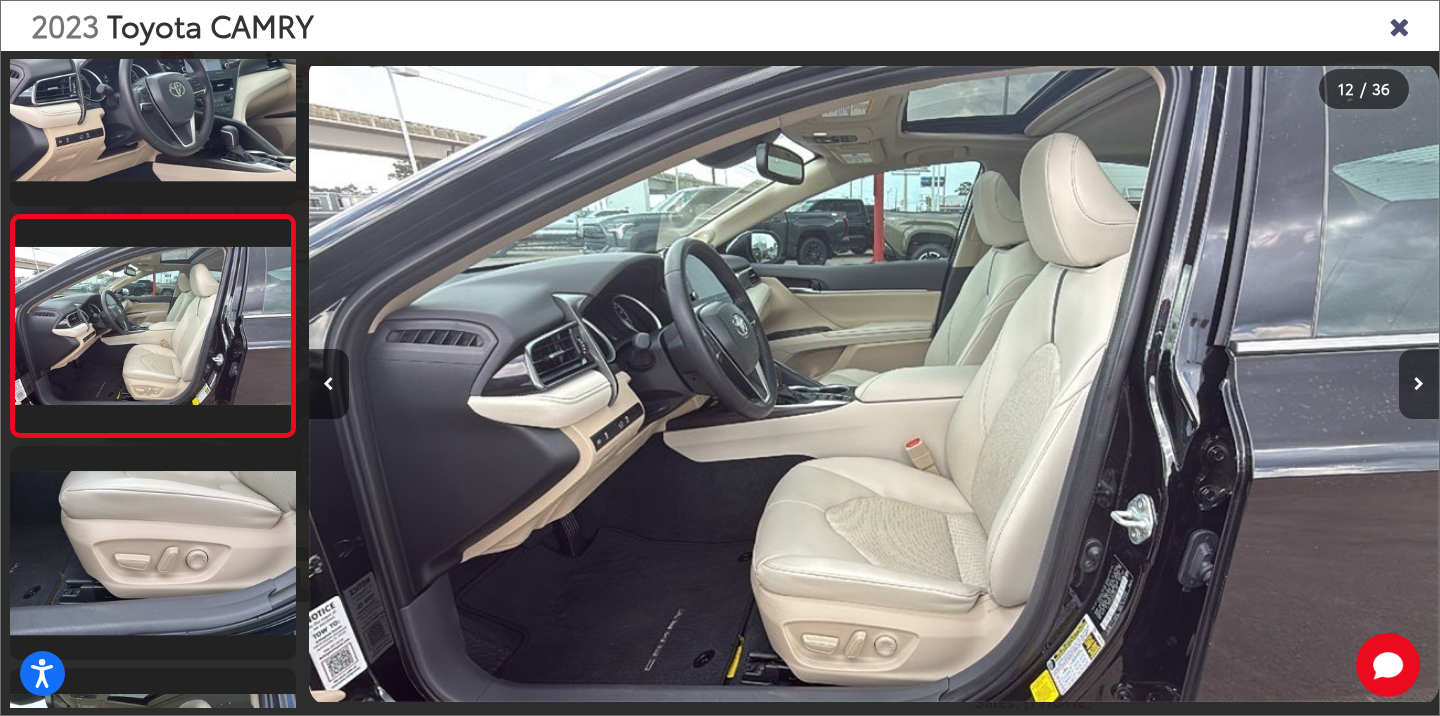 click at bounding box center (1419, 384) 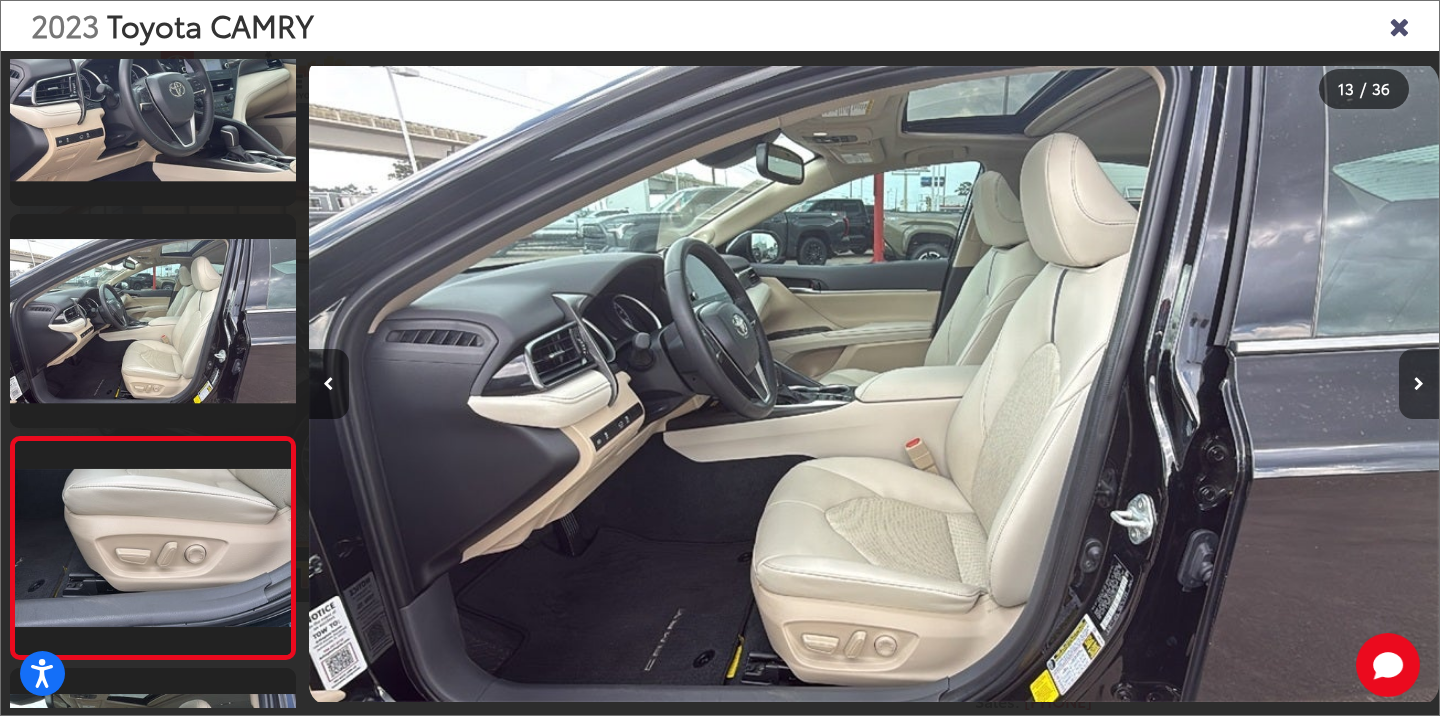 scroll, scrollTop: 2510, scrollLeft: 0, axis: vertical 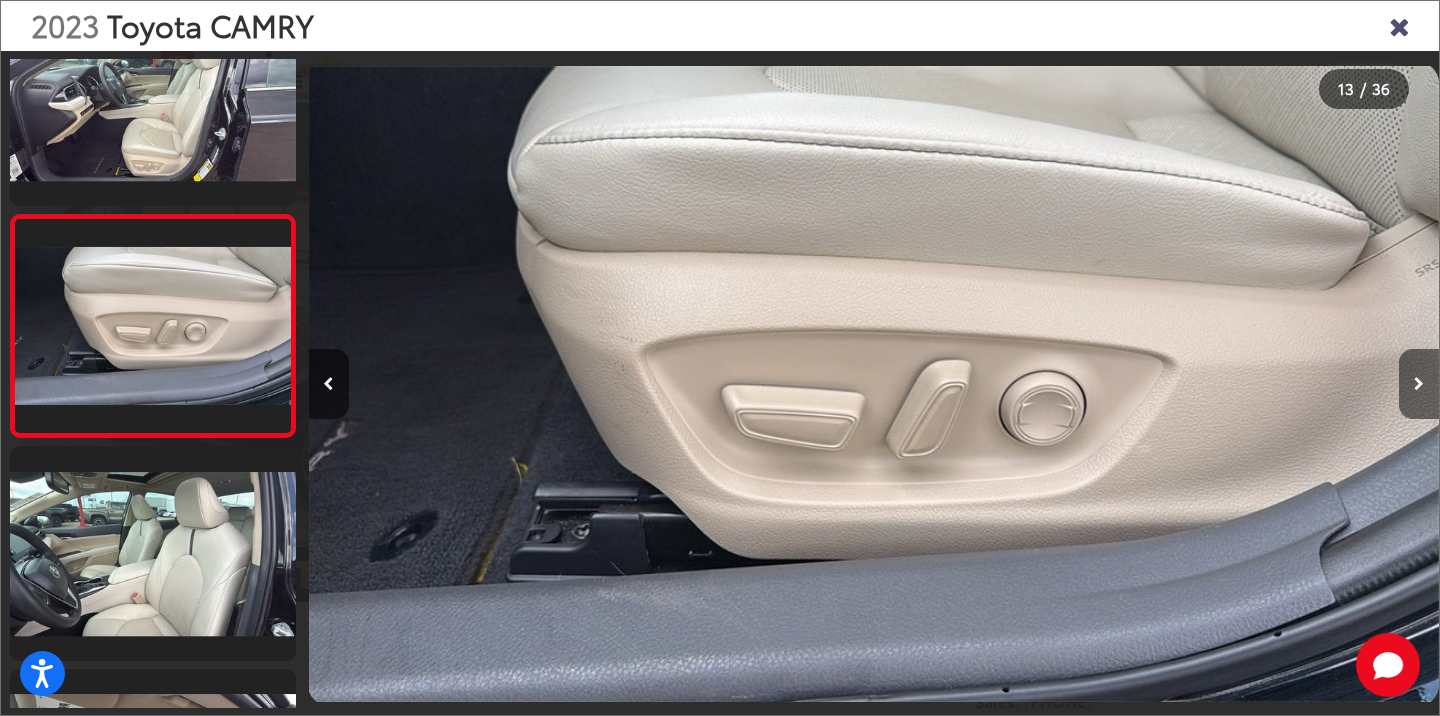 click at bounding box center [1419, 384] 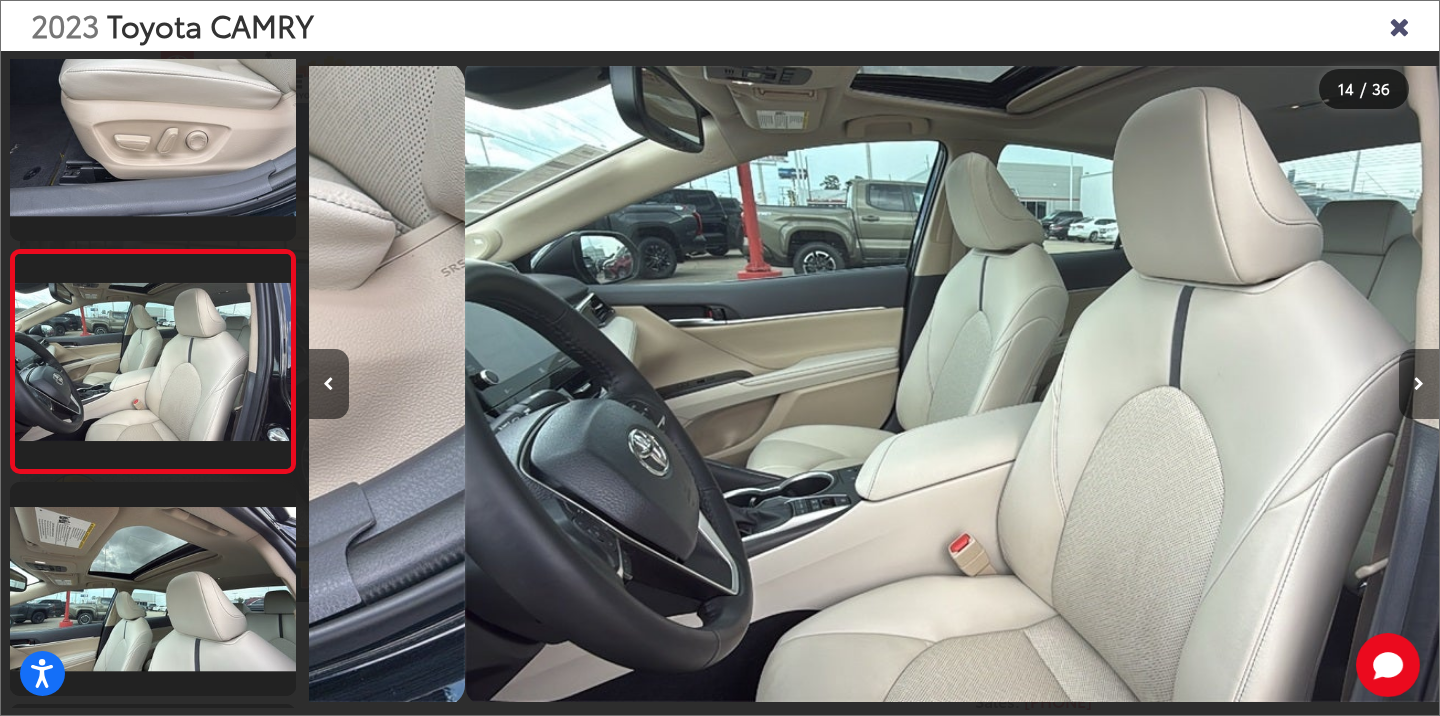 scroll 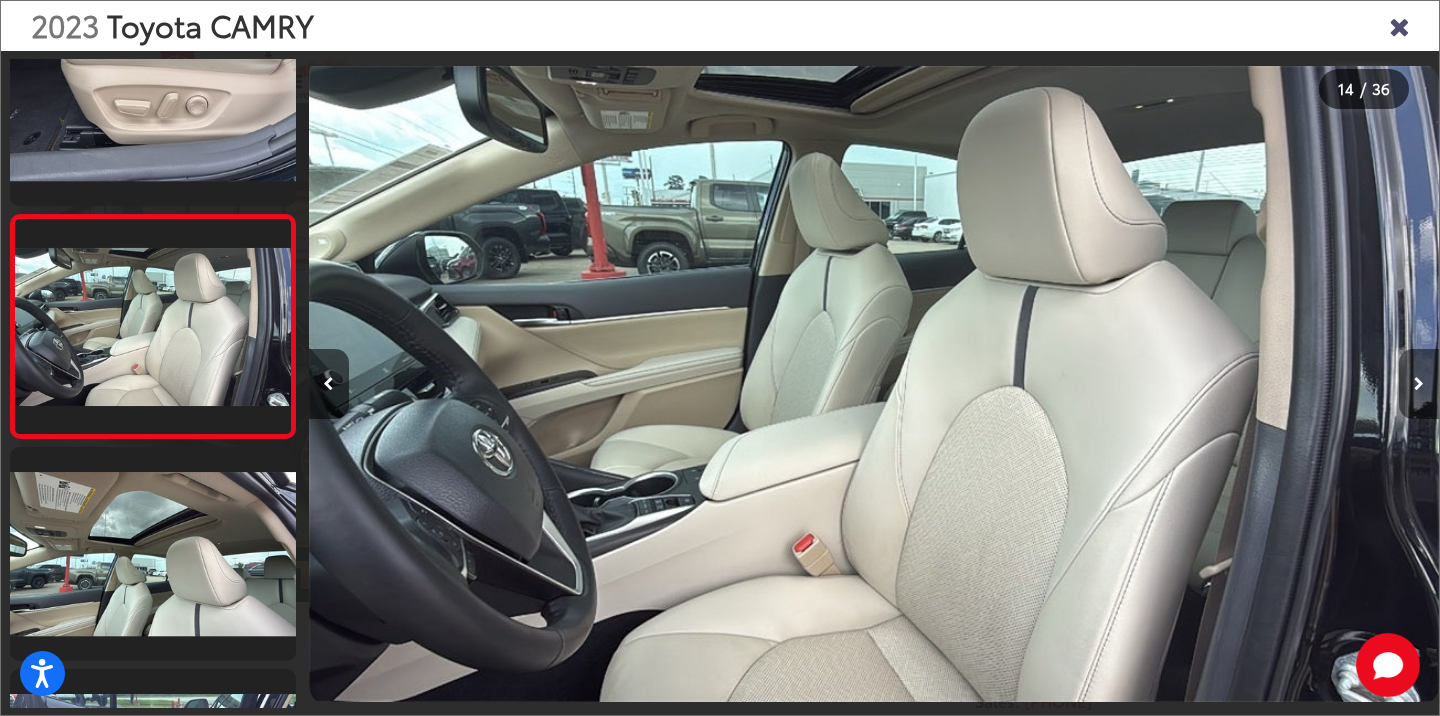 click at bounding box center (1419, 384) 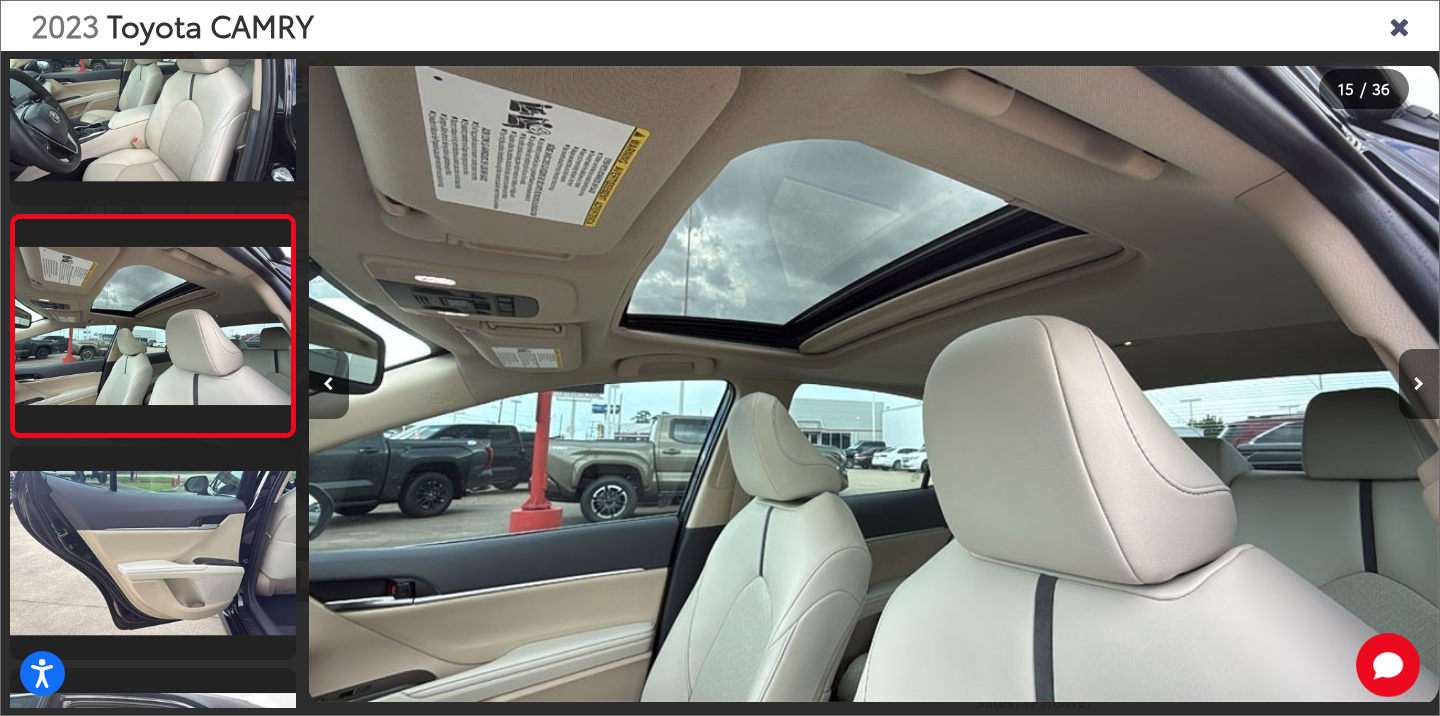 click on "2023   Toyota CAMRY" at bounding box center [720, 26] 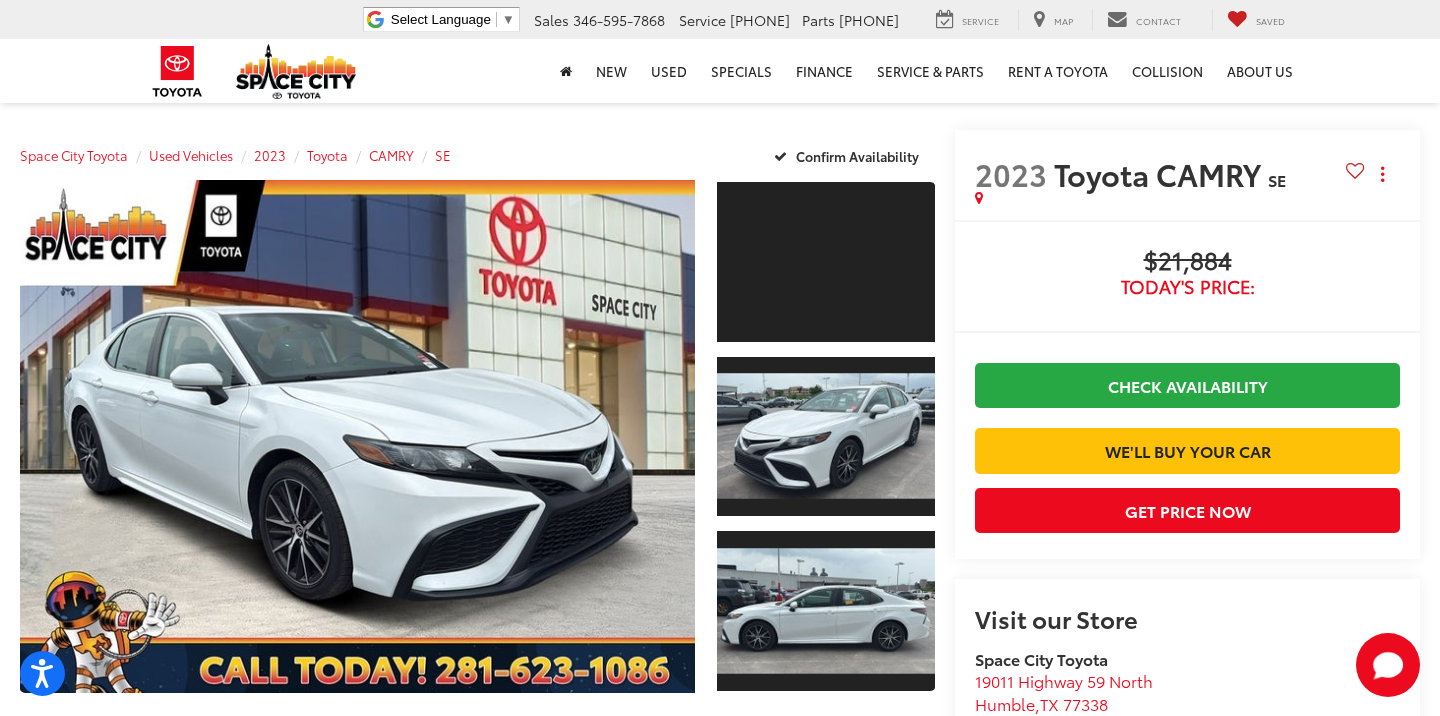 scroll, scrollTop: 0, scrollLeft: 0, axis: both 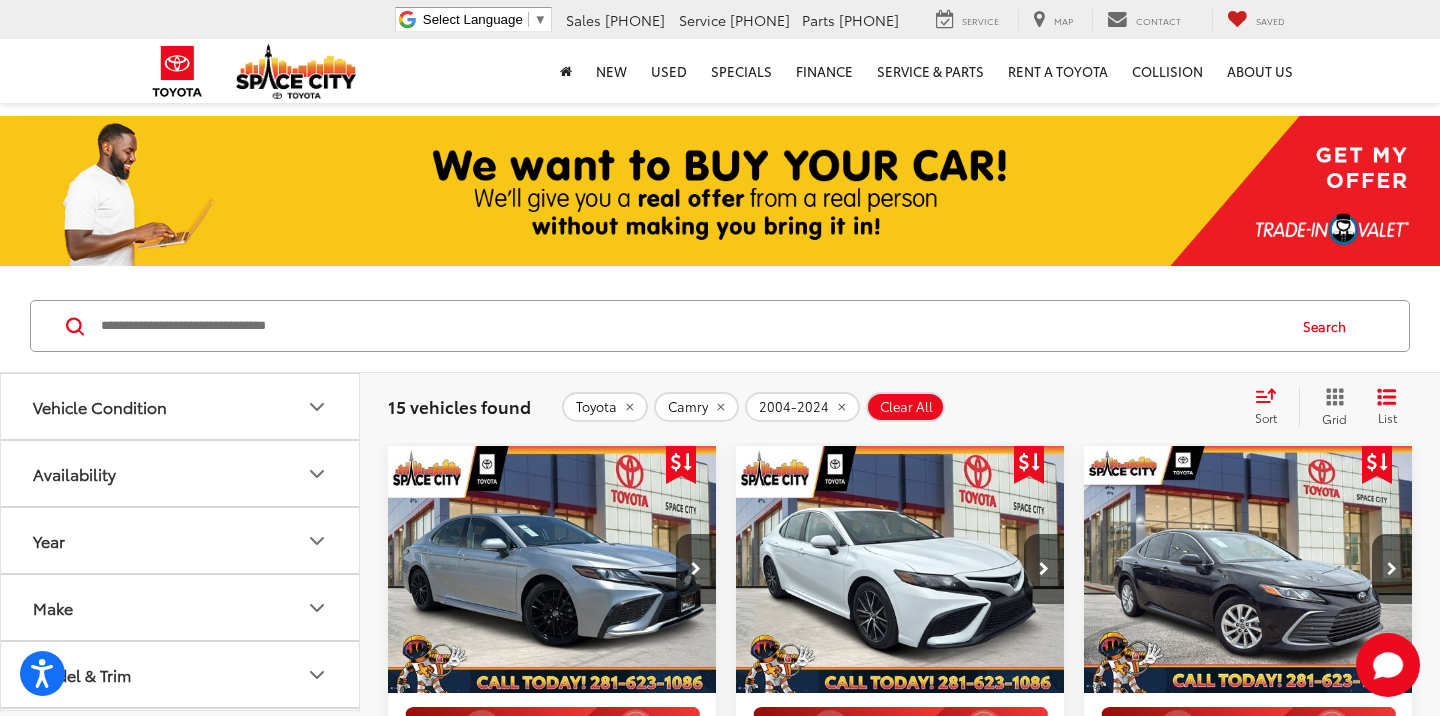 click on "Sort" at bounding box center (1272, 407) 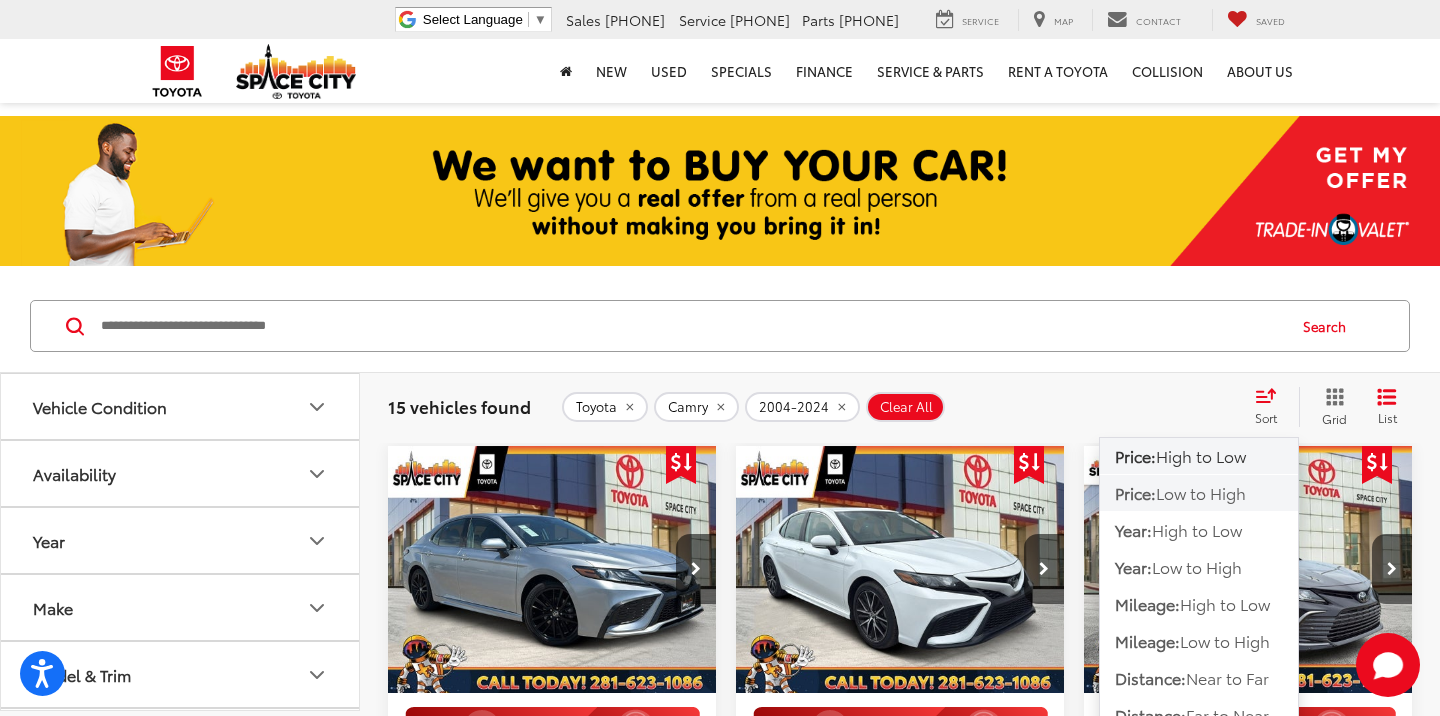 click on "Low to High" at bounding box center (1201, 492) 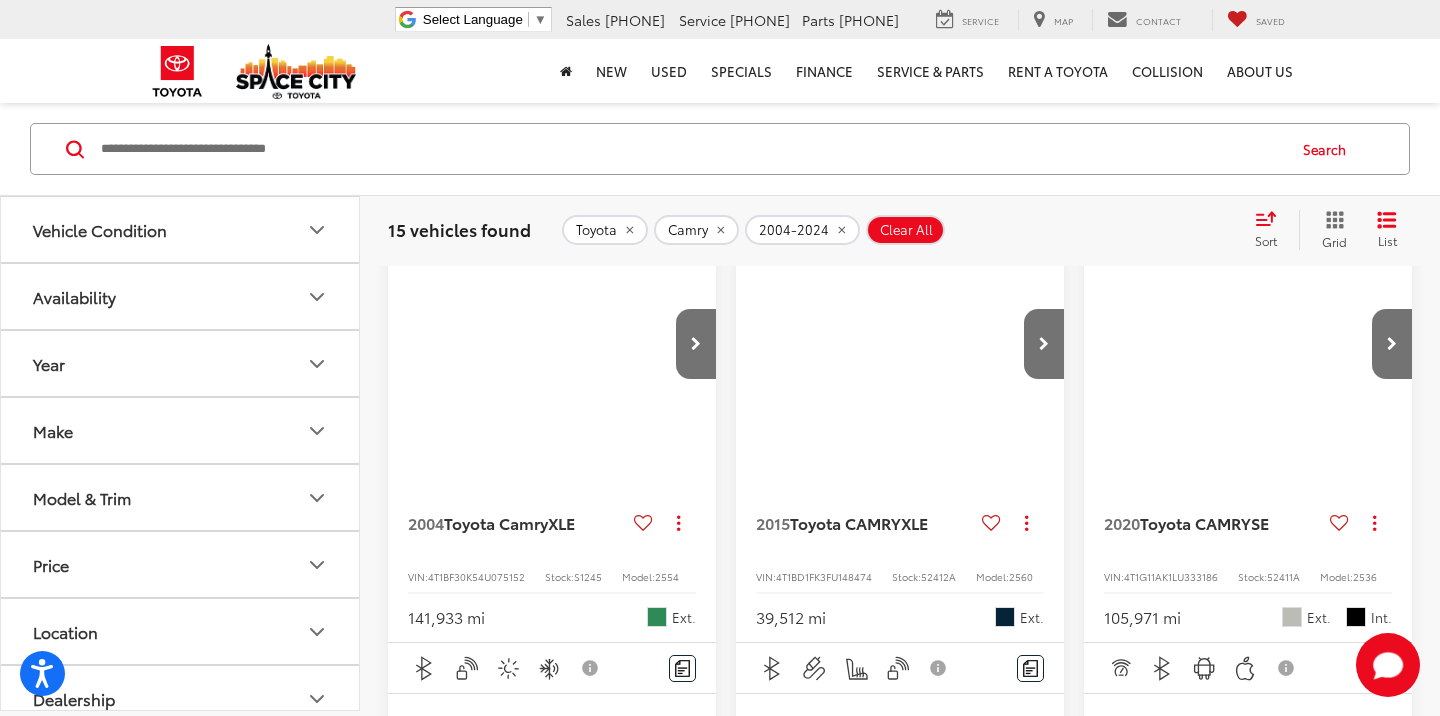 scroll, scrollTop: 374, scrollLeft: 0, axis: vertical 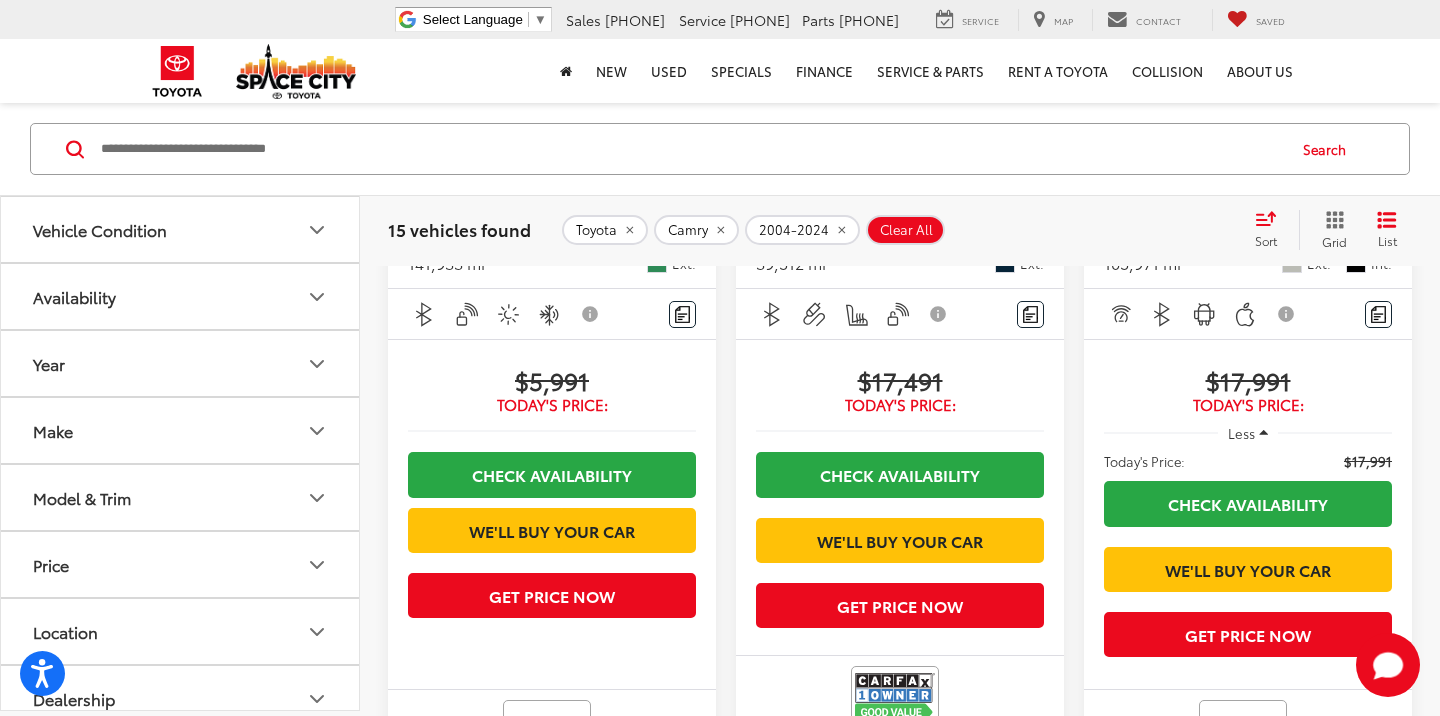 click on "Vehicle Condition" 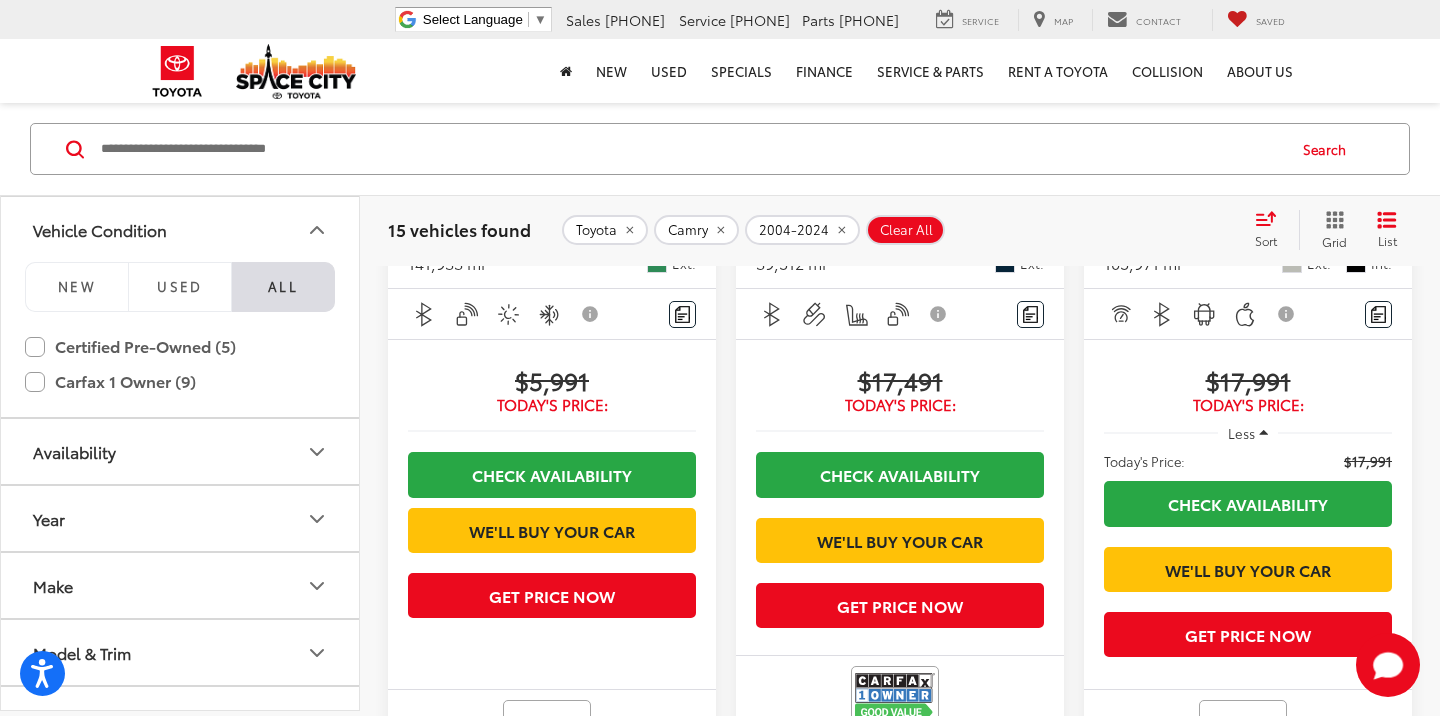 click on "Vehicle Condition" 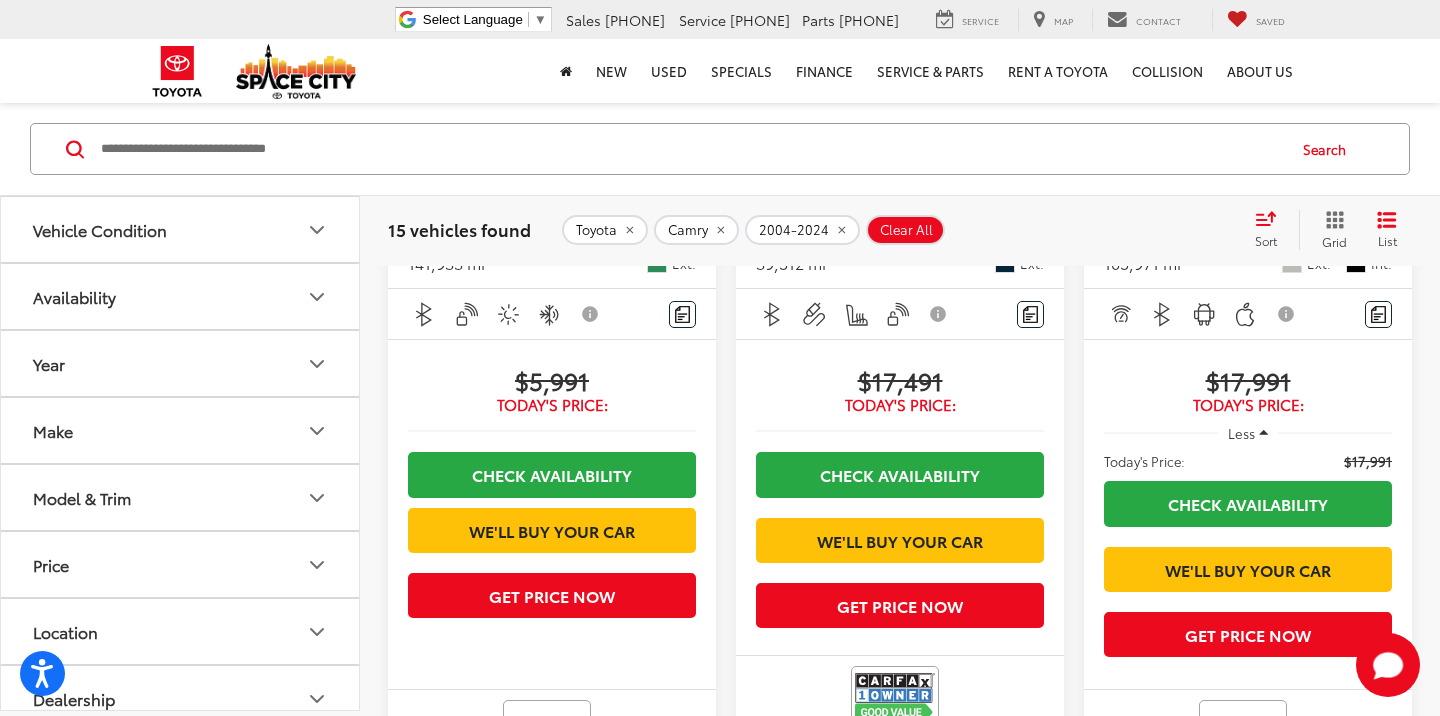 click on "Availability" at bounding box center [181, 296] 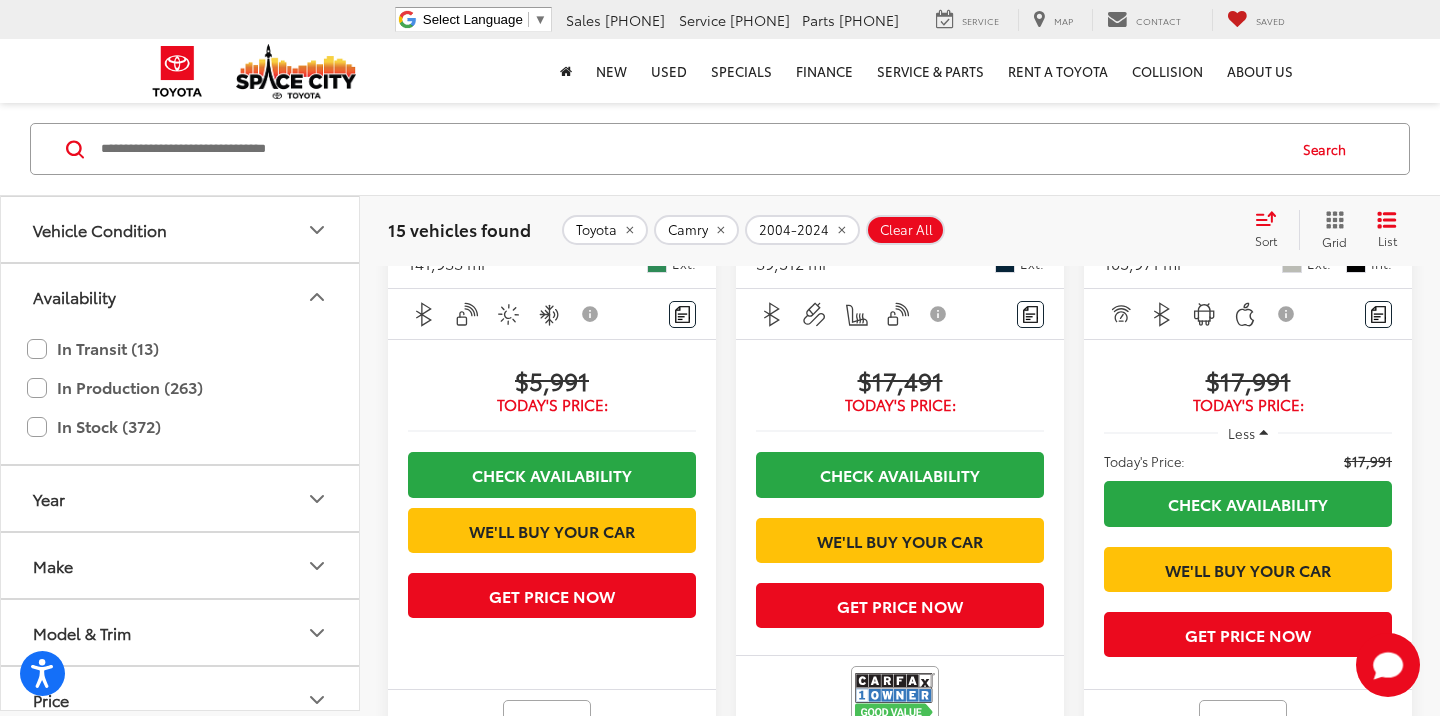 click on "Availability" at bounding box center (181, 296) 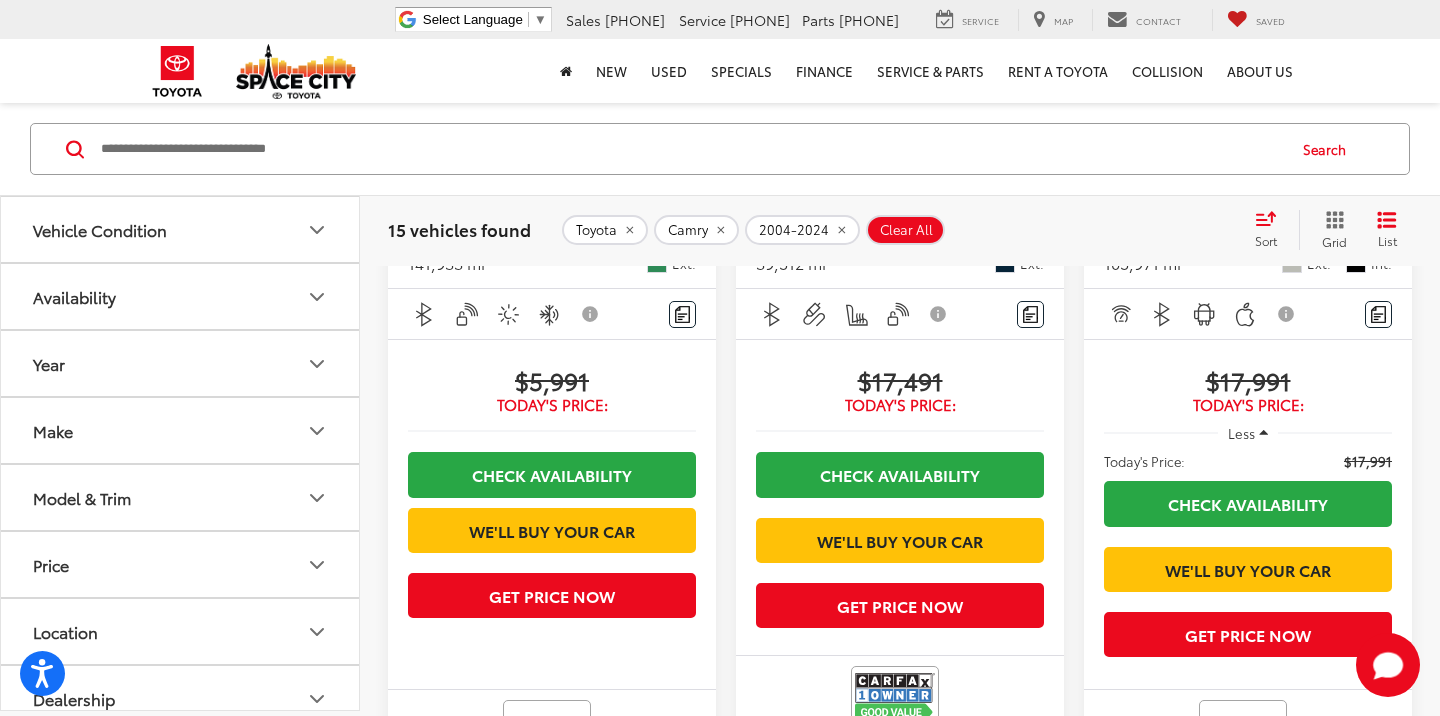 click on "Year" at bounding box center (181, 363) 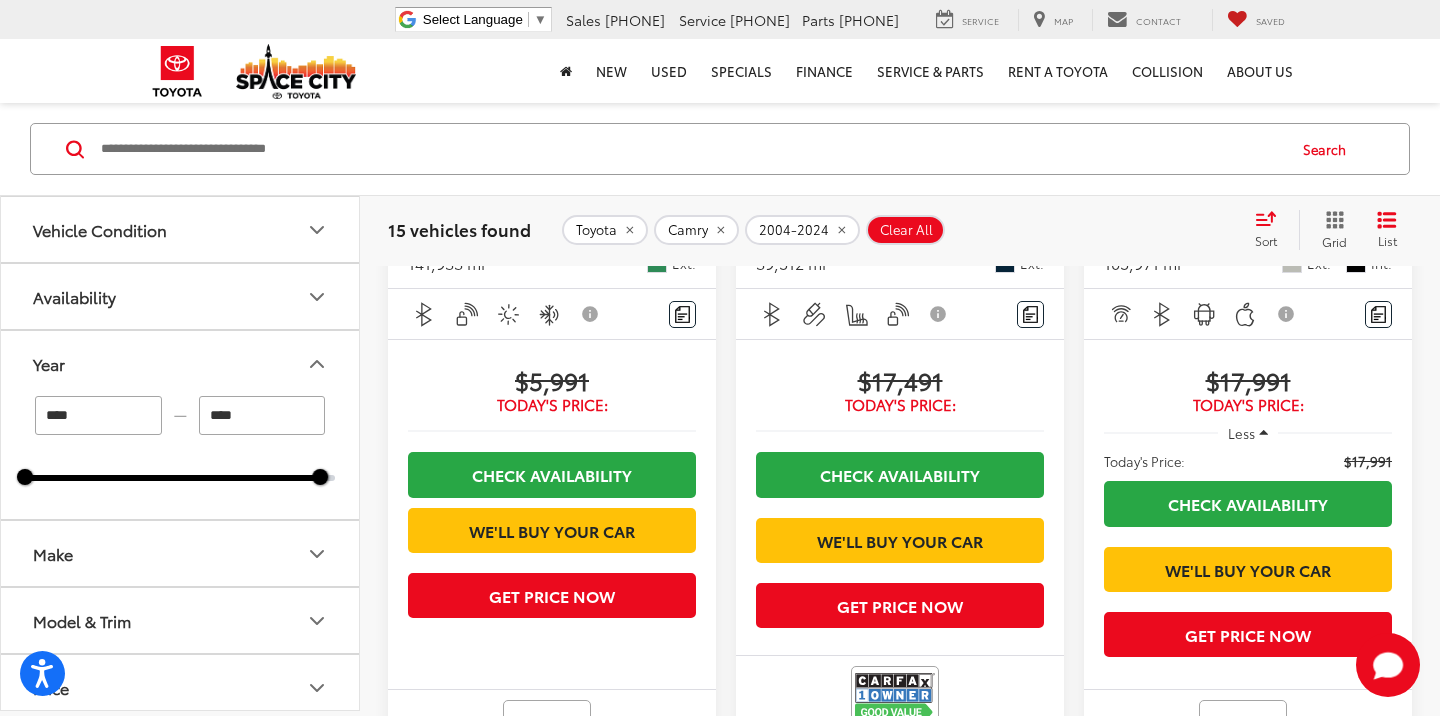 click on "Year" at bounding box center (181, 363) 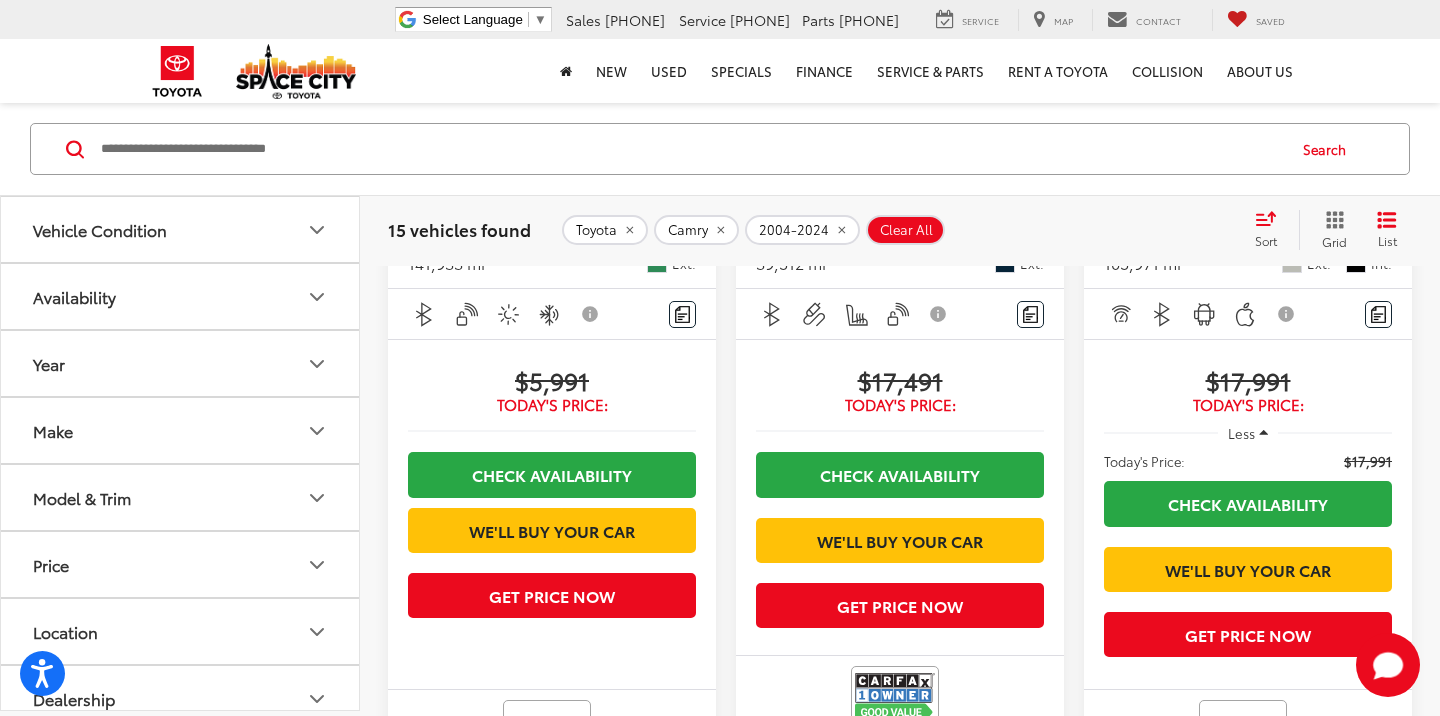 click on "Availability" at bounding box center (181, 296) 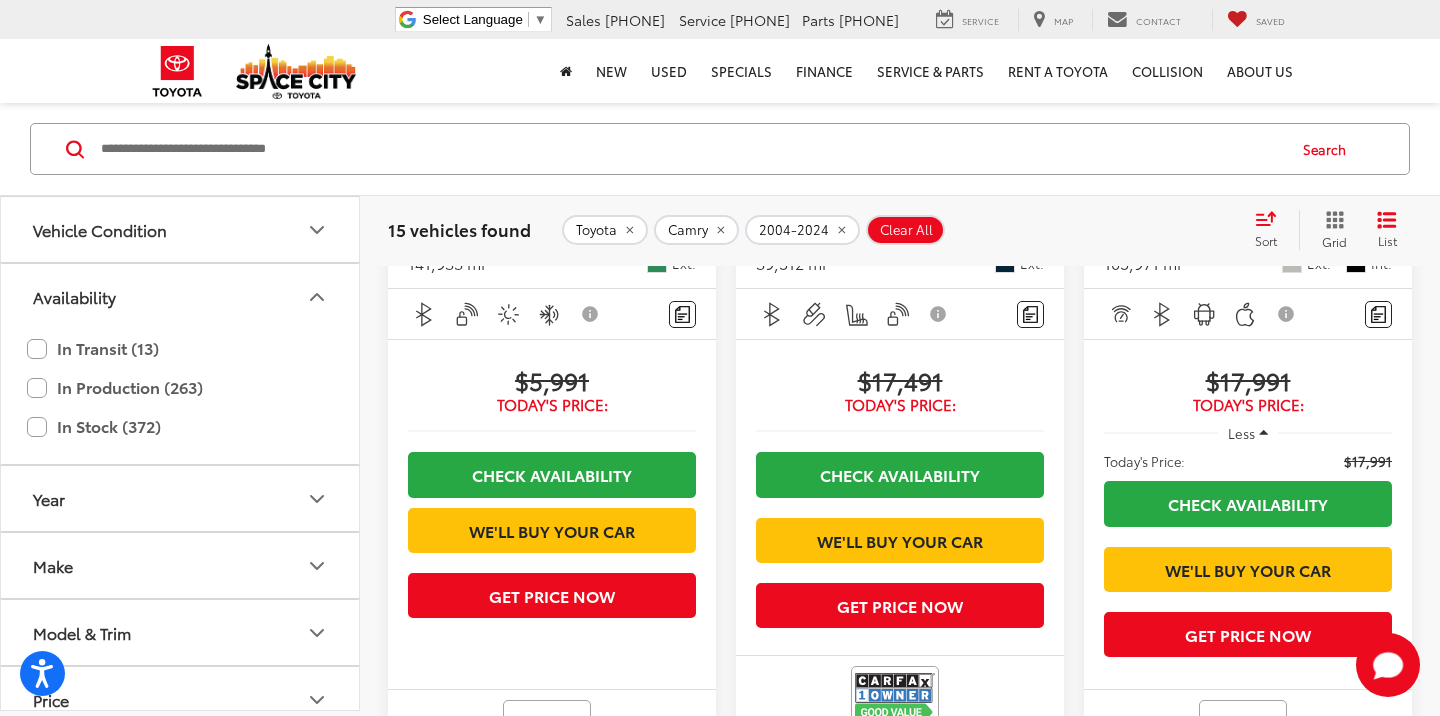 click 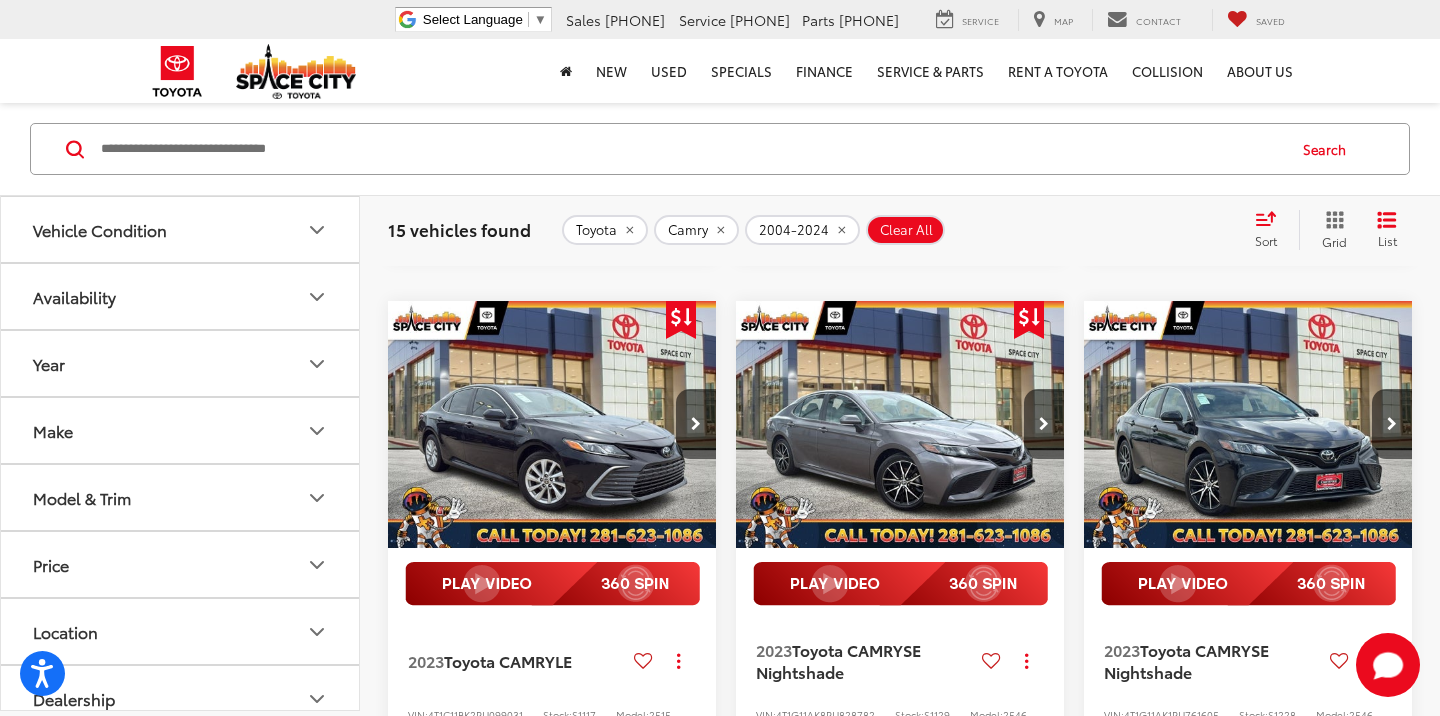 scroll, scrollTop: 3403, scrollLeft: 0, axis: vertical 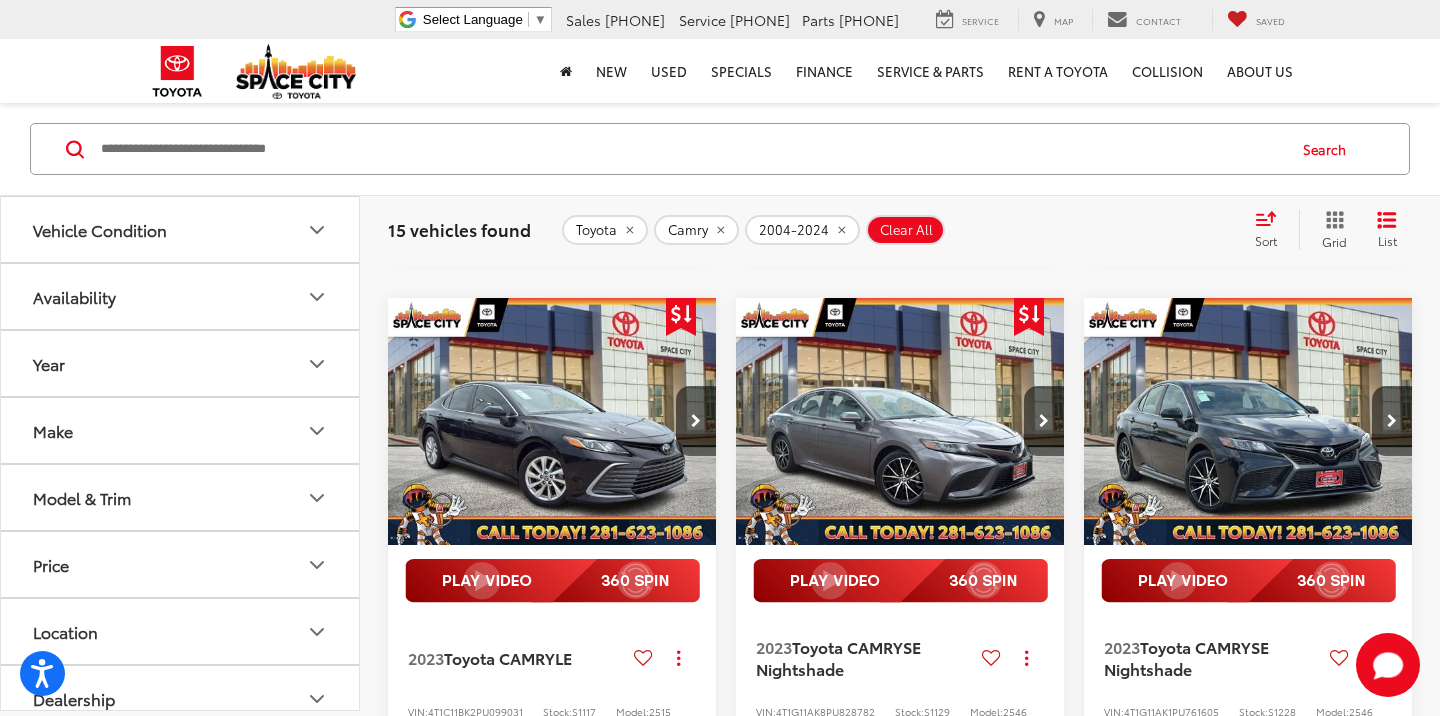 click at bounding box center [1188, 151] 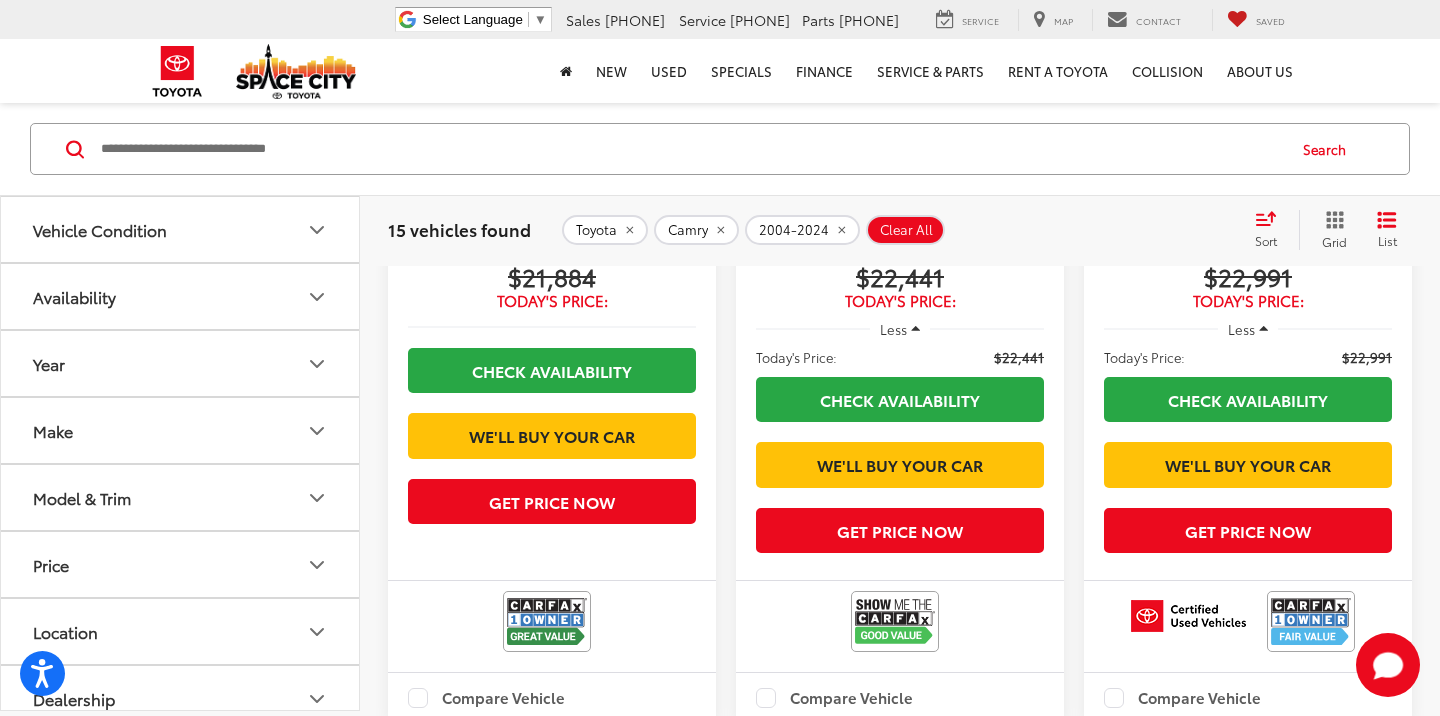scroll, scrollTop: 2920, scrollLeft: 0, axis: vertical 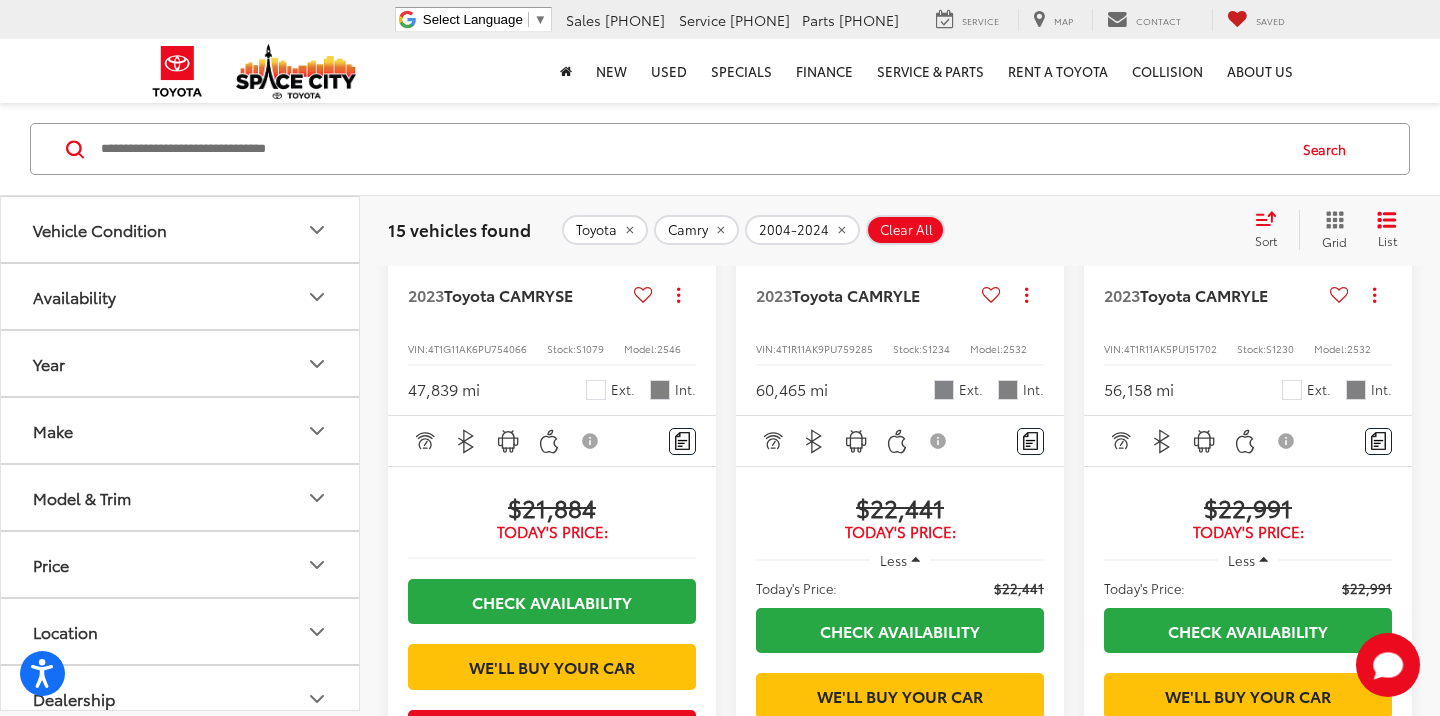 click on "2004  Toyota Camry  XLE
Copy Link Share Print View Details VIN:  4T1BF30K54U075152 Stock:  S1245 Model:  2554 141,933 mi Ext. Features Bluetooth® Keyless Entry Sunroof/Moonroof Automatic Climate Control Alloy Wheels Cruise Control Disclaimer More Details Comments Dealer Comments Space City Toyota is your premier Houston area Toyota dealer. Family-owned and operated, we proudly offer our customers award-winning customer service, sales, and maintenance. From the moment you first reach out to us, you'll see that we’re committed to providing you with an unmatched experience that will last long after the sale. We’ll be by your side every step of the way. From matching you with your dream ride to servicing it for years to come, you’ll see that the Space City way is the right way to do business. Whether you're looking to finance, lease, or maintain a new or pre-owned vehicle, Space City Toyota is the place to go! More...
$5,991" 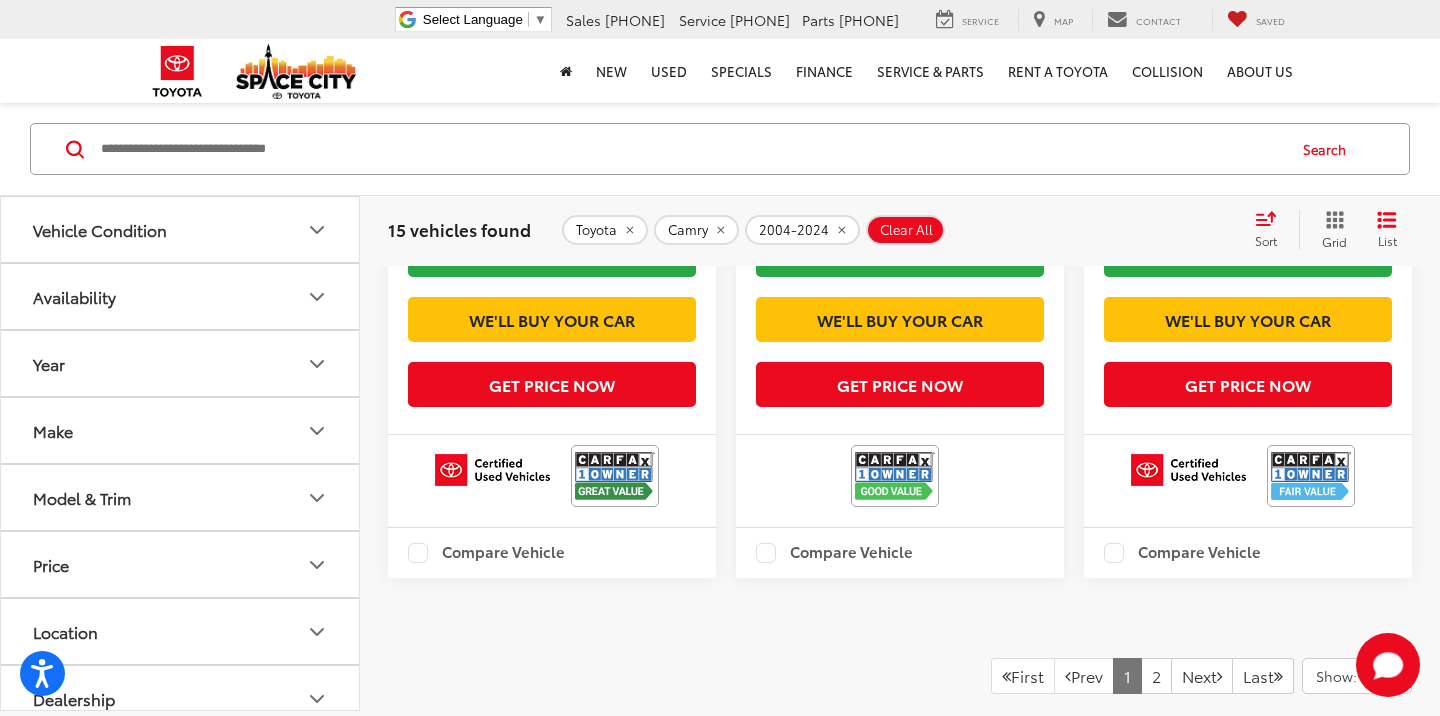 scroll, scrollTop: 4031, scrollLeft: 0, axis: vertical 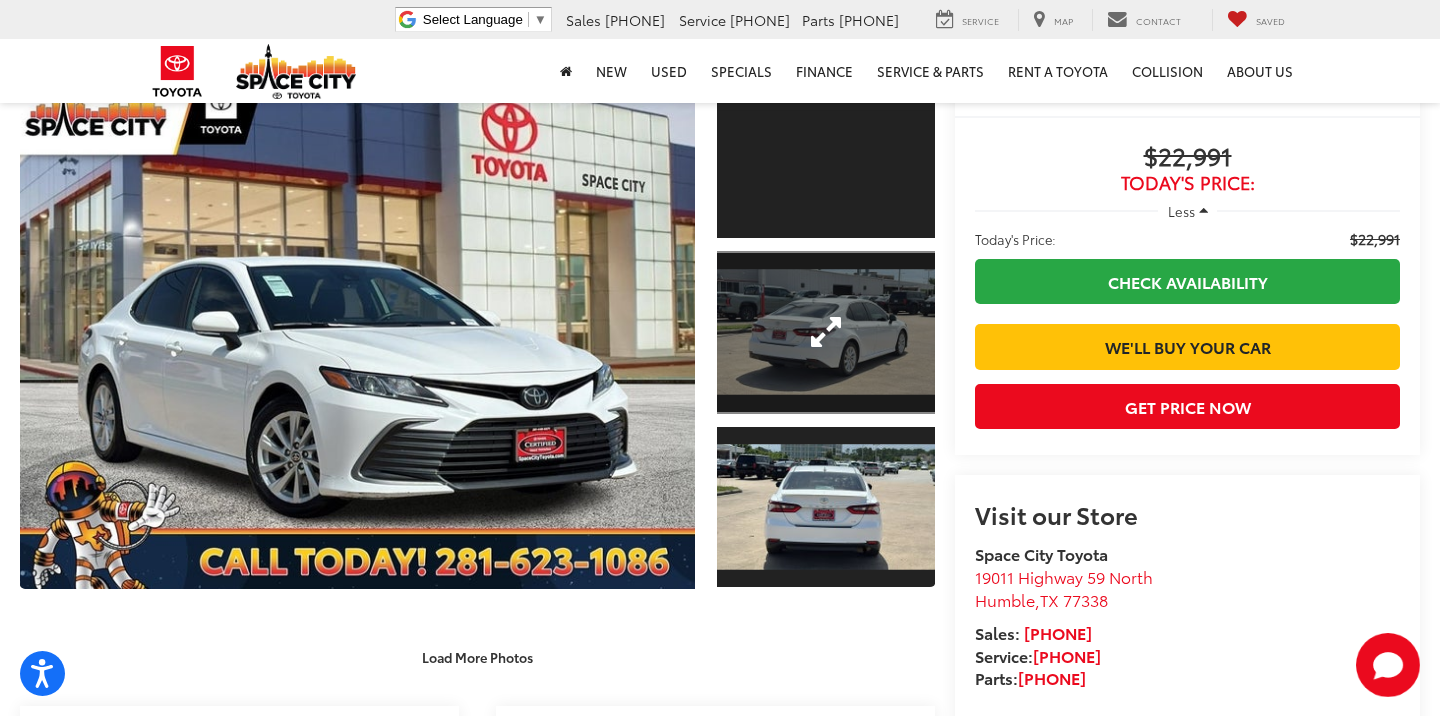 click at bounding box center (826, 333) 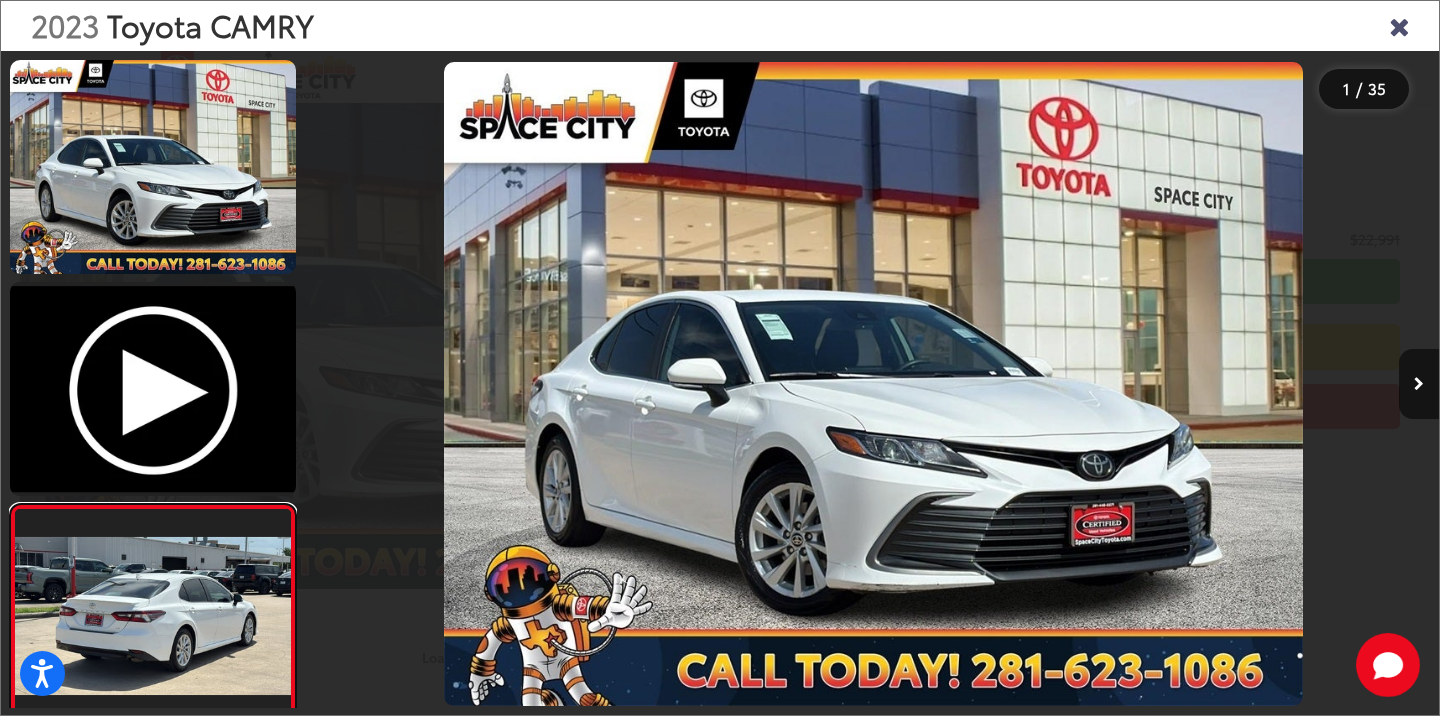 scroll, scrollTop: 286, scrollLeft: 0, axis: vertical 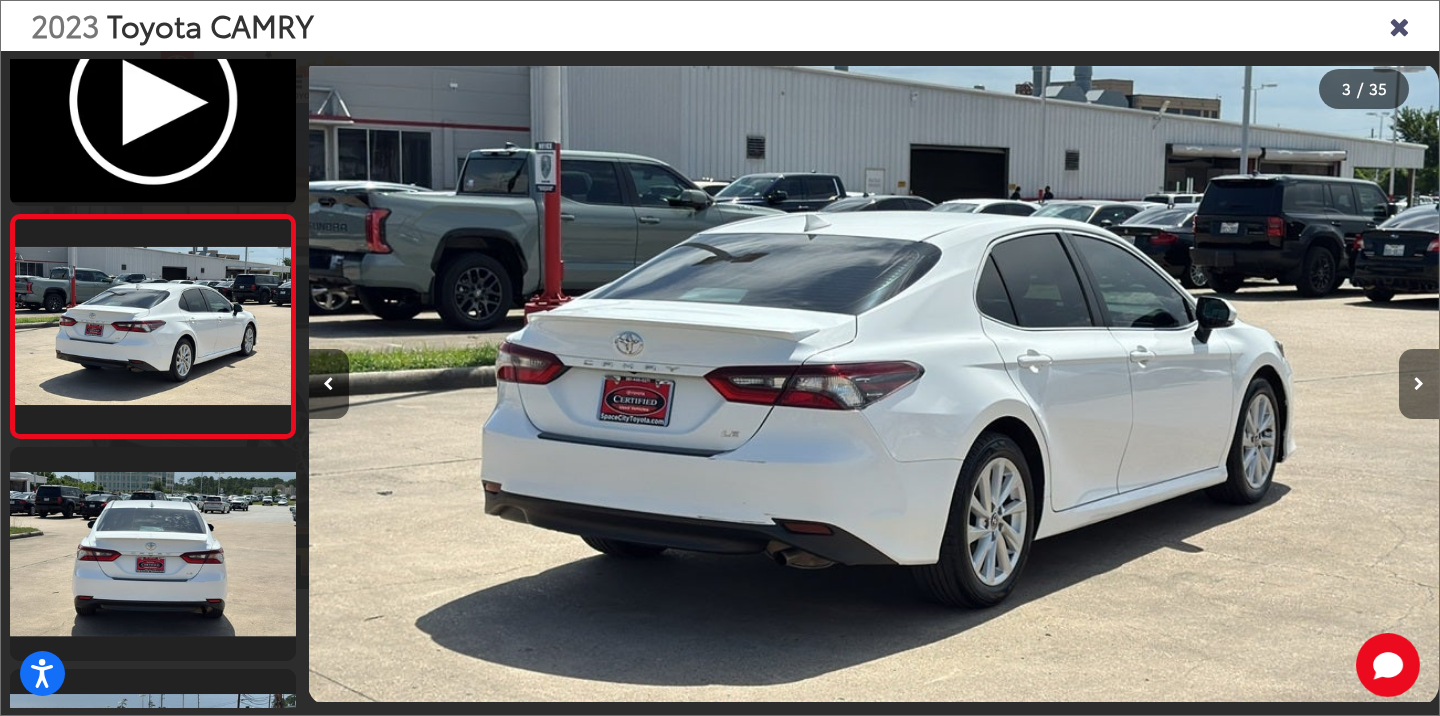 click at bounding box center (1419, 384) 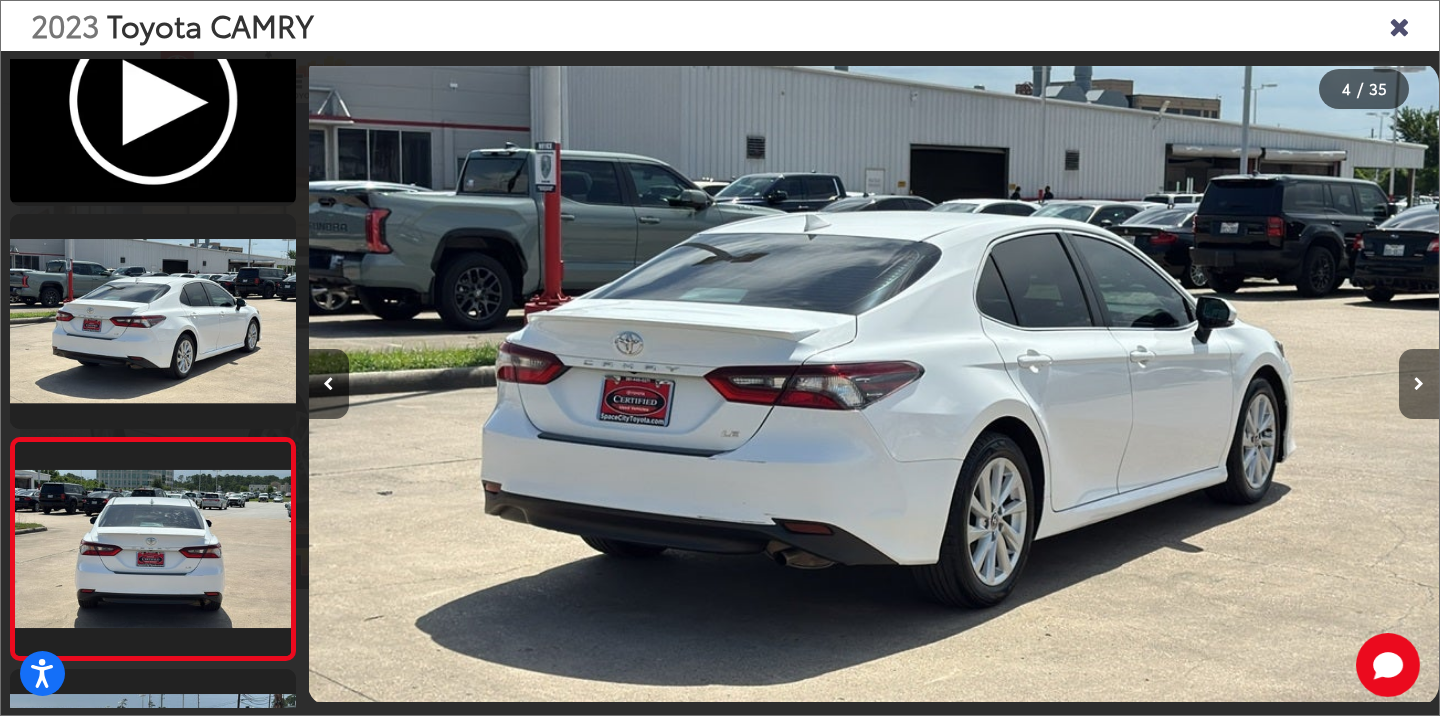 scroll, scrollTop: 0, scrollLeft: 3388, axis: horizontal 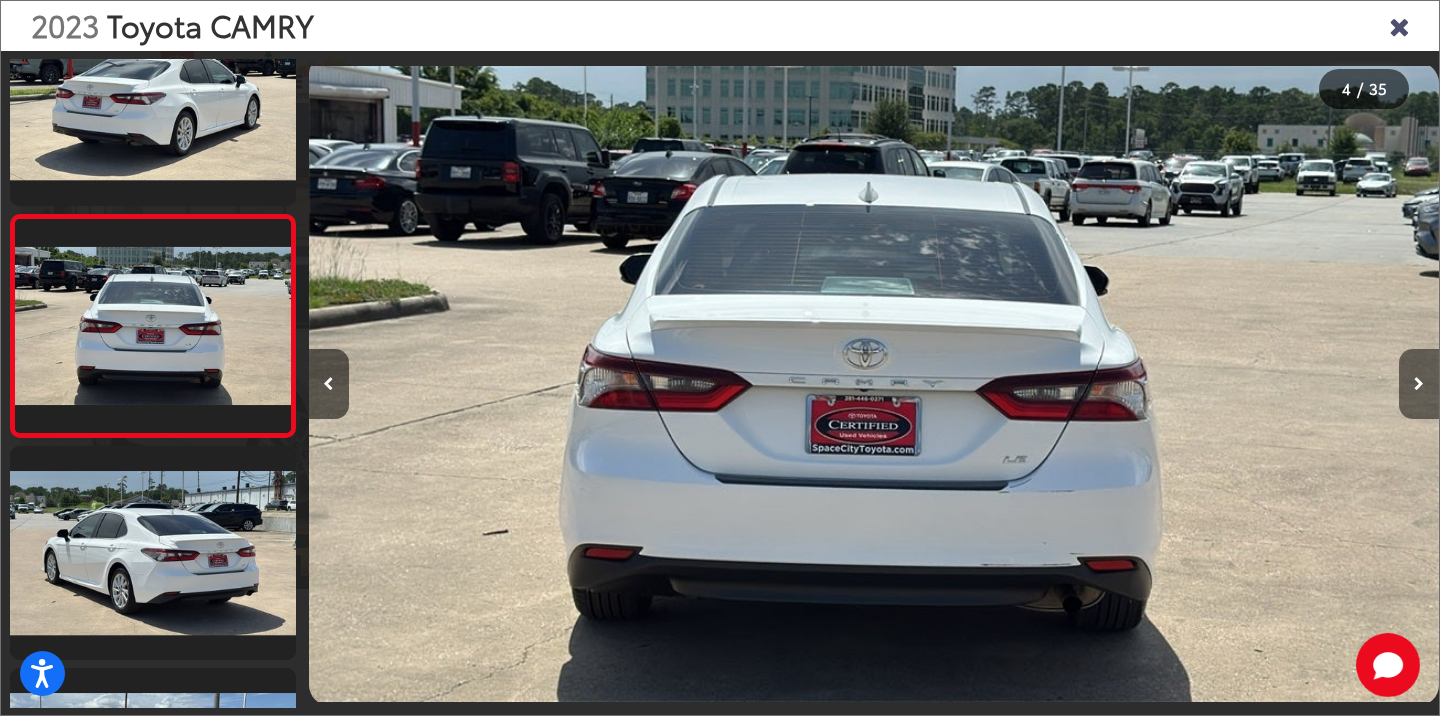 click at bounding box center [1419, 384] 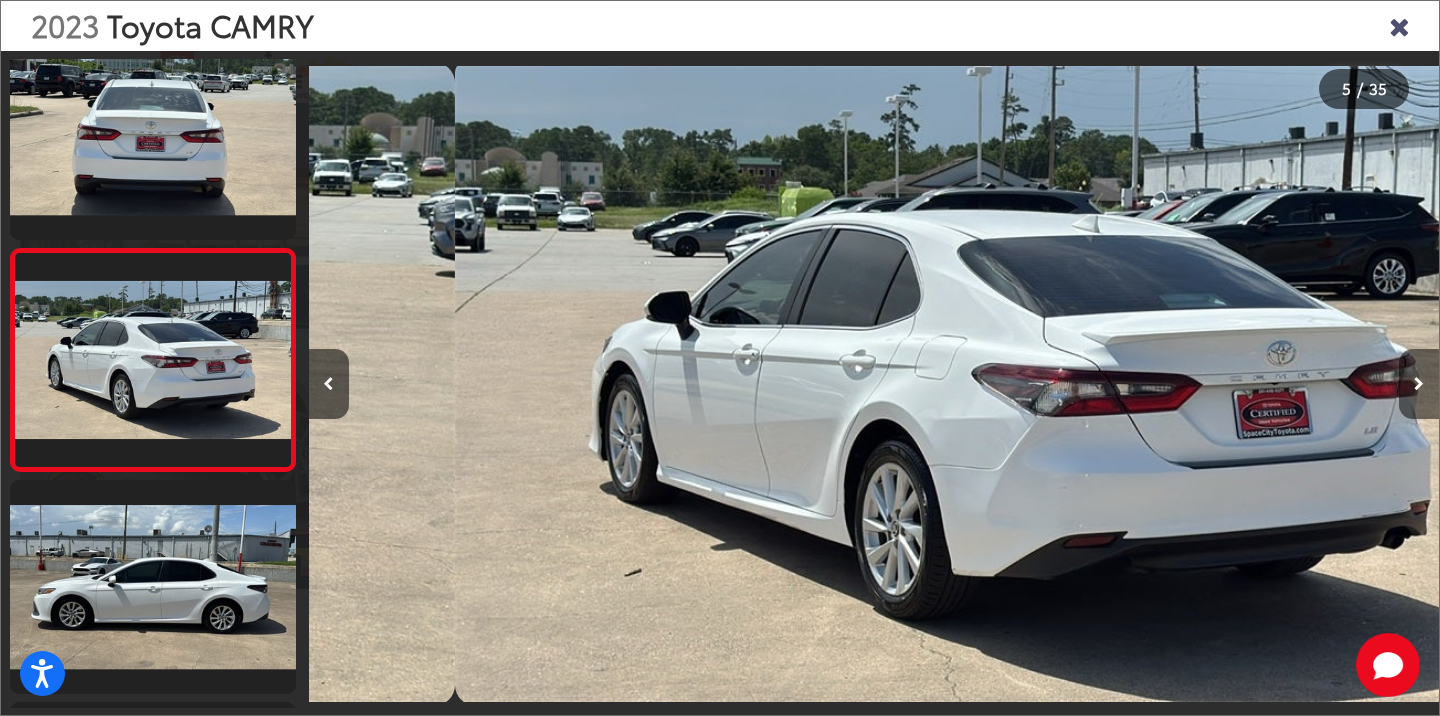 scroll, scrollTop: 733, scrollLeft: 0, axis: vertical 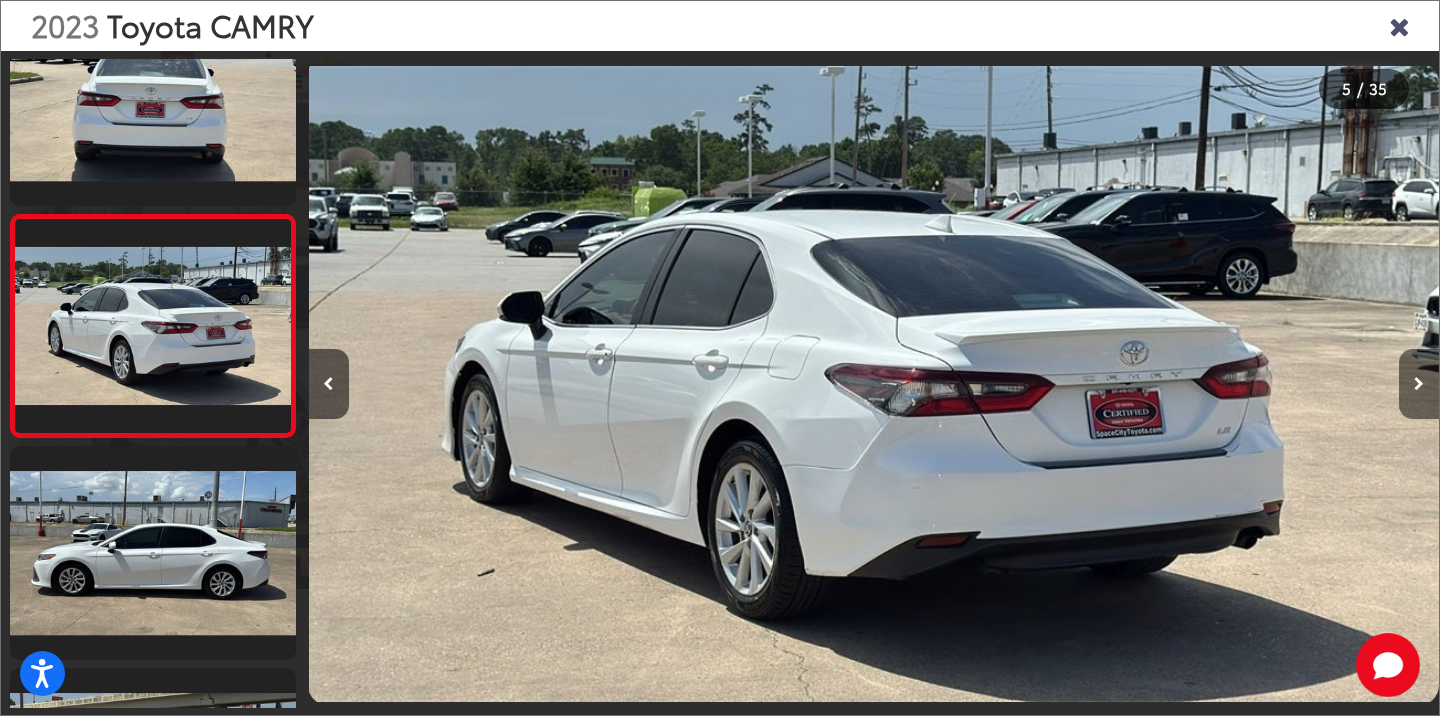click at bounding box center [1419, 384] 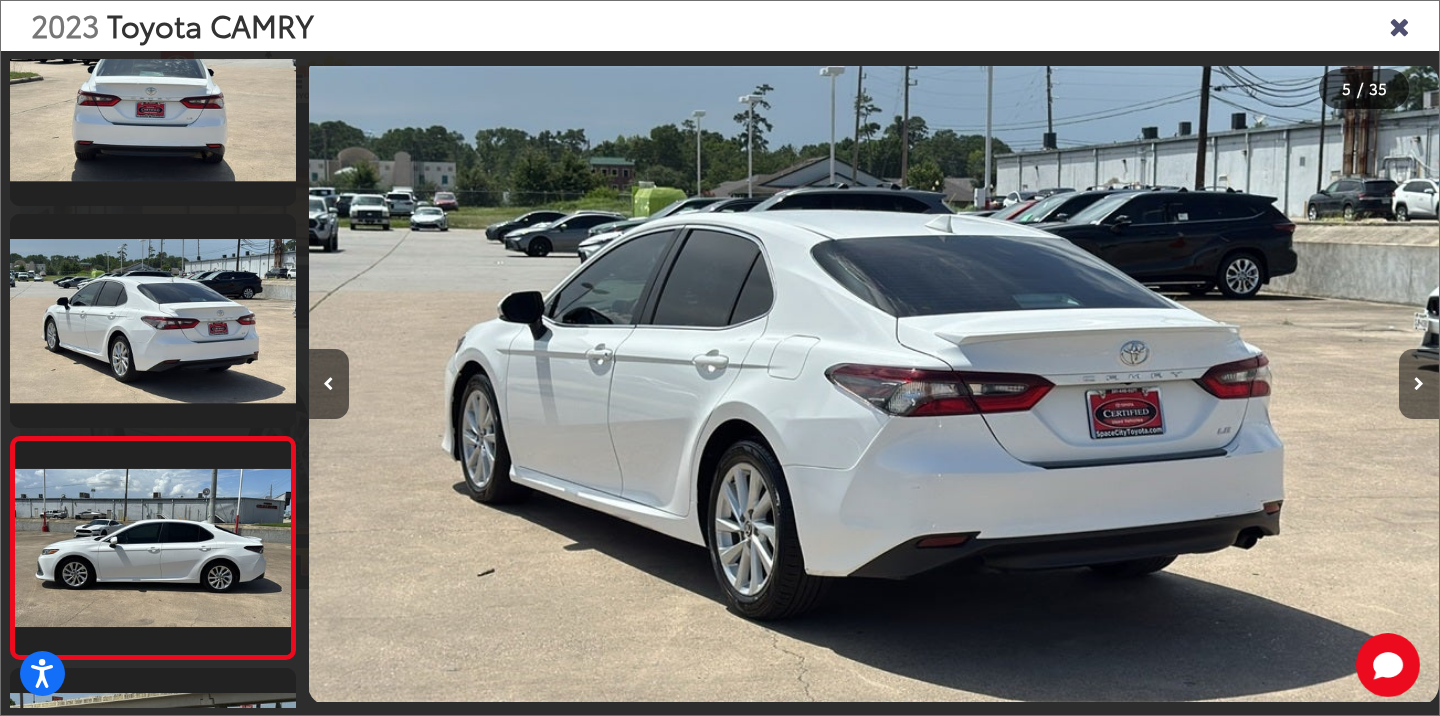 scroll, scrollTop: 957, scrollLeft: 0, axis: vertical 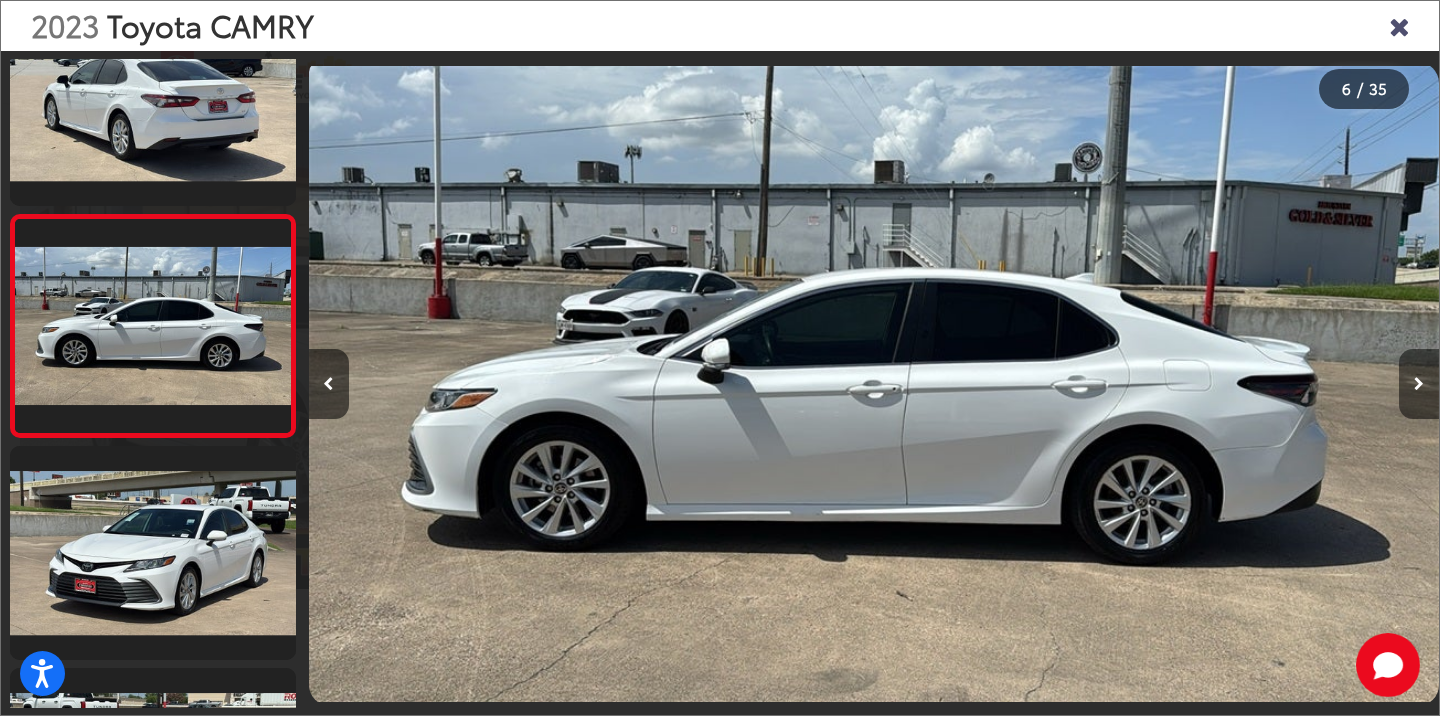 click at bounding box center (1419, 384) 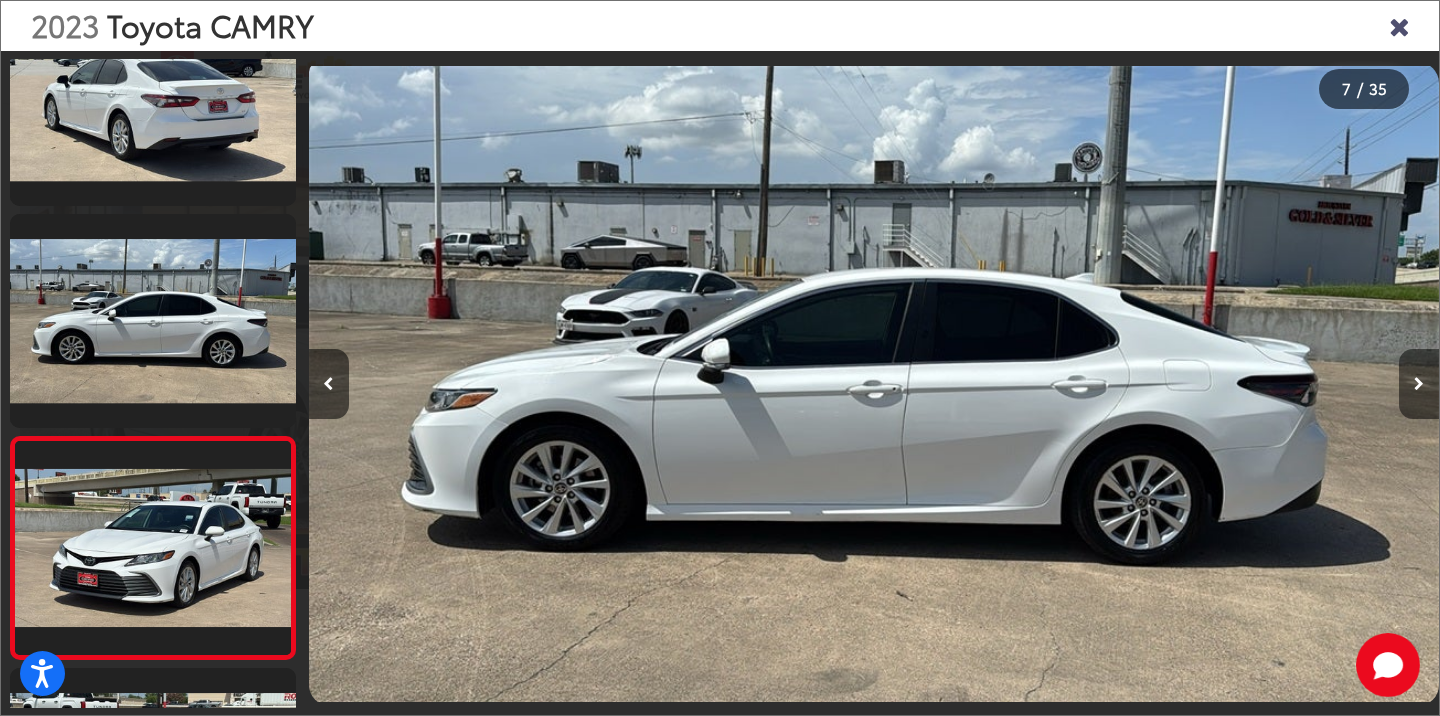 scroll, scrollTop: 1179, scrollLeft: 0, axis: vertical 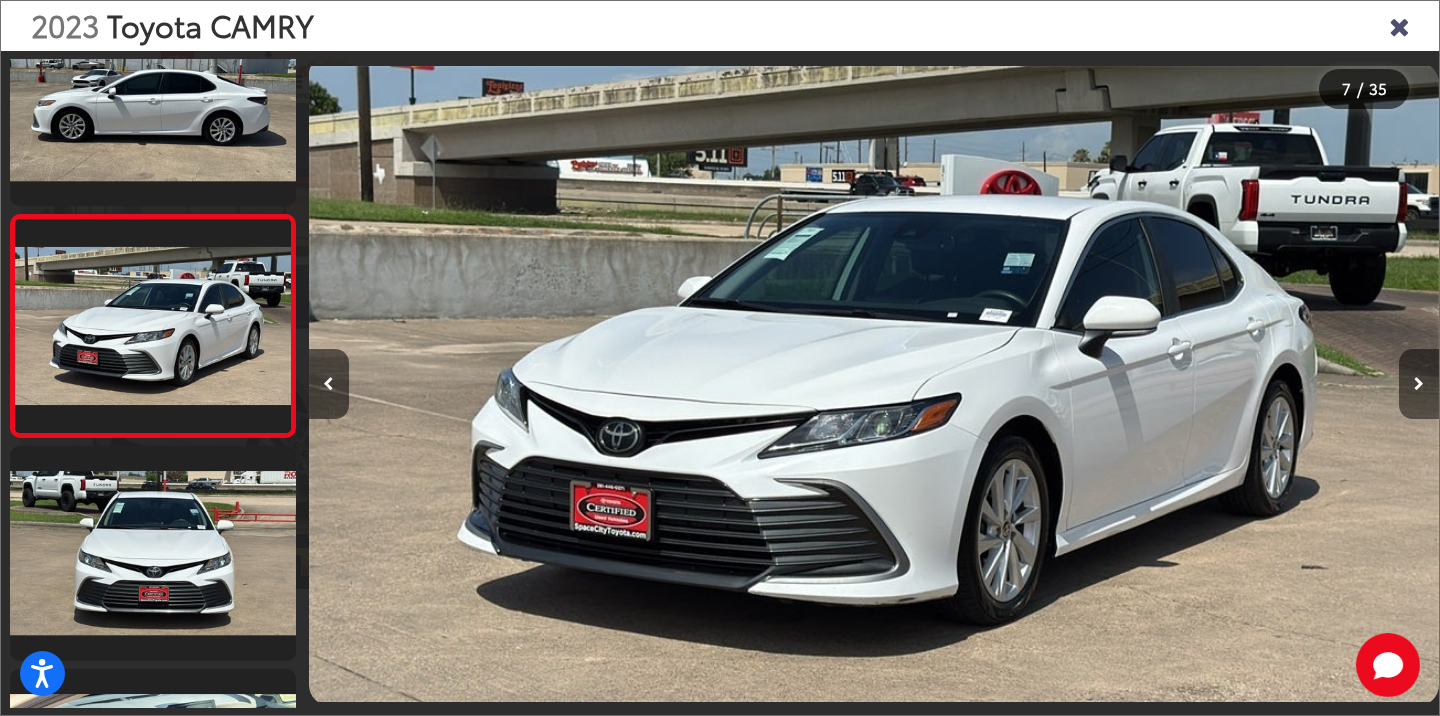 click at bounding box center (1419, 384) 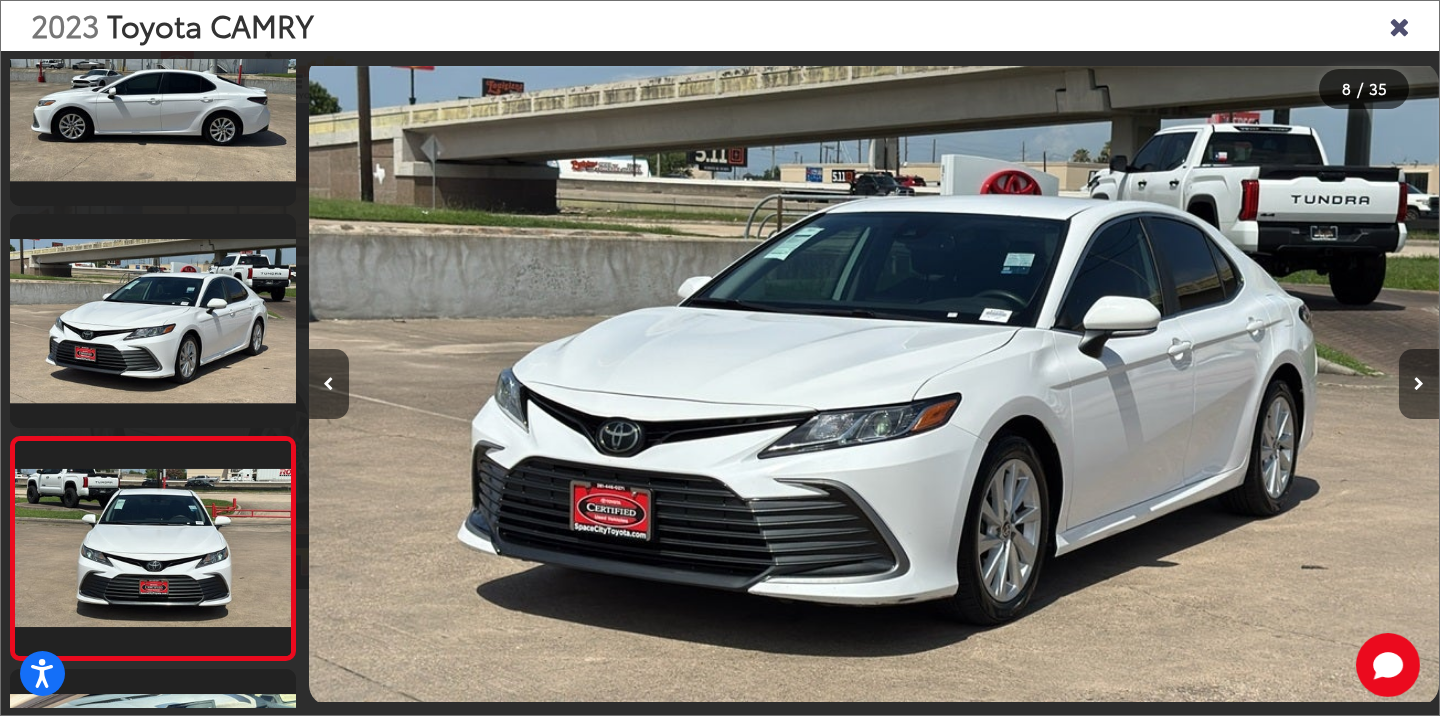 scroll, scrollTop: 1401, scrollLeft: 0, axis: vertical 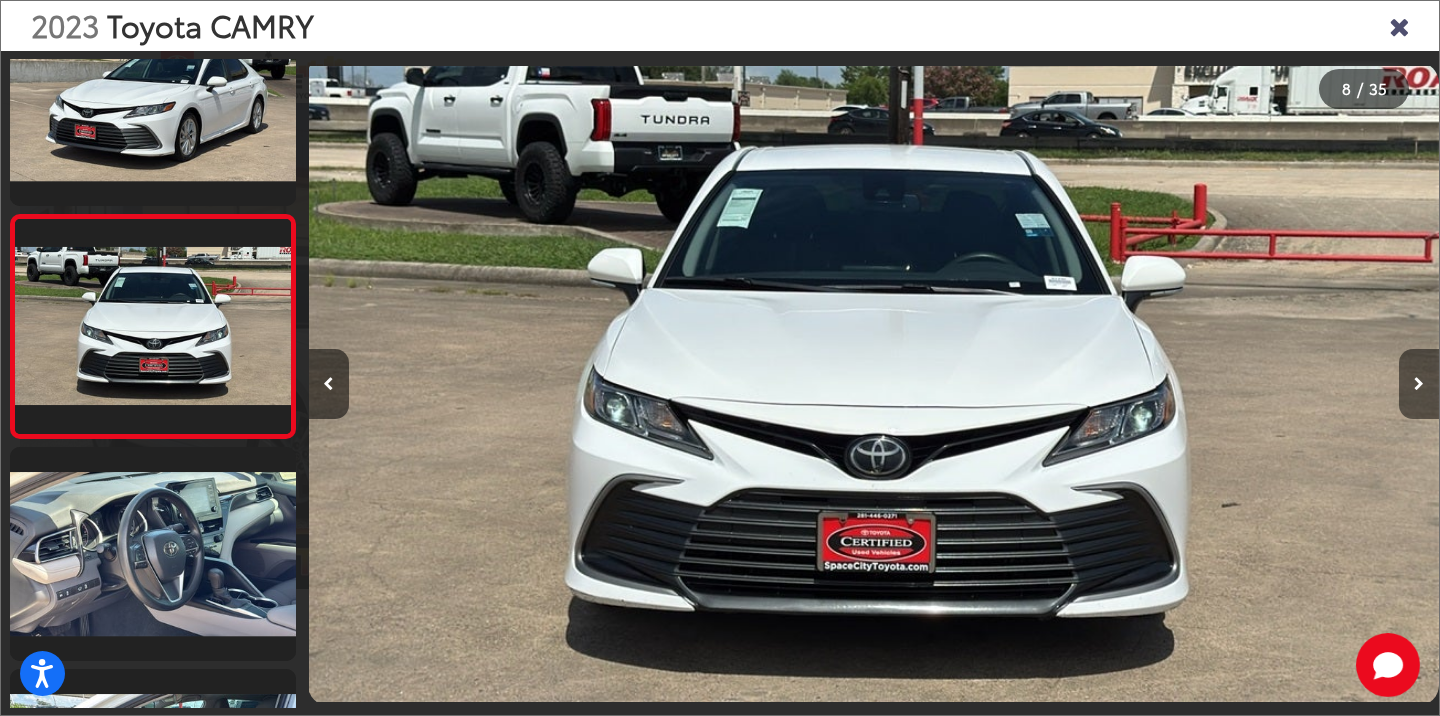 click at bounding box center (1419, 384) 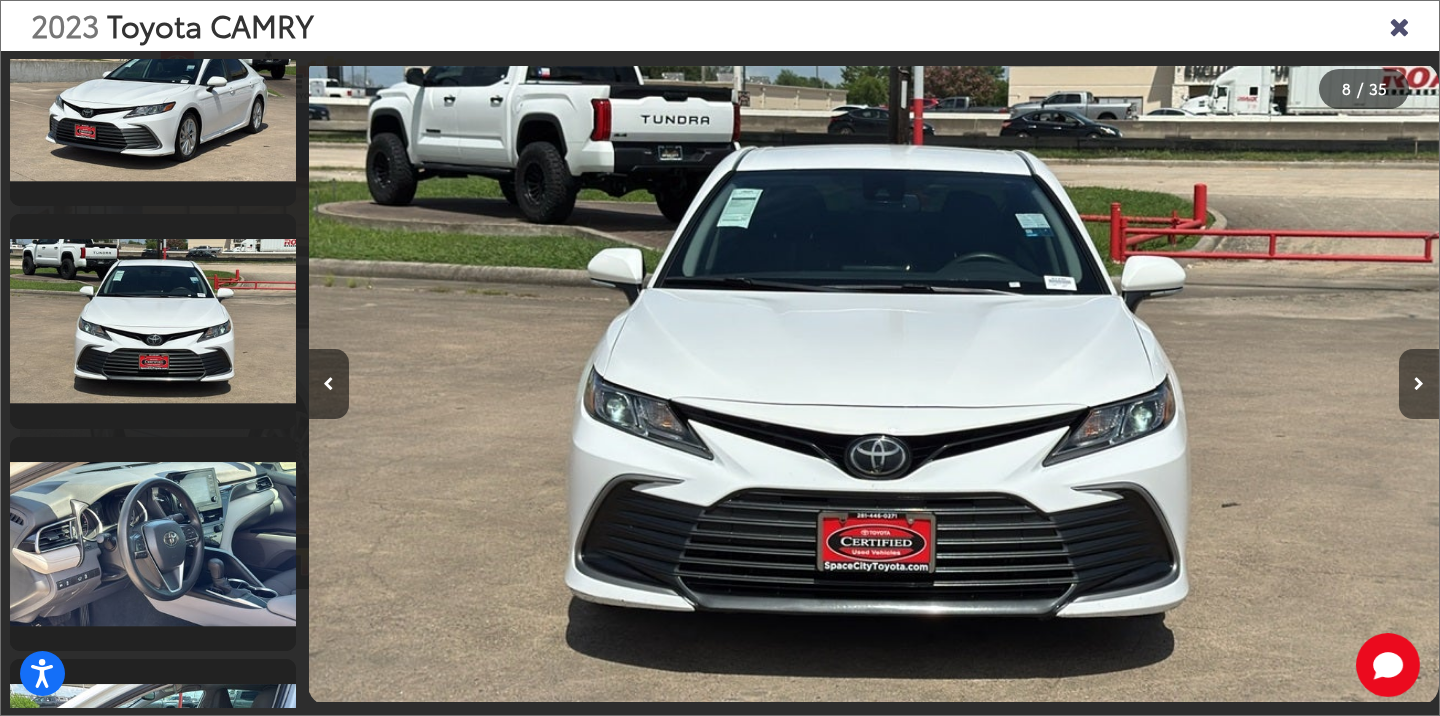 scroll, scrollTop: 0, scrollLeft: 9043, axis: horizontal 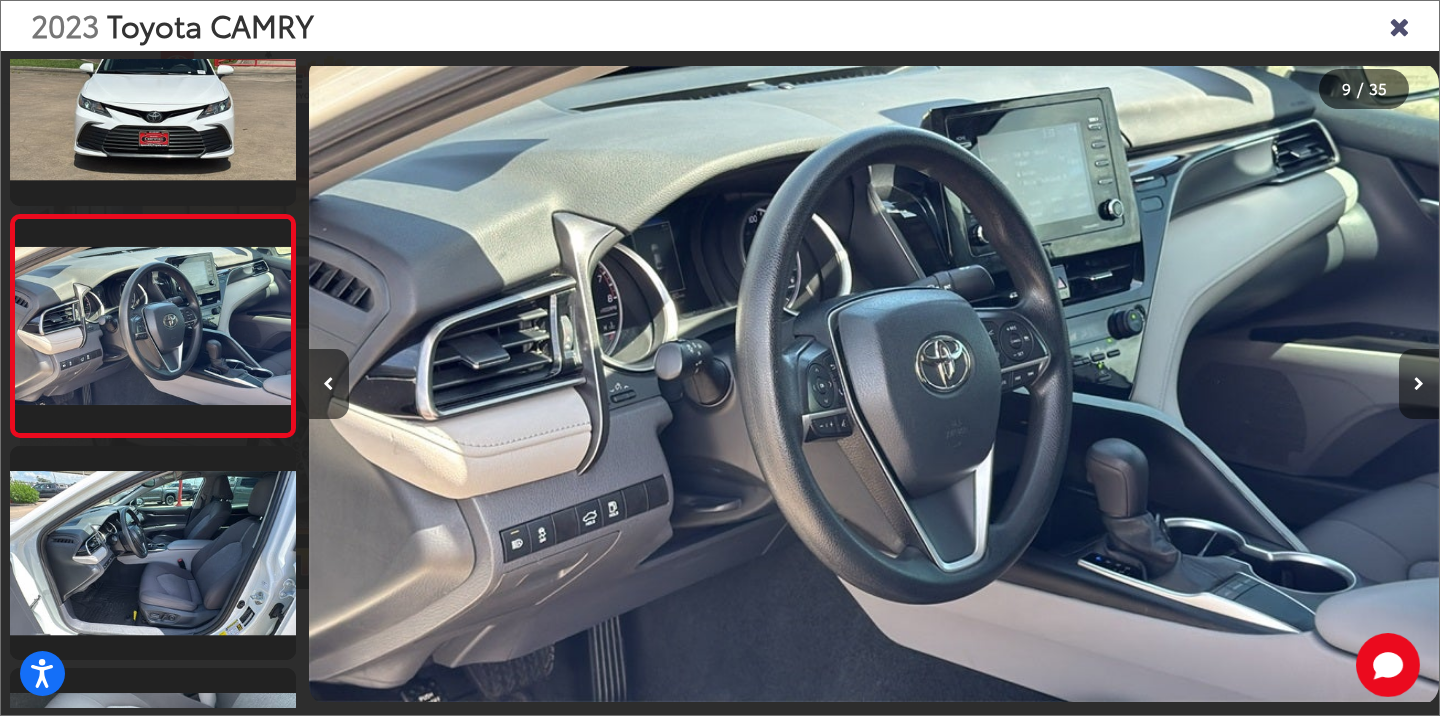 click at bounding box center (1419, 384) 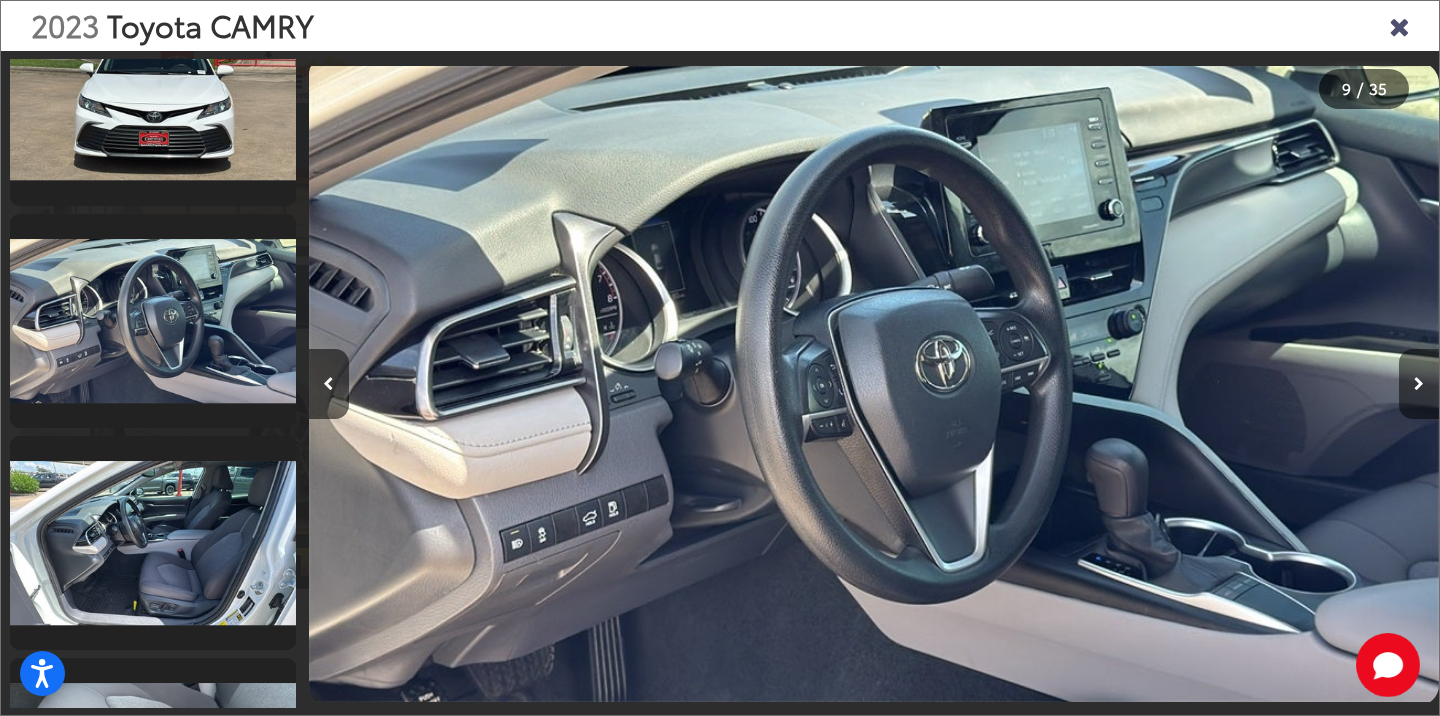 scroll, scrollTop: 1846, scrollLeft: 0, axis: vertical 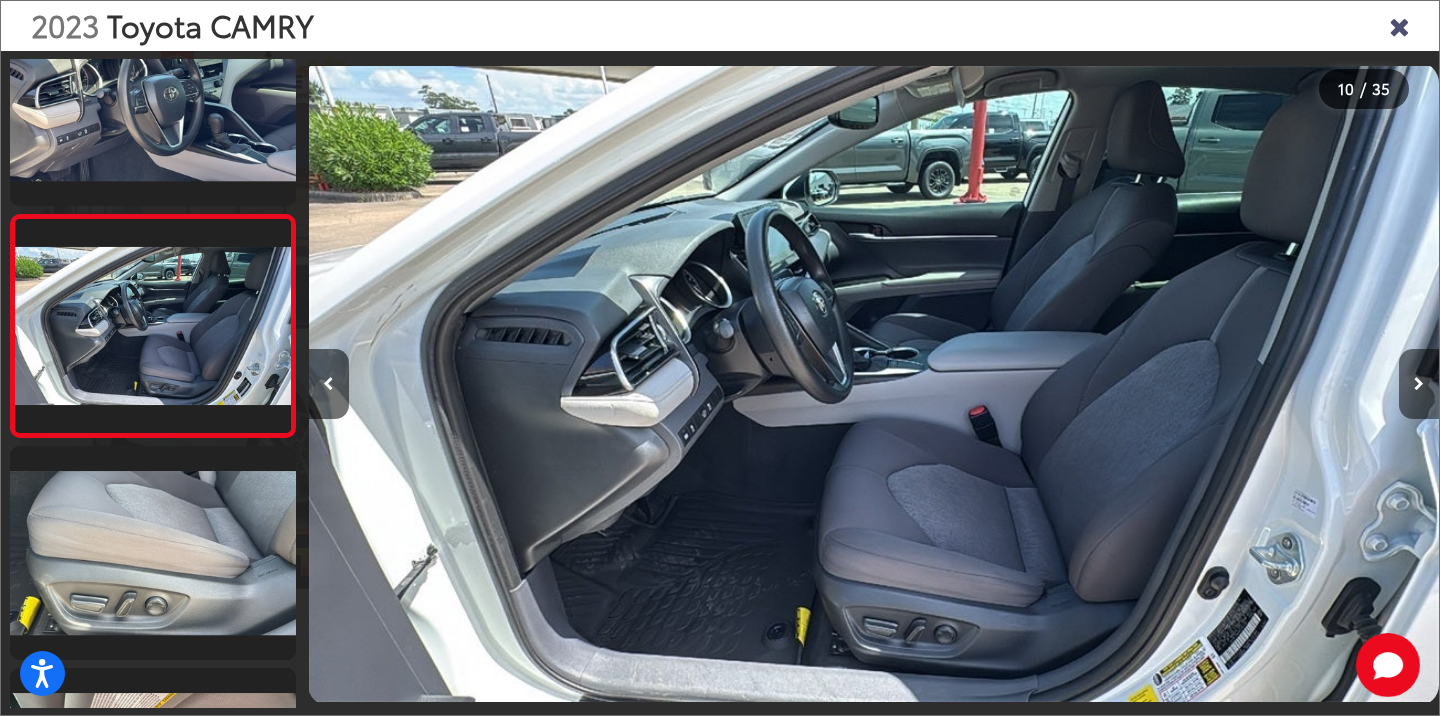 click at bounding box center (1419, 384) 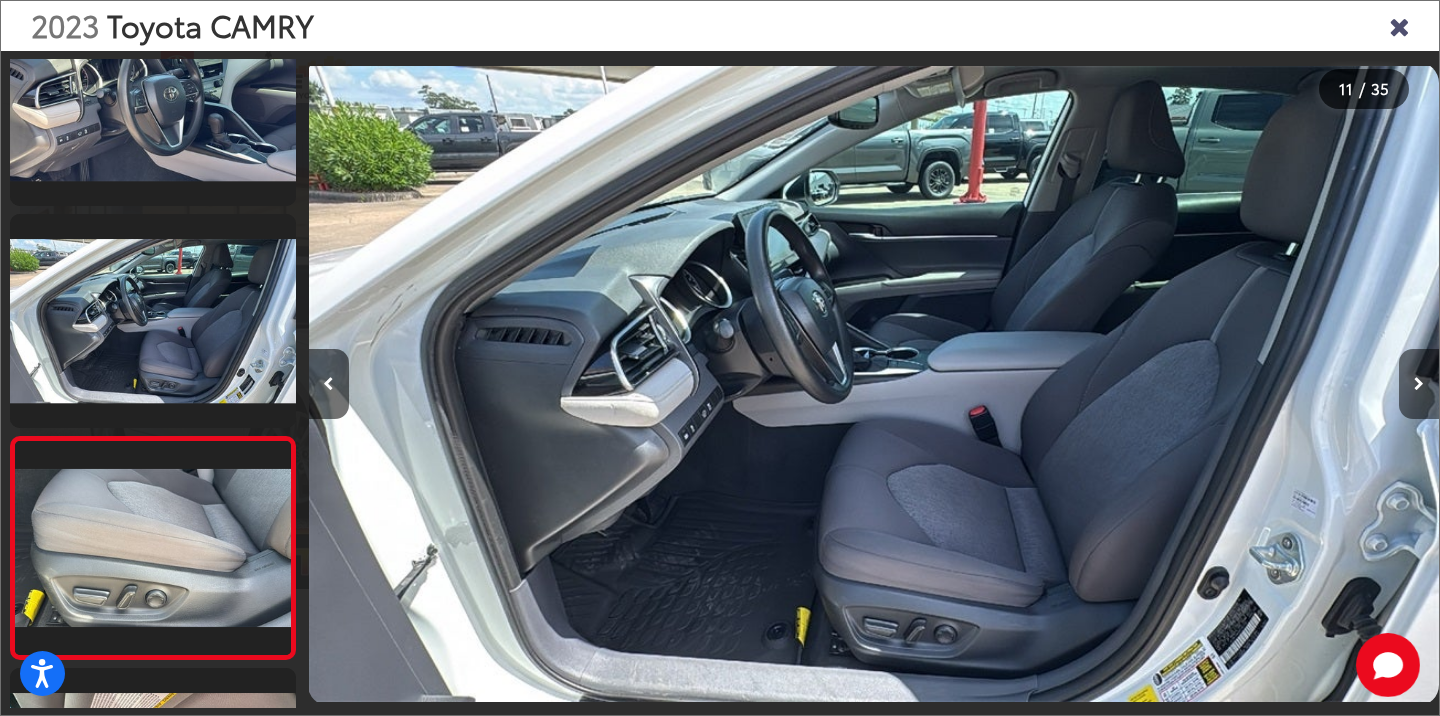 scroll, scrollTop: 2068, scrollLeft: 0, axis: vertical 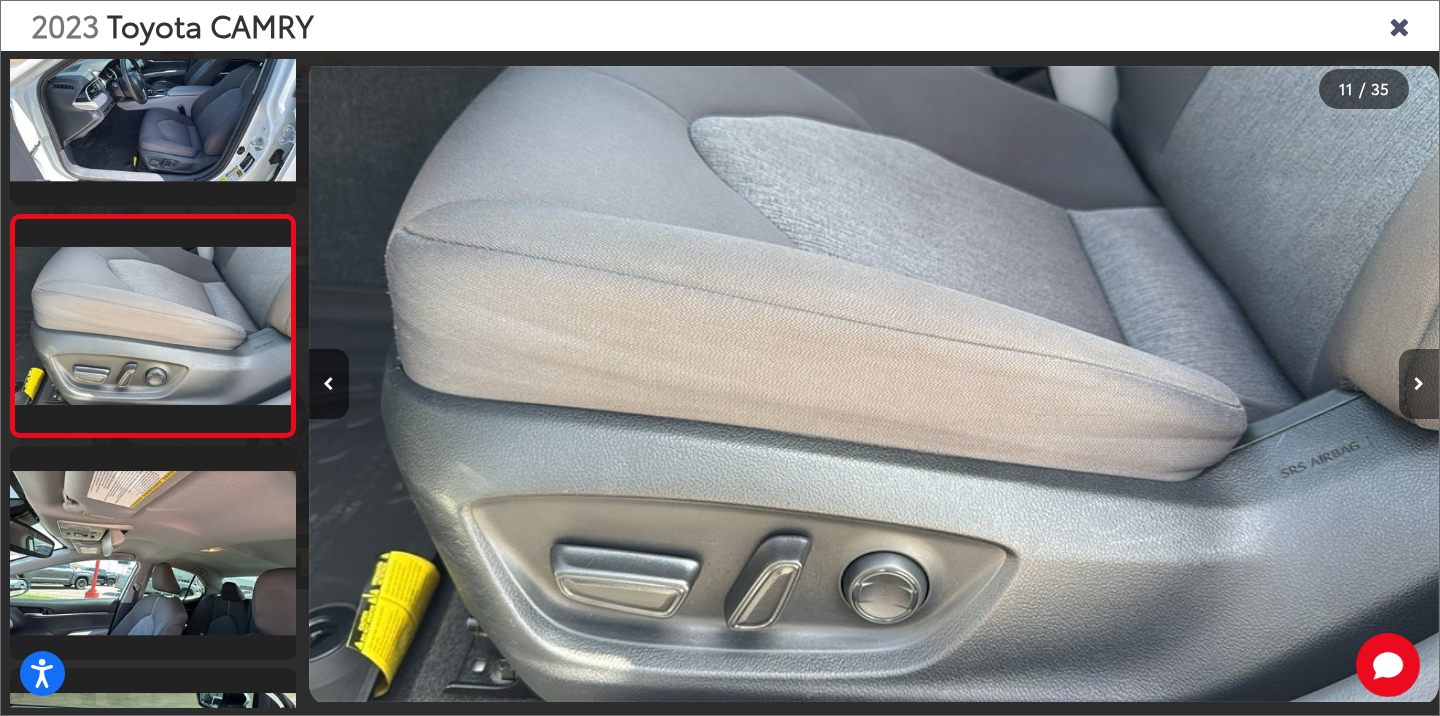 click at bounding box center (1419, 384) 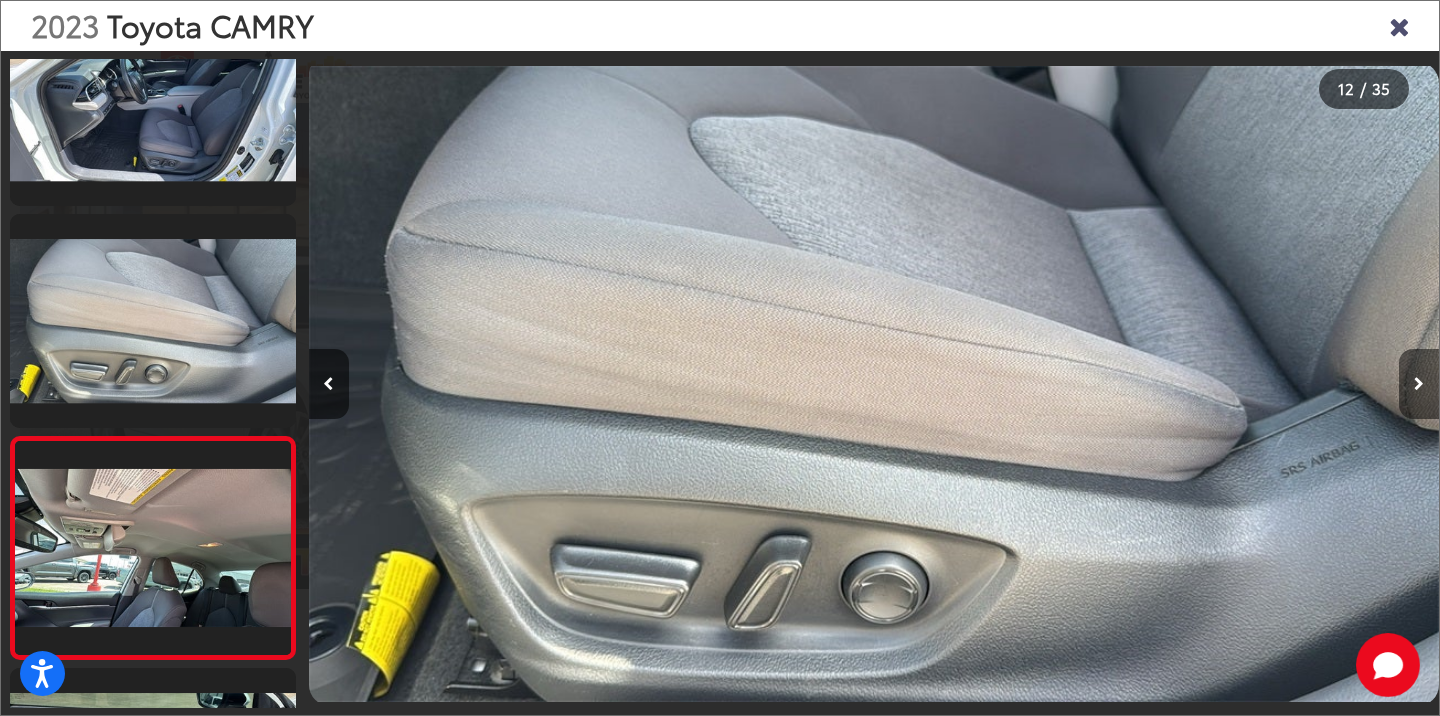 scroll, scrollTop: 2288, scrollLeft: 0, axis: vertical 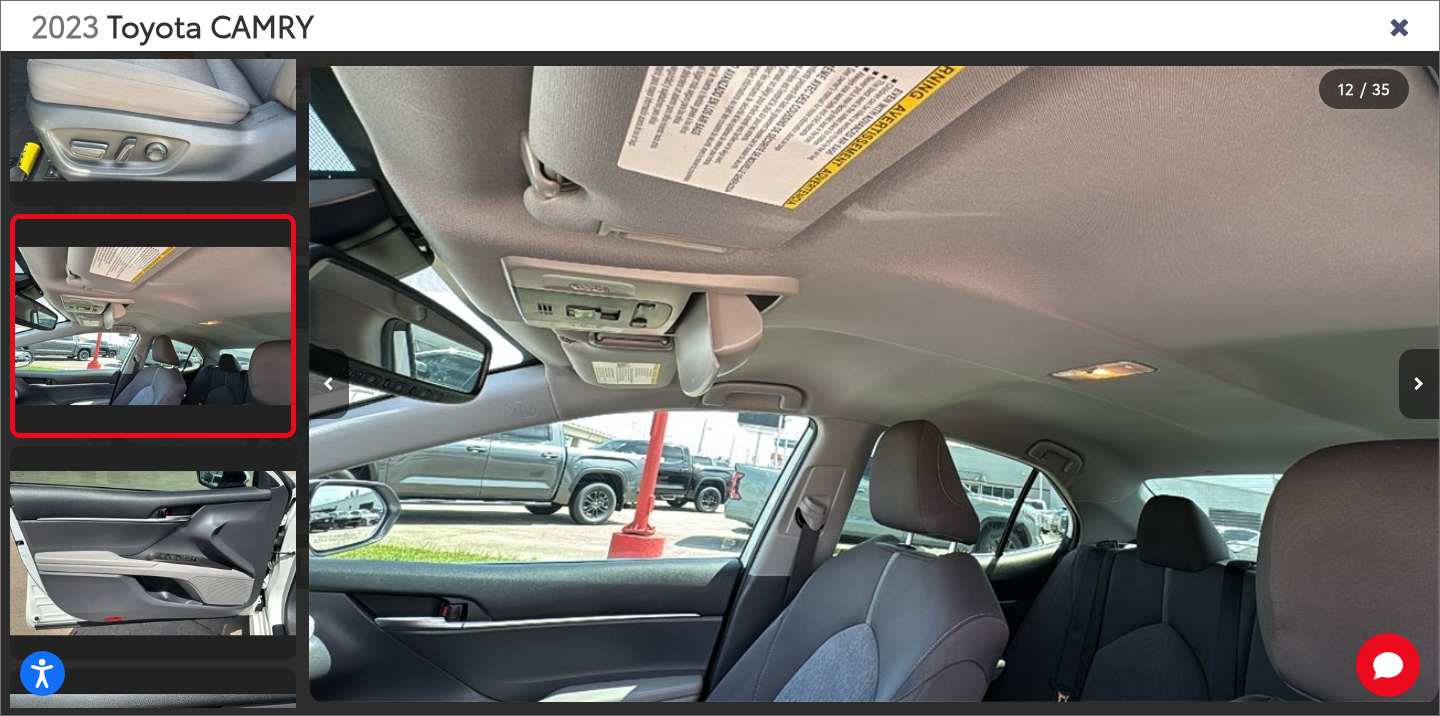 click at bounding box center (1419, 384) 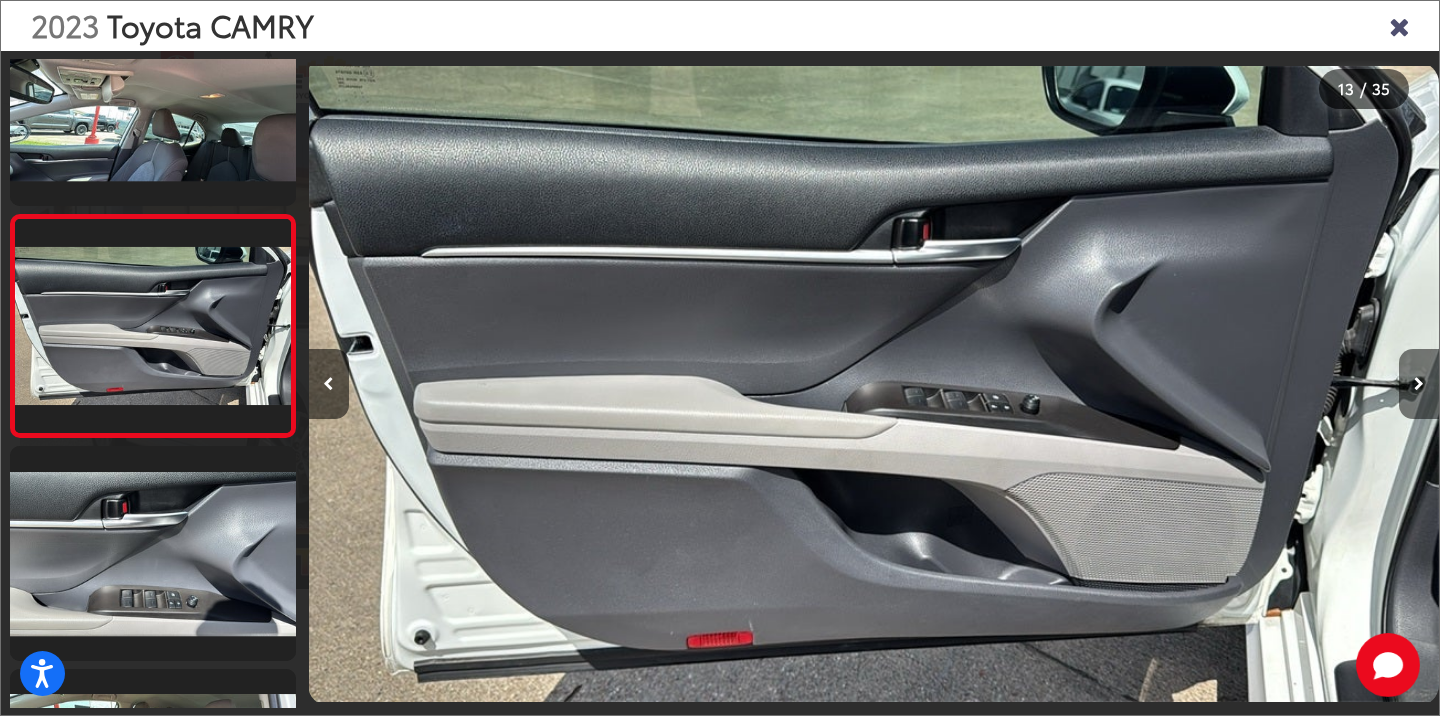 click at bounding box center [1419, 384] 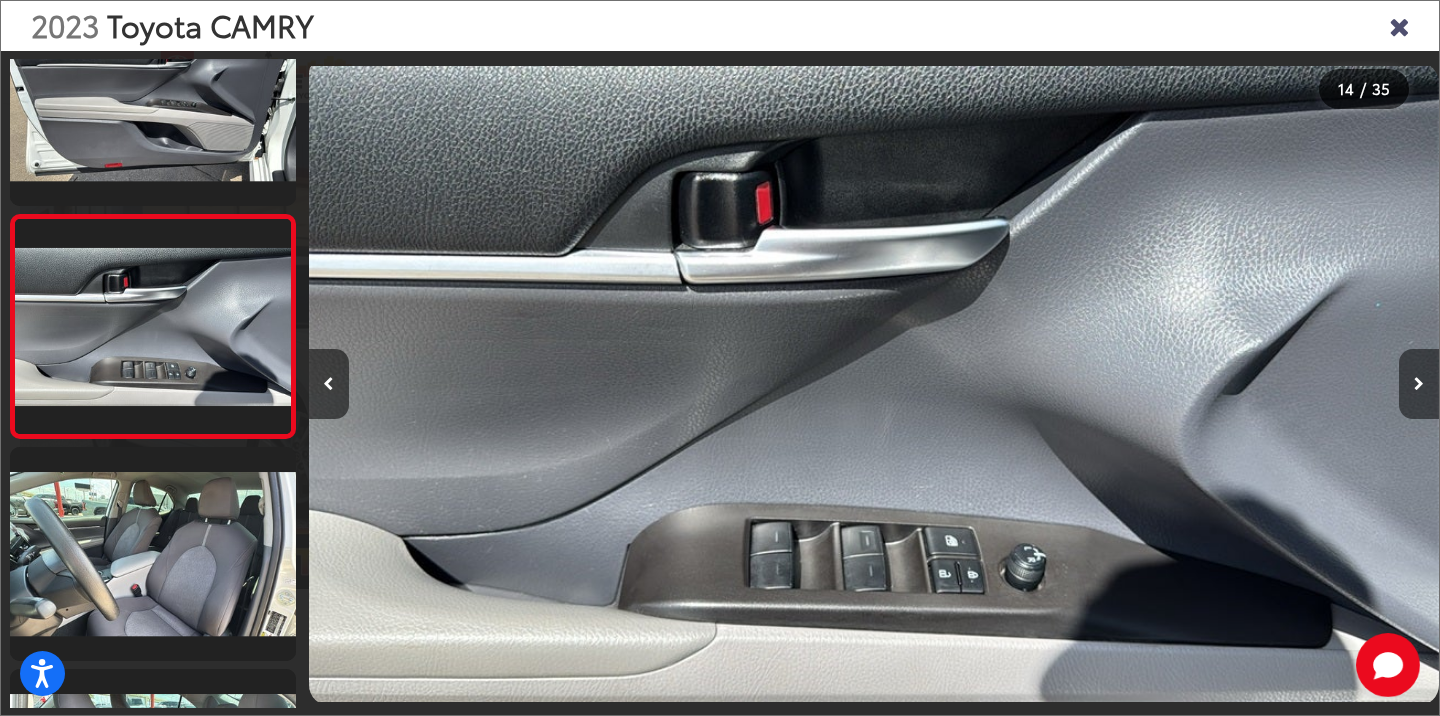 click at bounding box center (1419, 384) 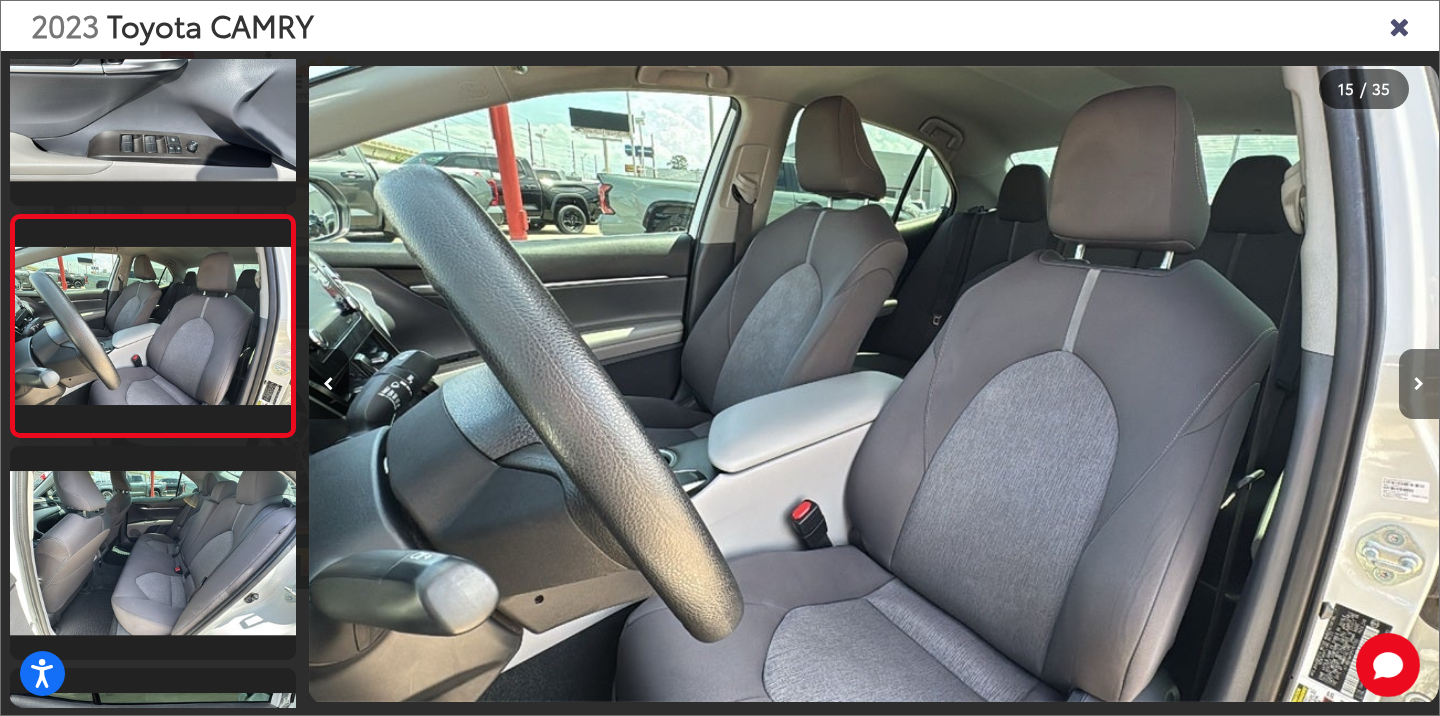 click at bounding box center [1419, 384] 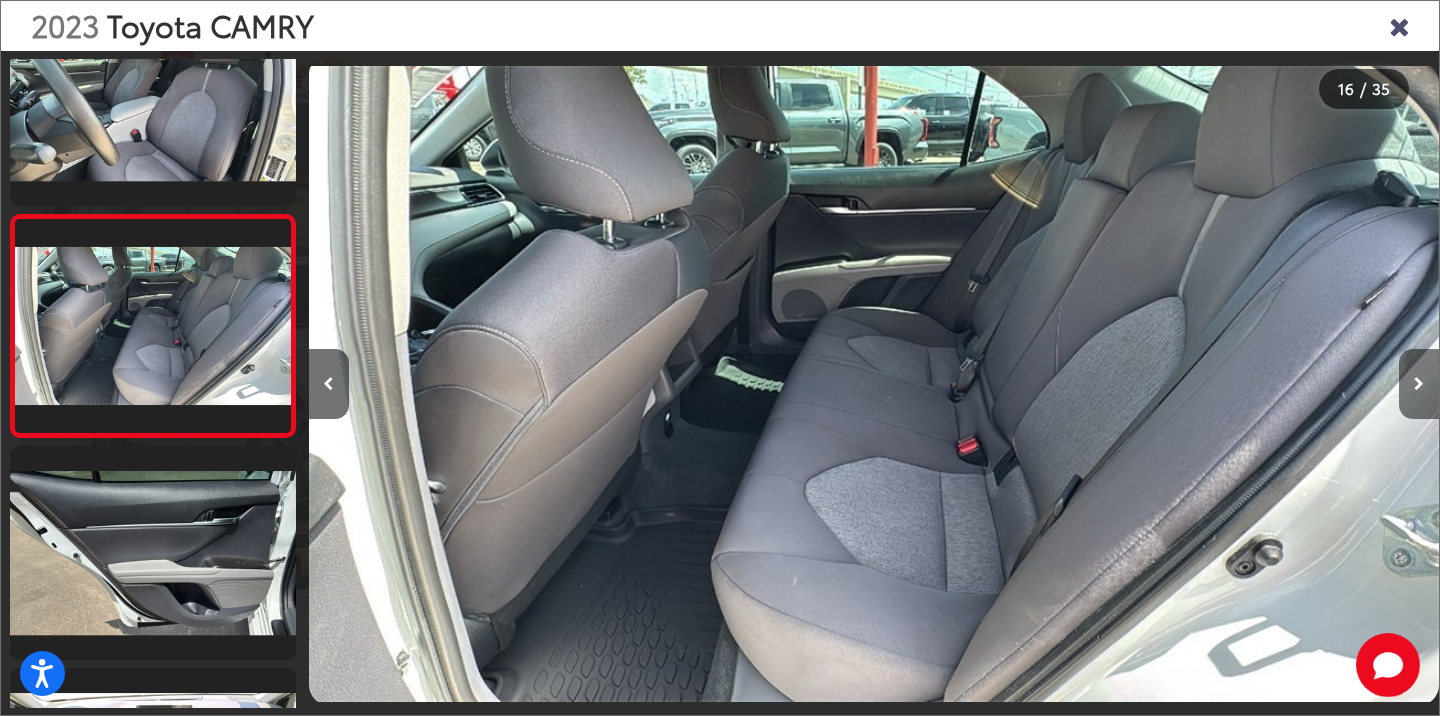 click at bounding box center [1419, 384] 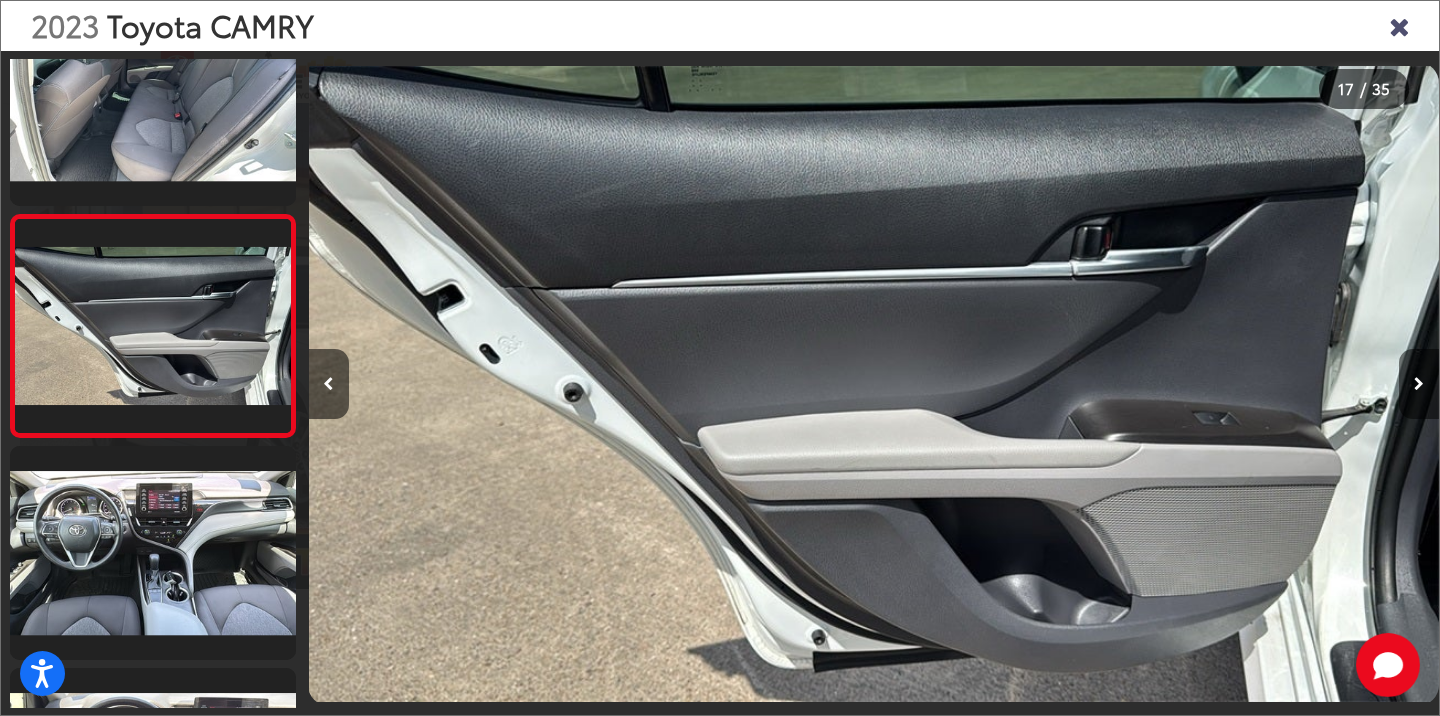 click at bounding box center [1419, 384] 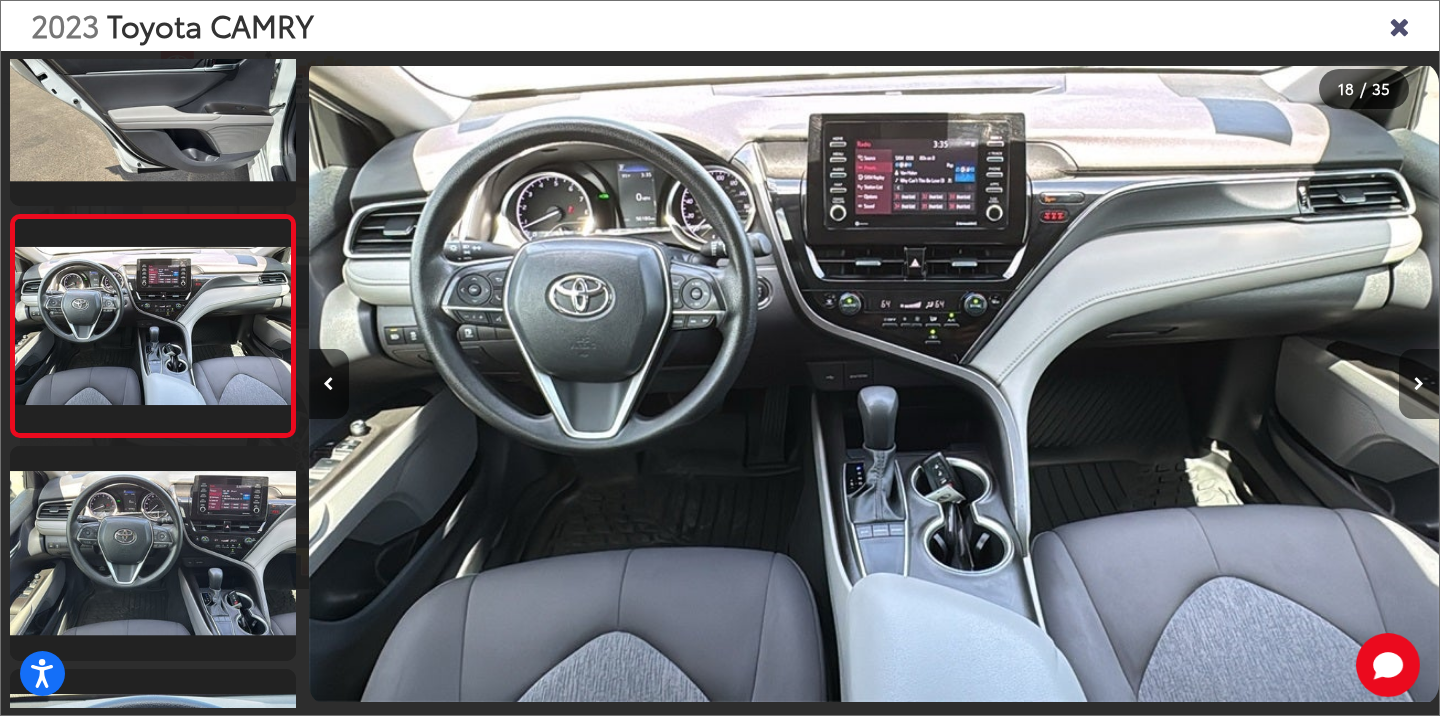 click at bounding box center (1419, 384) 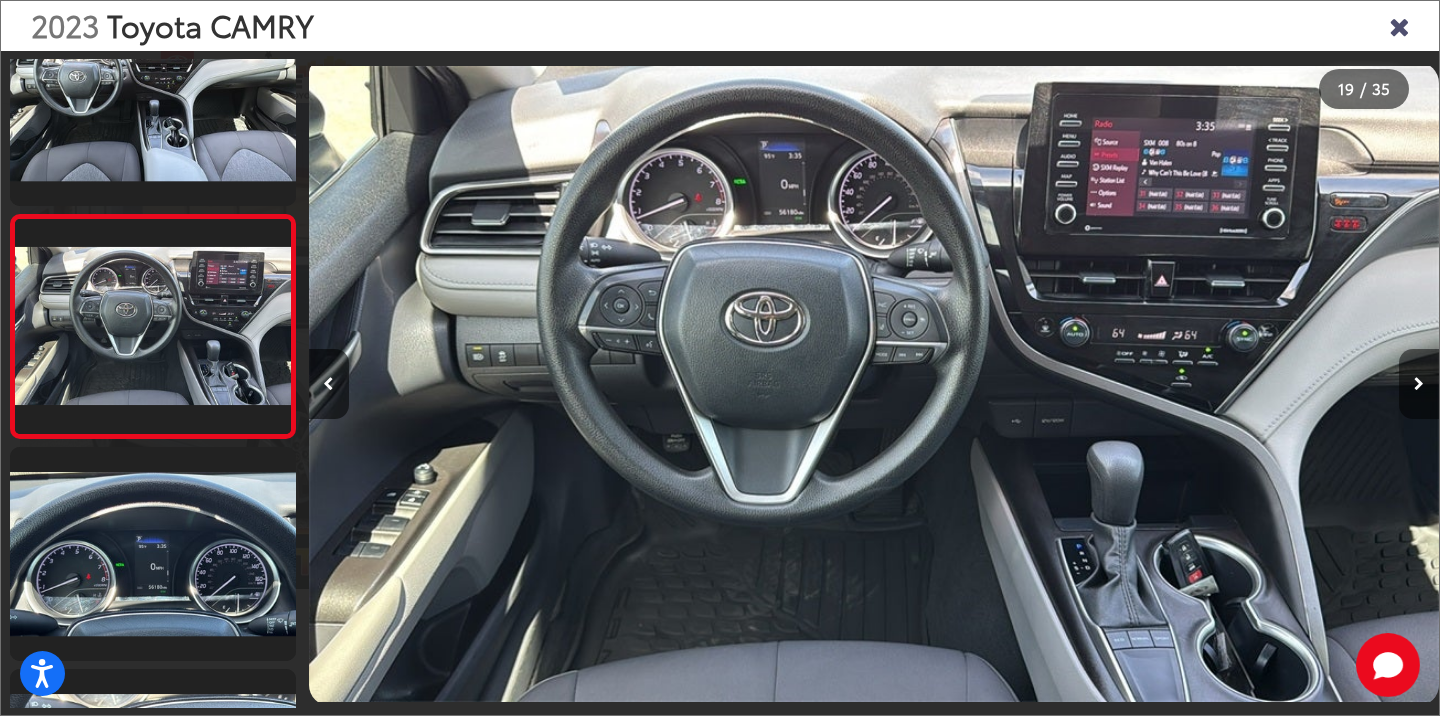click at bounding box center [1419, 384] 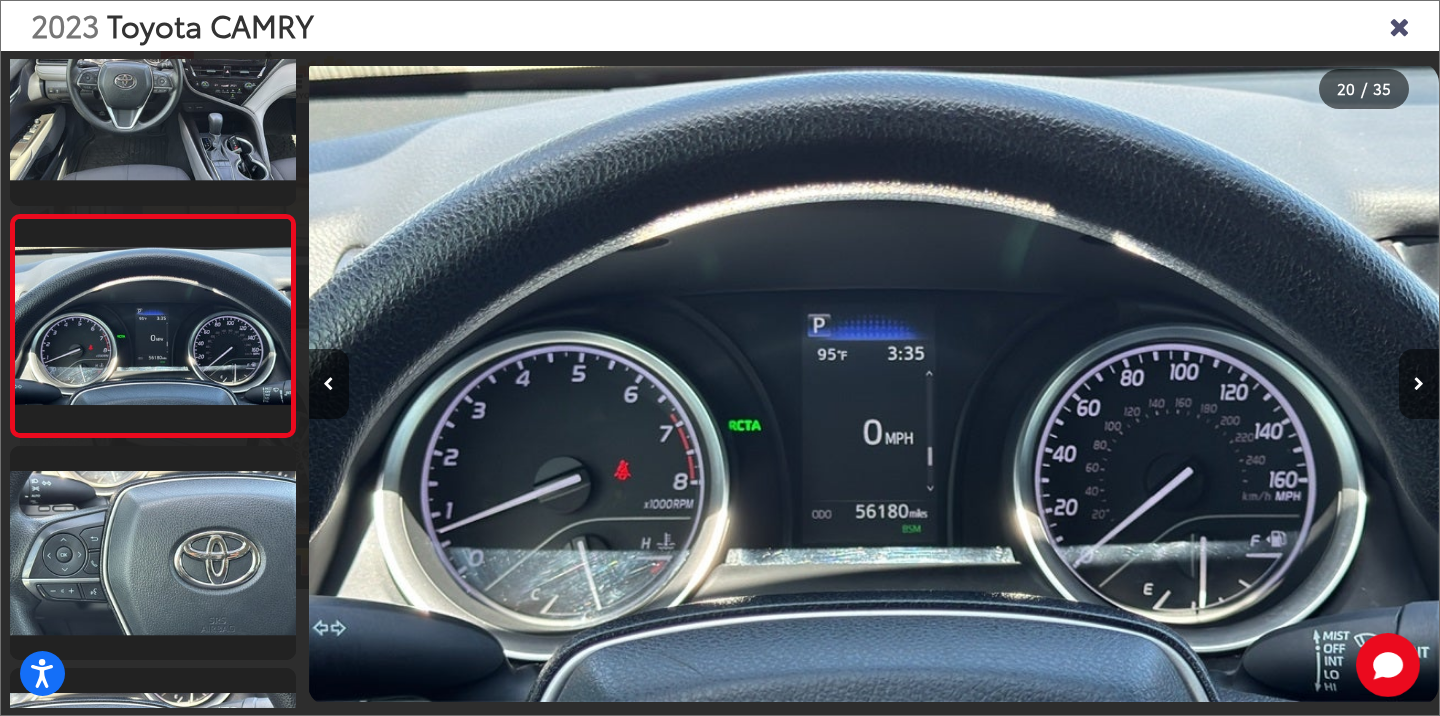 click at bounding box center (1419, 384) 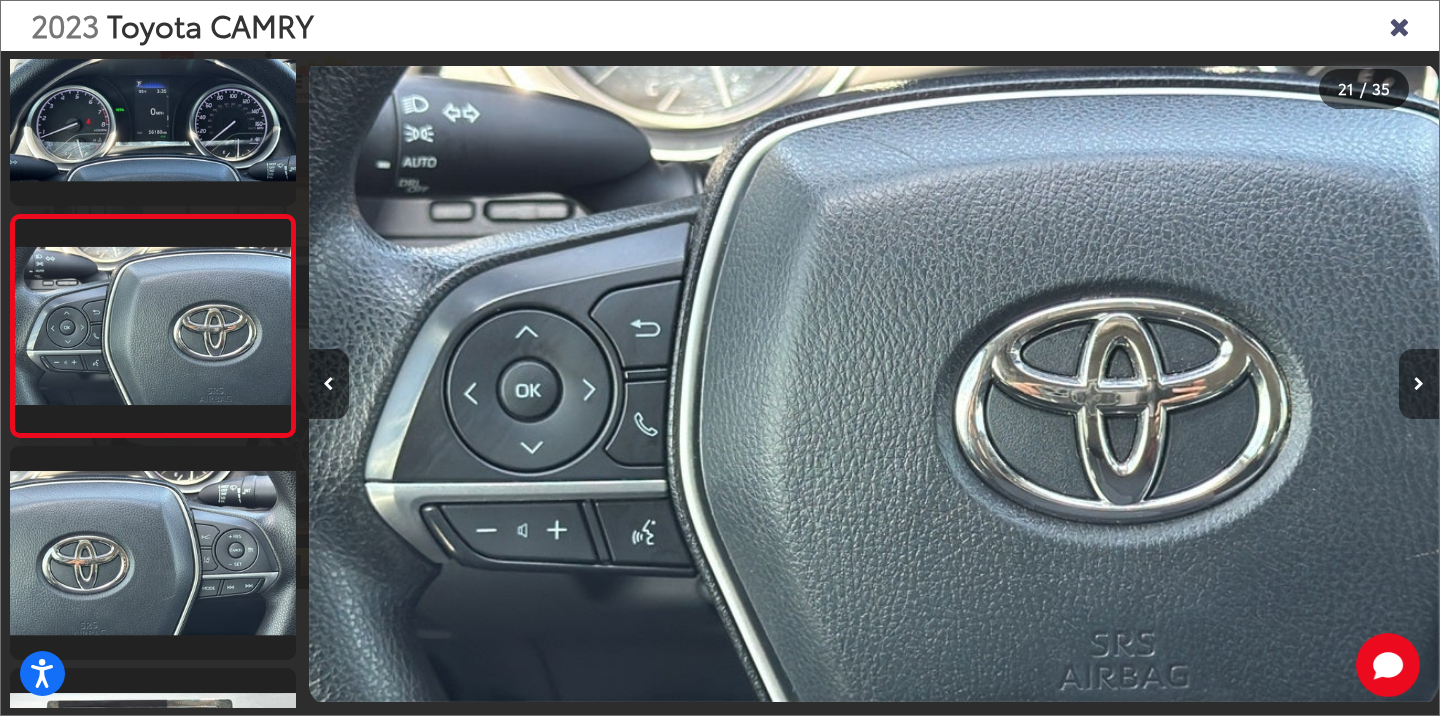 click at bounding box center [1419, 384] 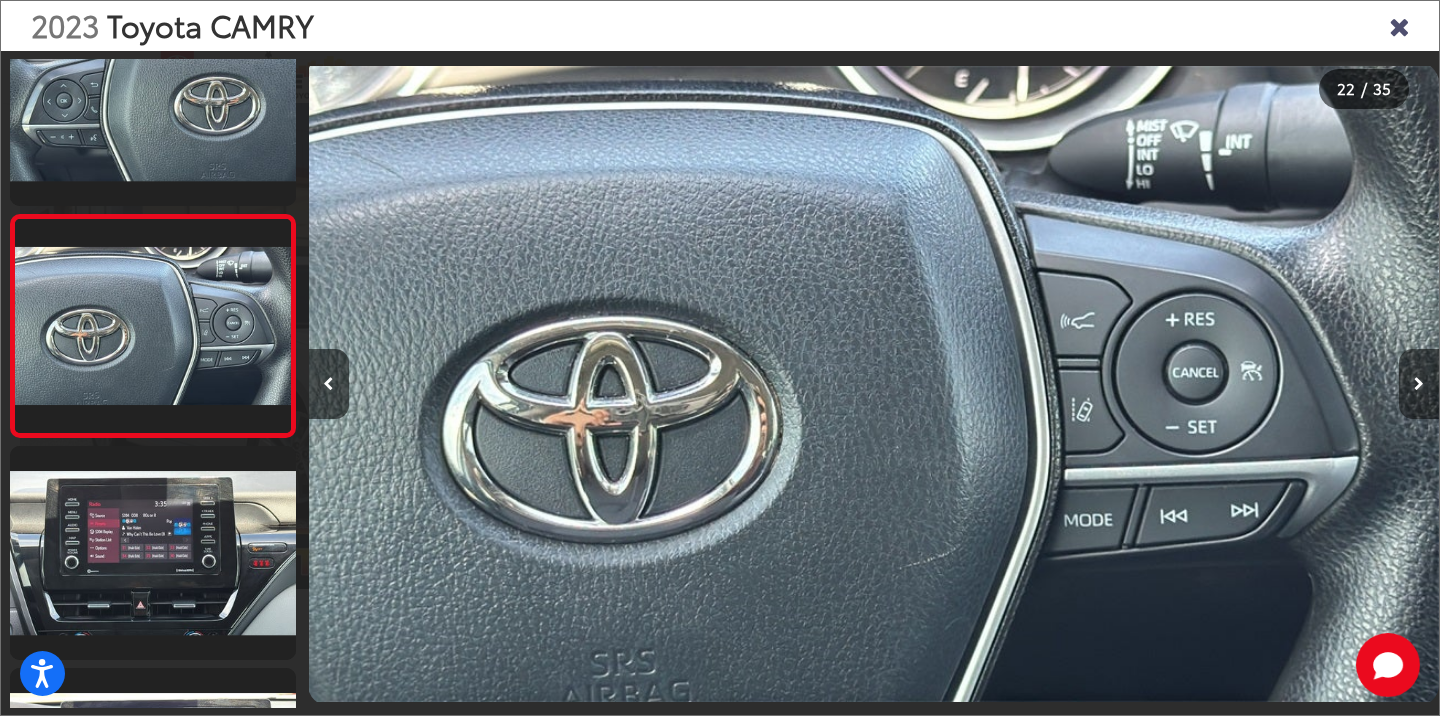 click at bounding box center [1419, 384] 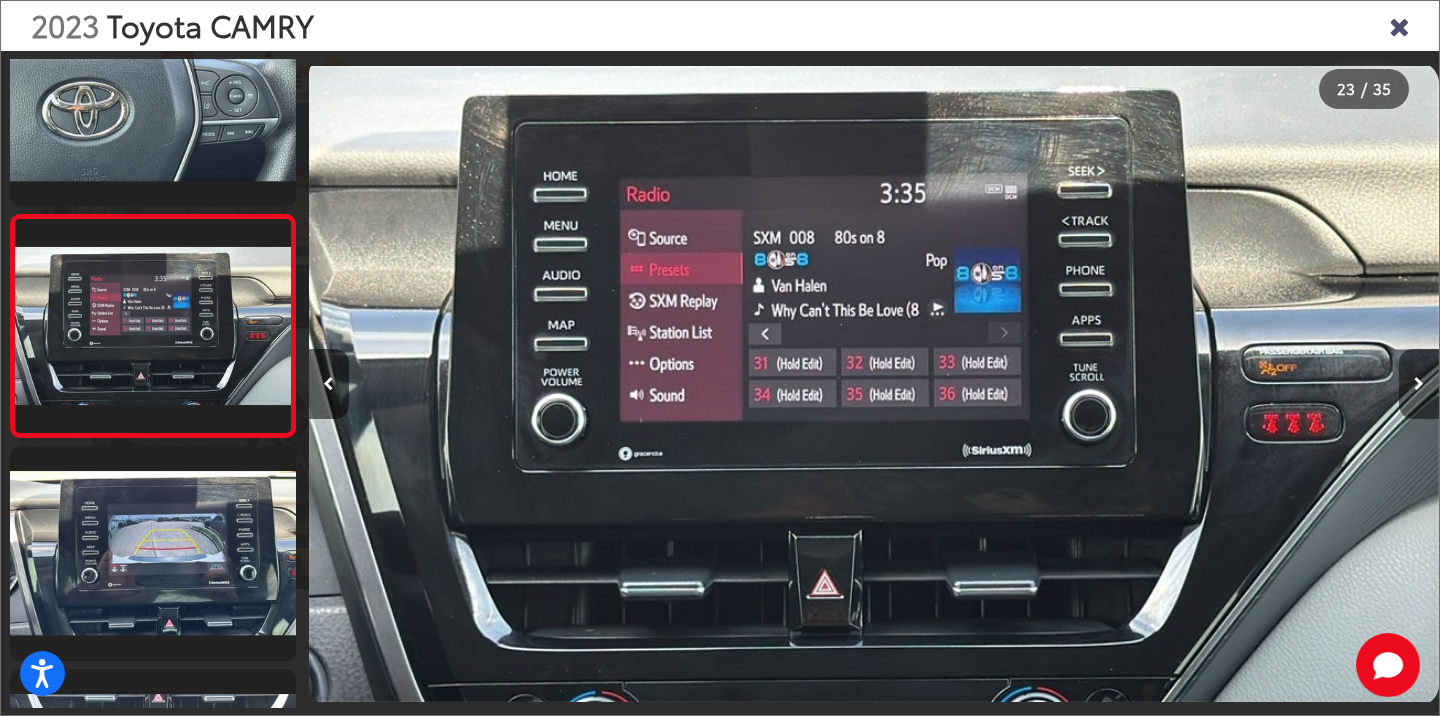 click at bounding box center (1419, 384) 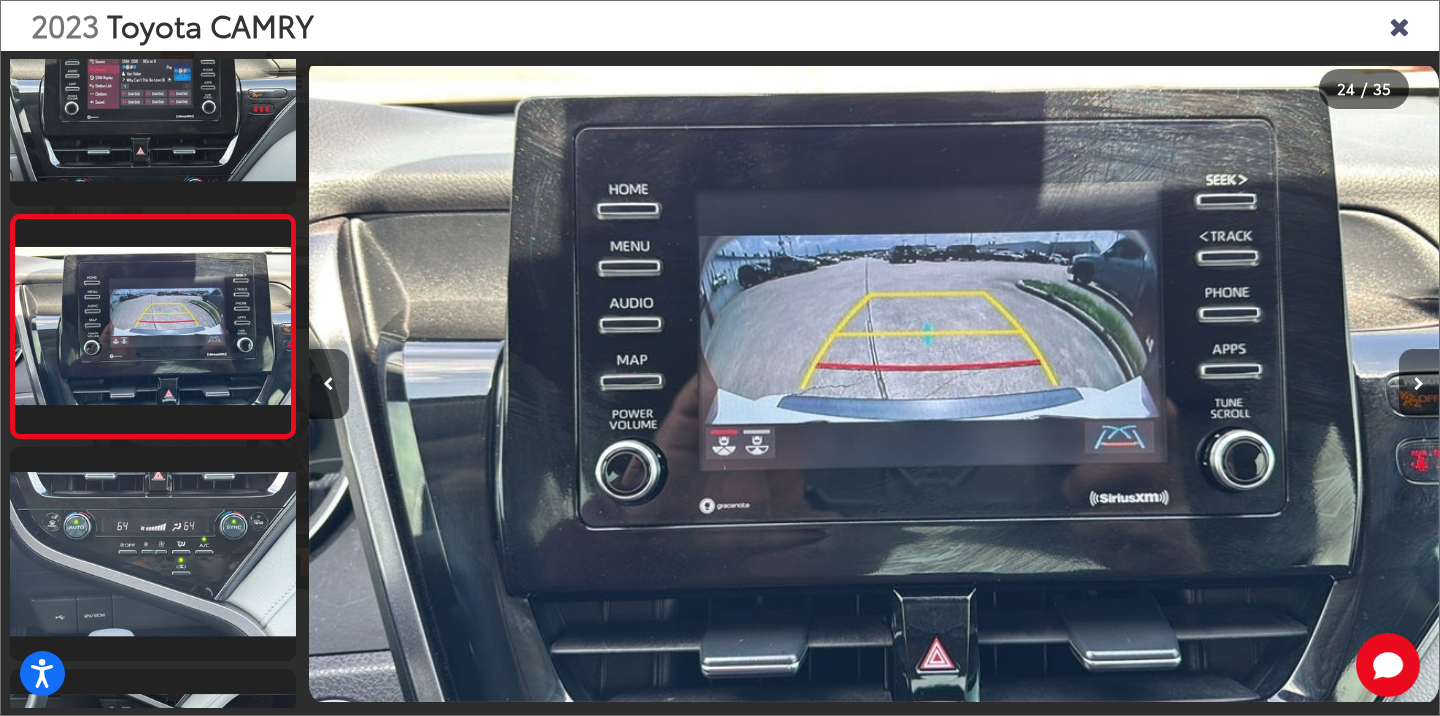 click at bounding box center [1419, 384] 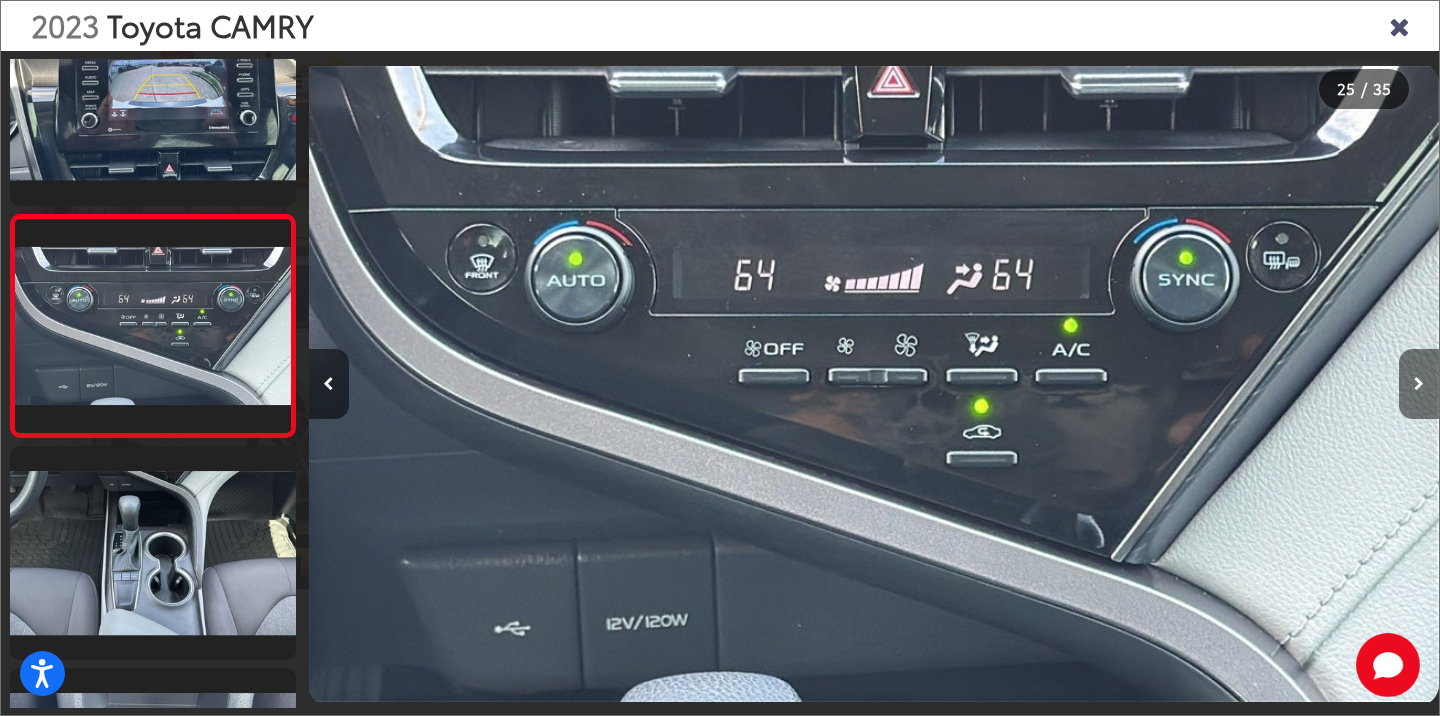 click at bounding box center (1419, 384) 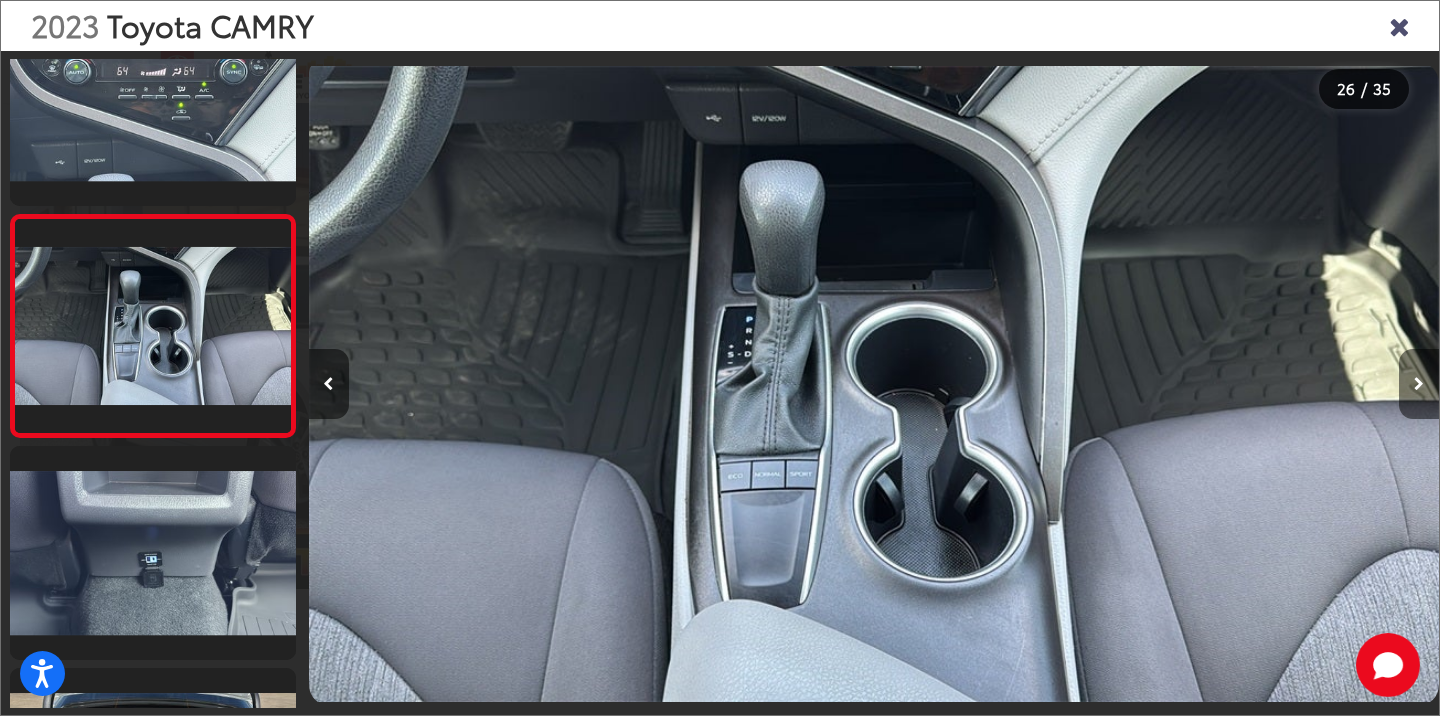 click at bounding box center (1419, 384) 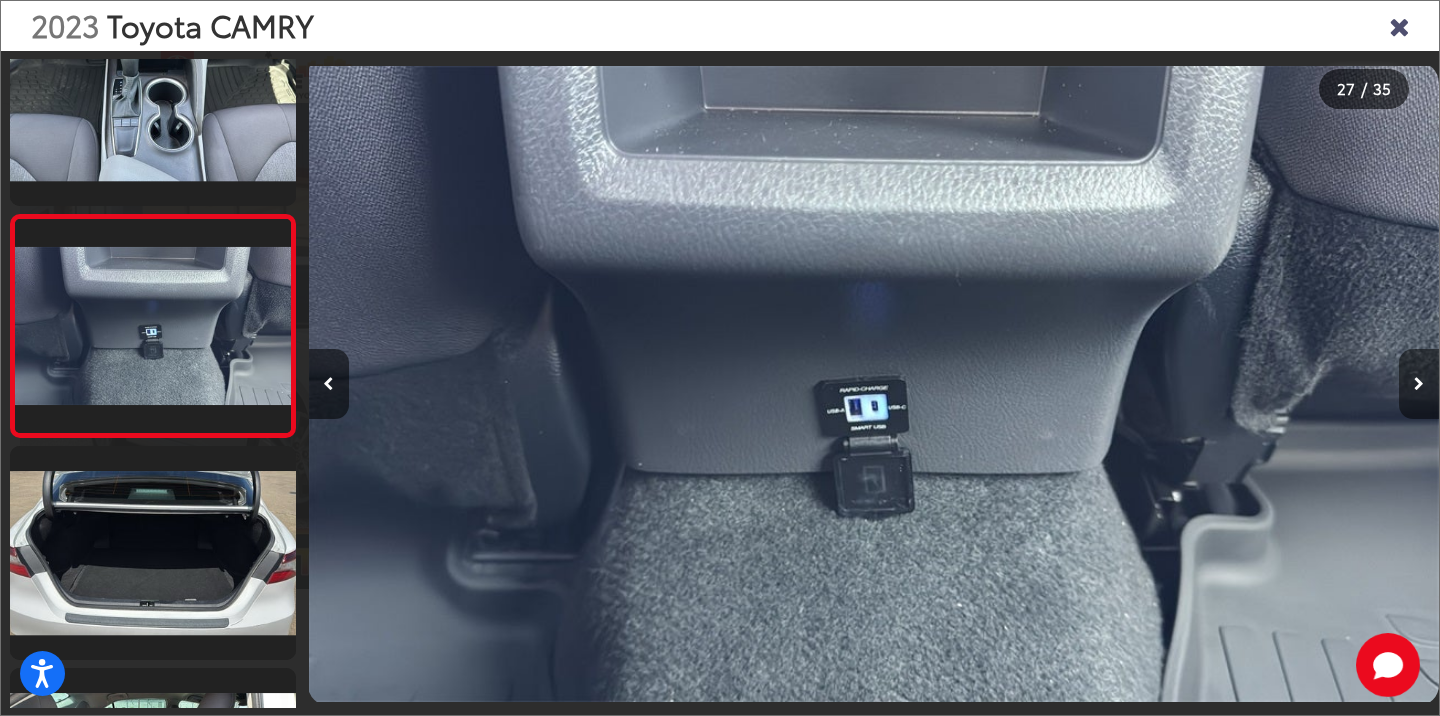 click at bounding box center (1419, 384) 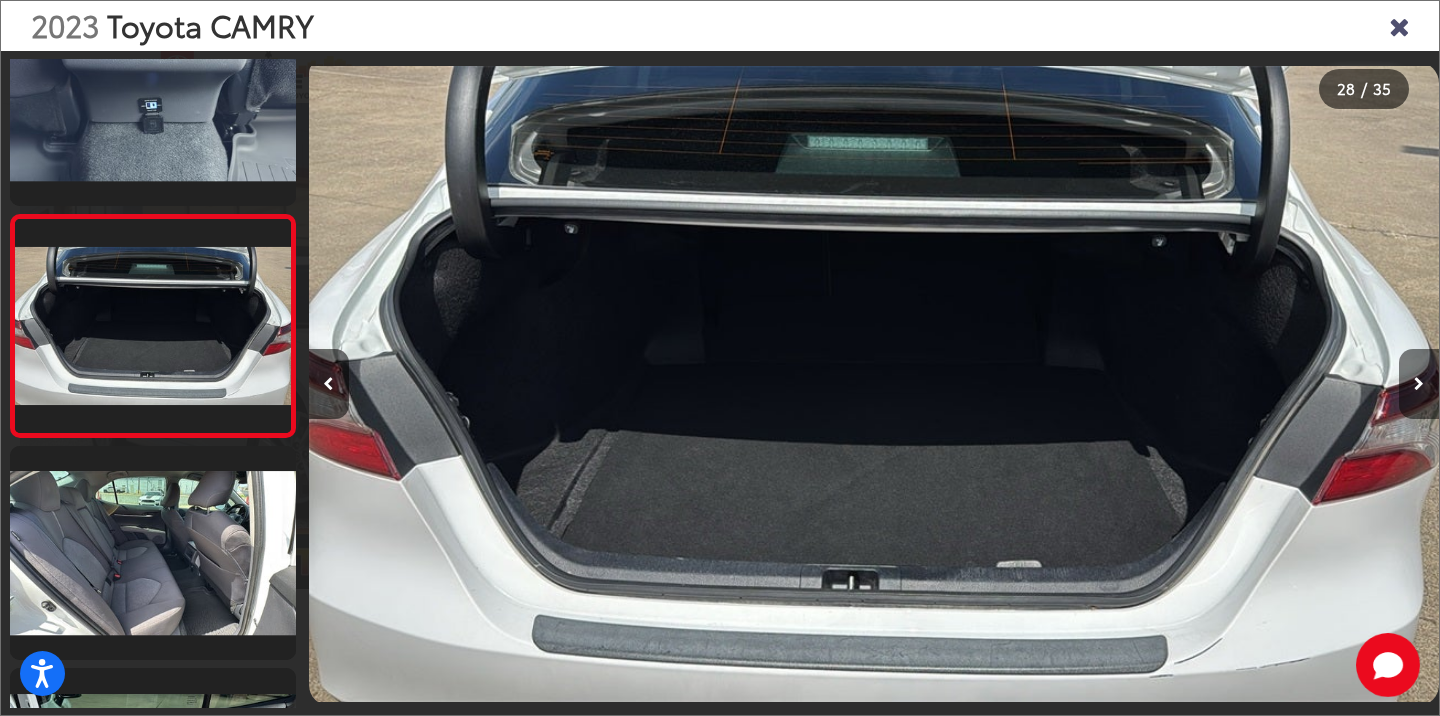 click at bounding box center [1419, 384] 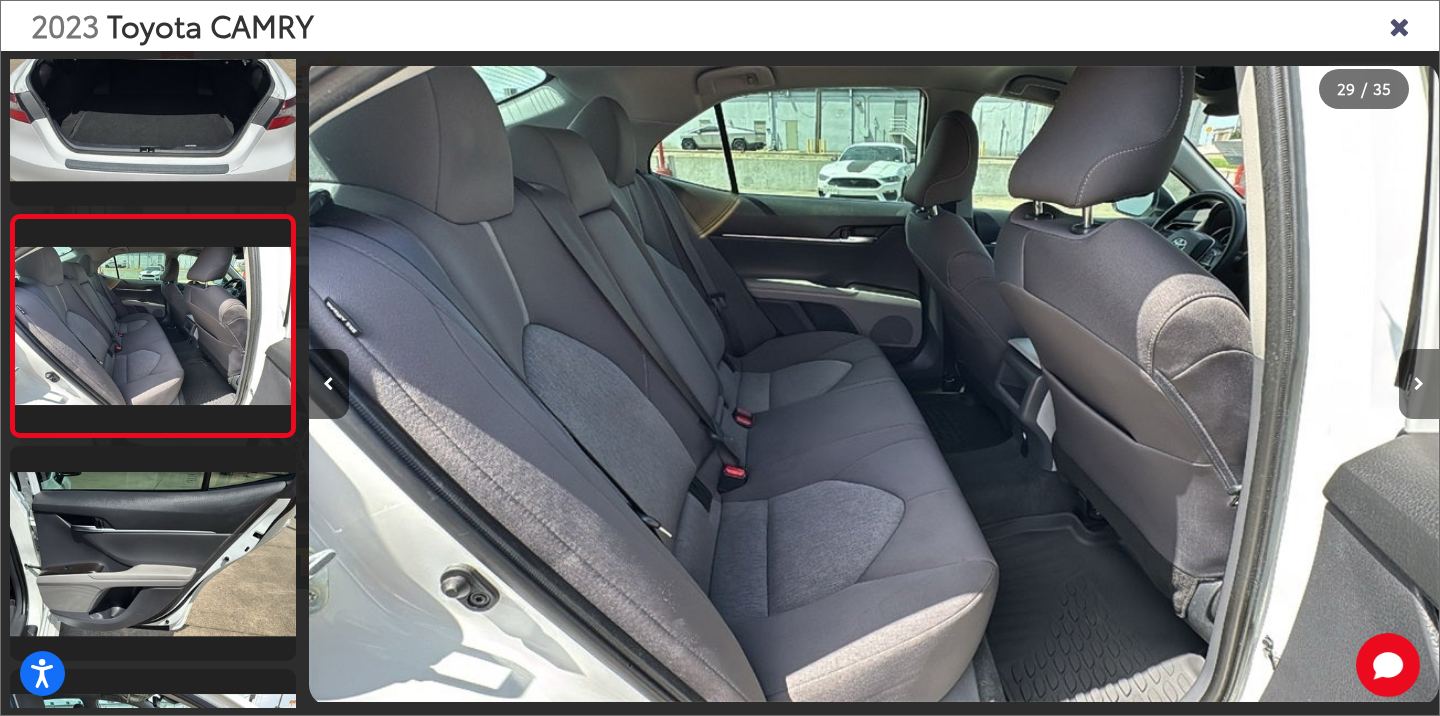 click at bounding box center [1419, 384] 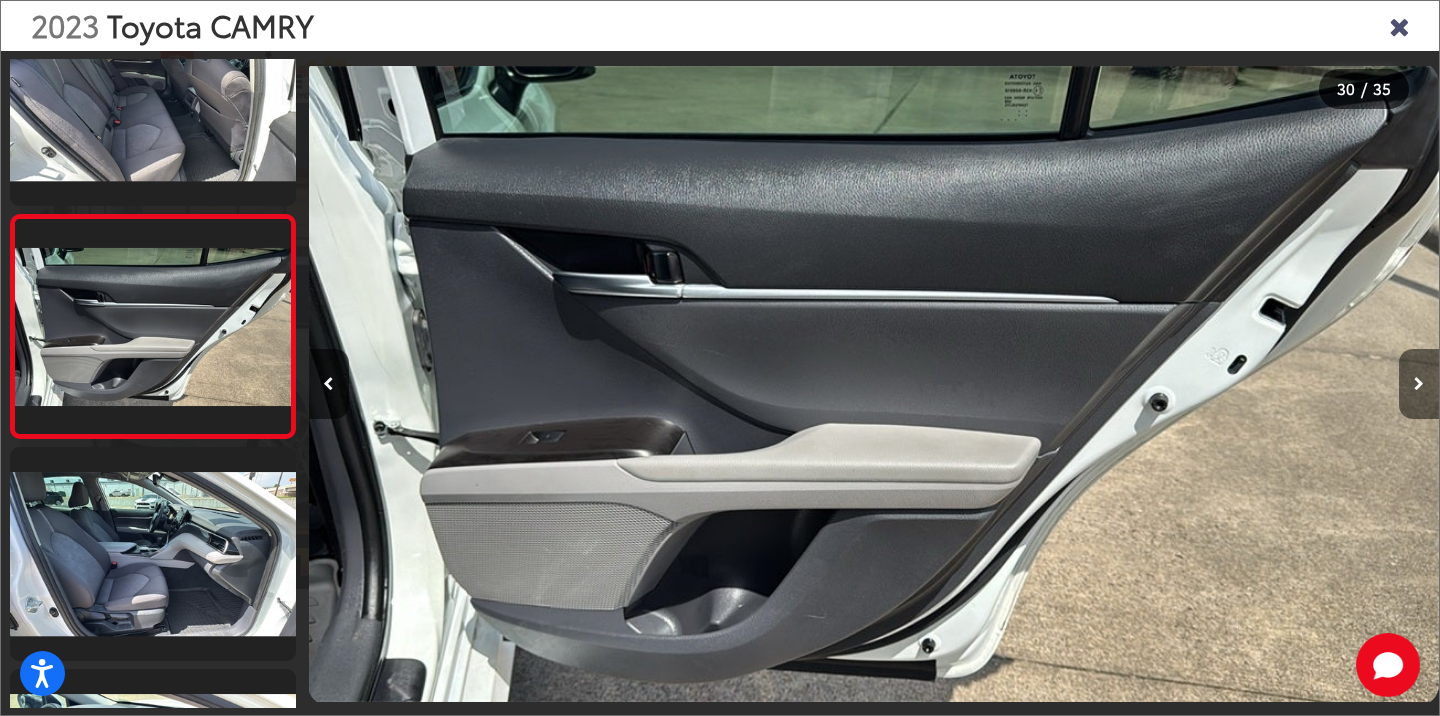 click at bounding box center [1419, 384] 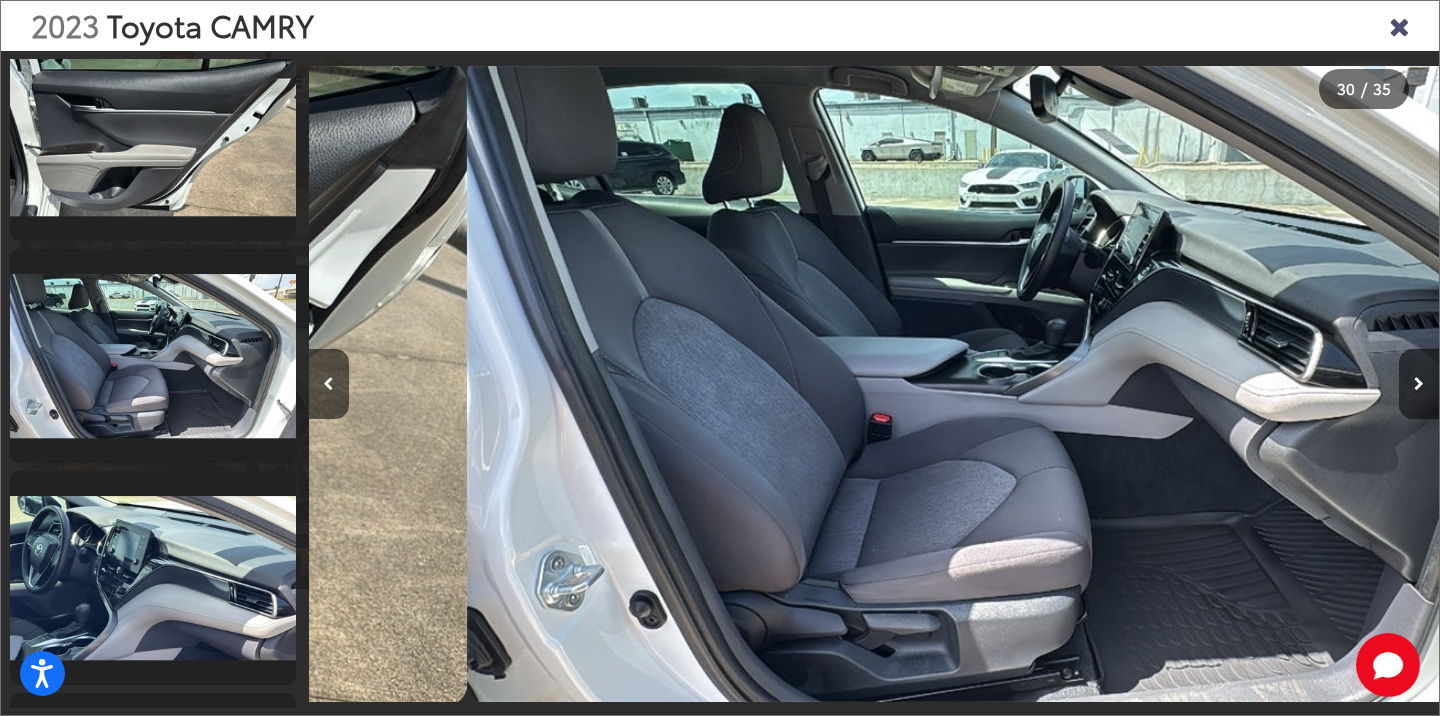 click at bounding box center [1419, 384] 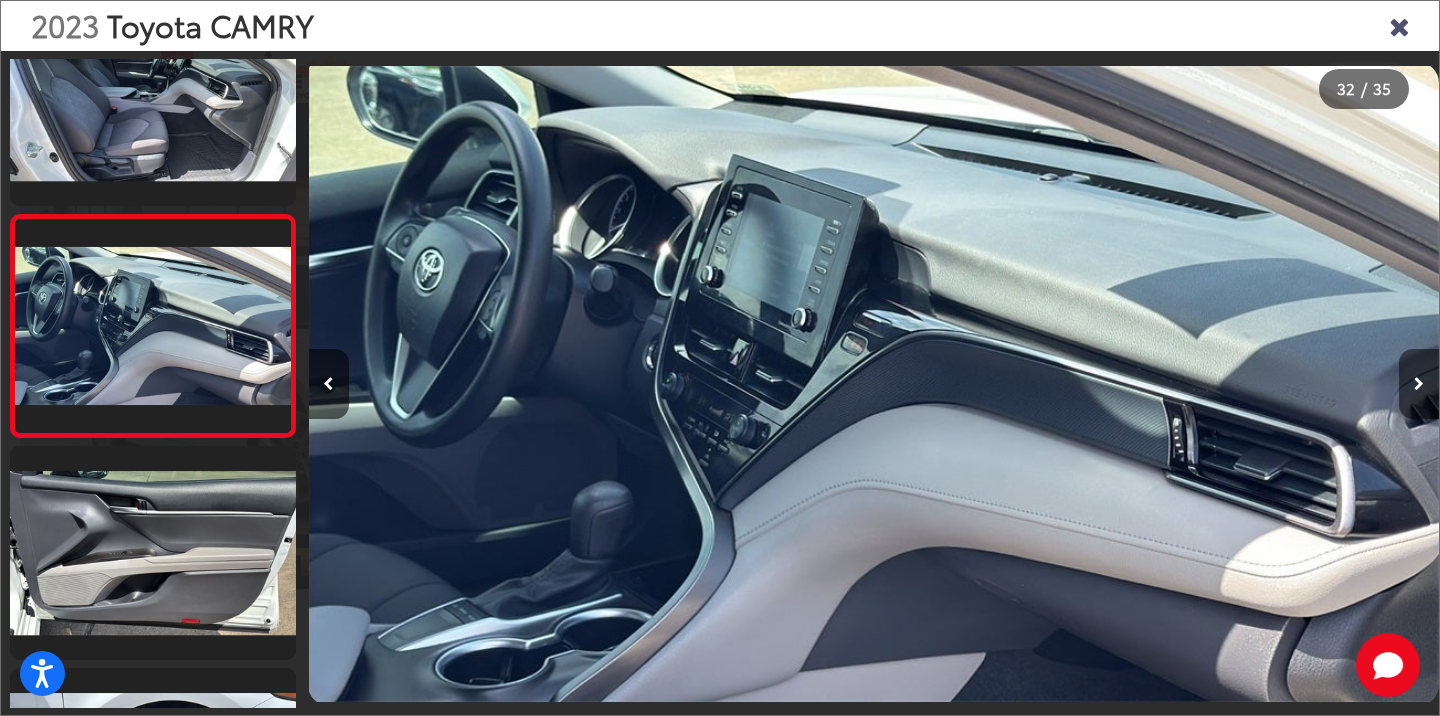 click at bounding box center (1419, 384) 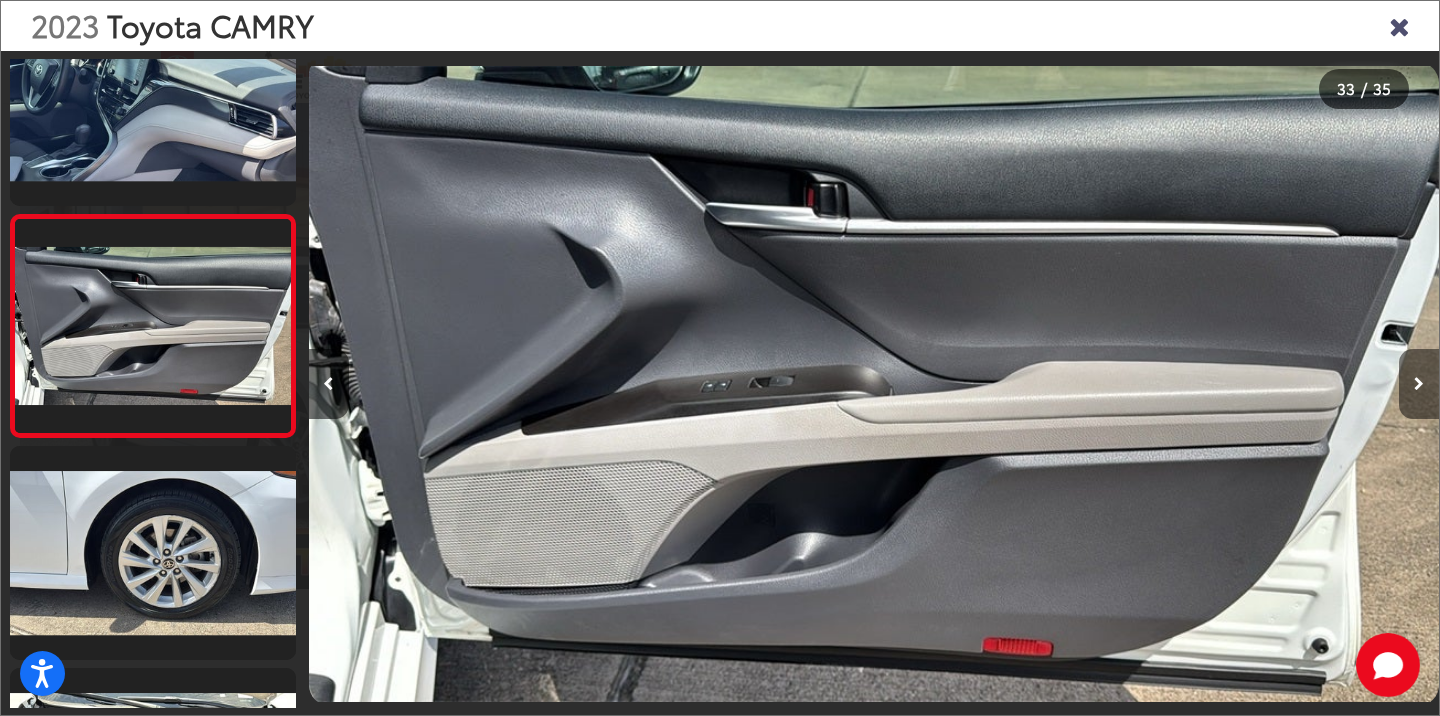 click at bounding box center (1419, 384) 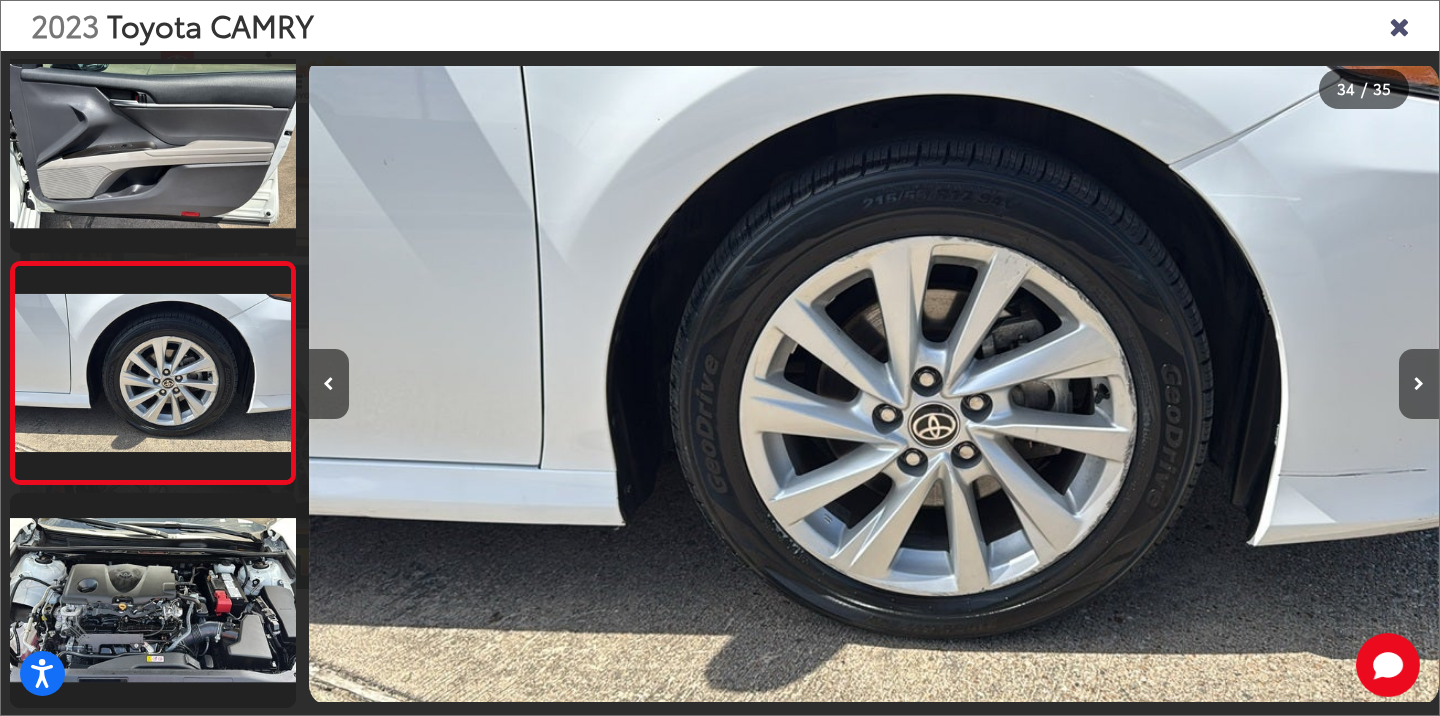 click at bounding box center [1419, 384] 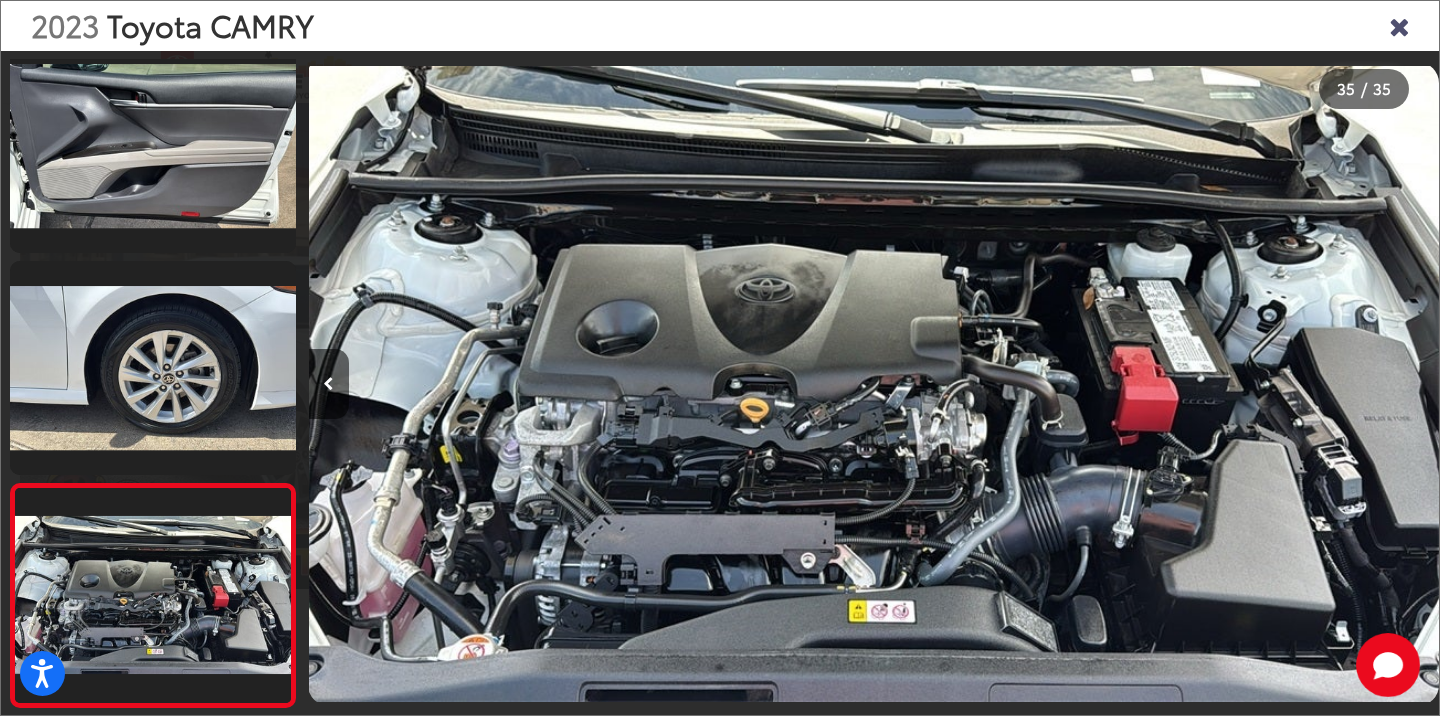 click at bounding box center [1297, 384] 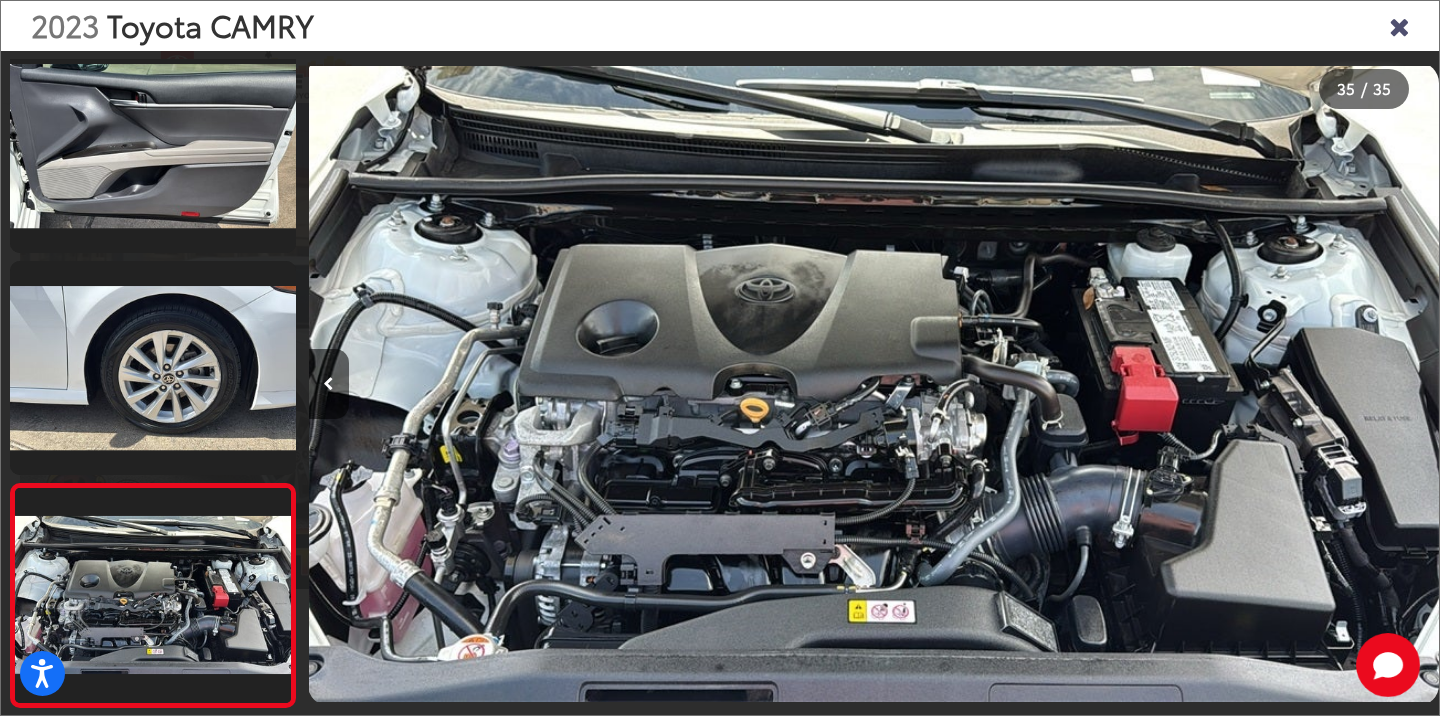 click at bounding box center (1399, 25) 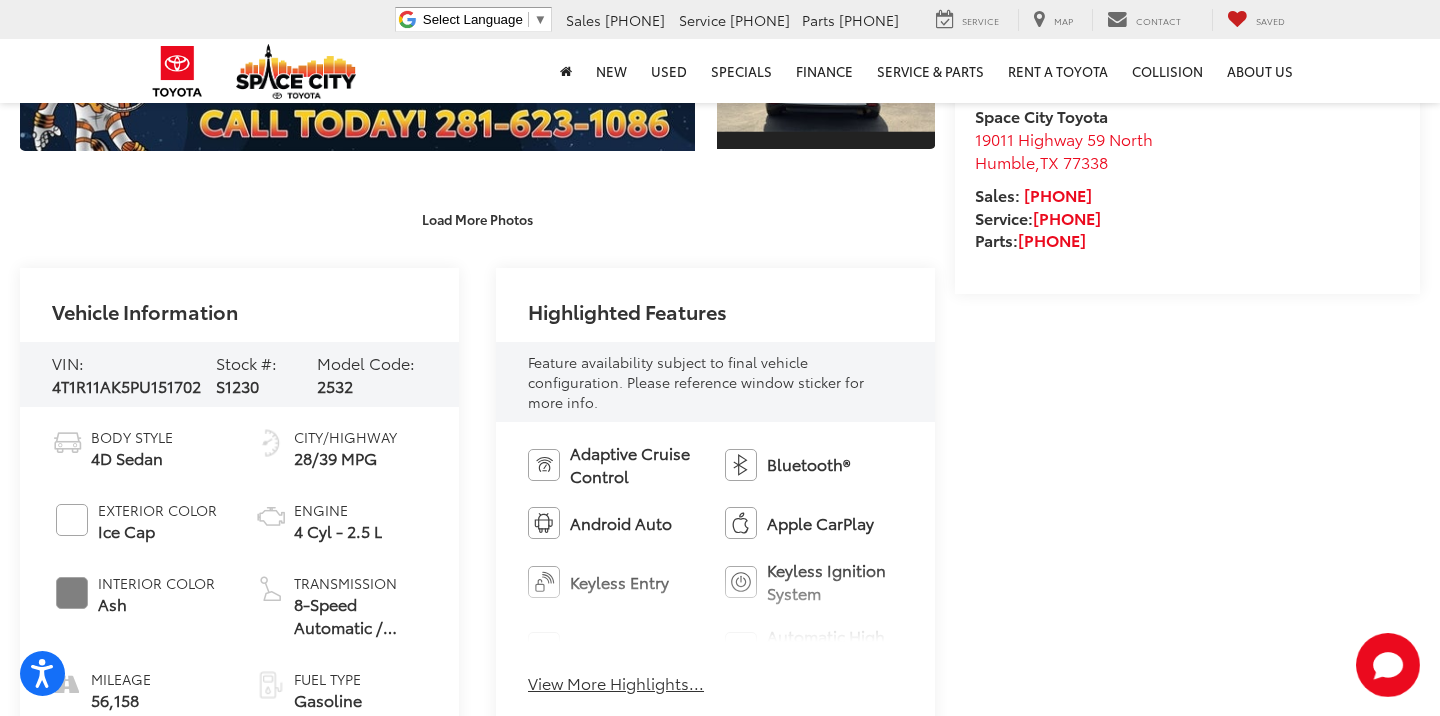 click on "Space City Toyota
Select Language ​ ▼
Sales
346-595-7870
Service
346-595-7898
Parts
346-595-7881
19011 Highway 59 North
Humble, TX 77338
Service
Map
Contact
Saved
Saved" at bounding box center [720, 19] 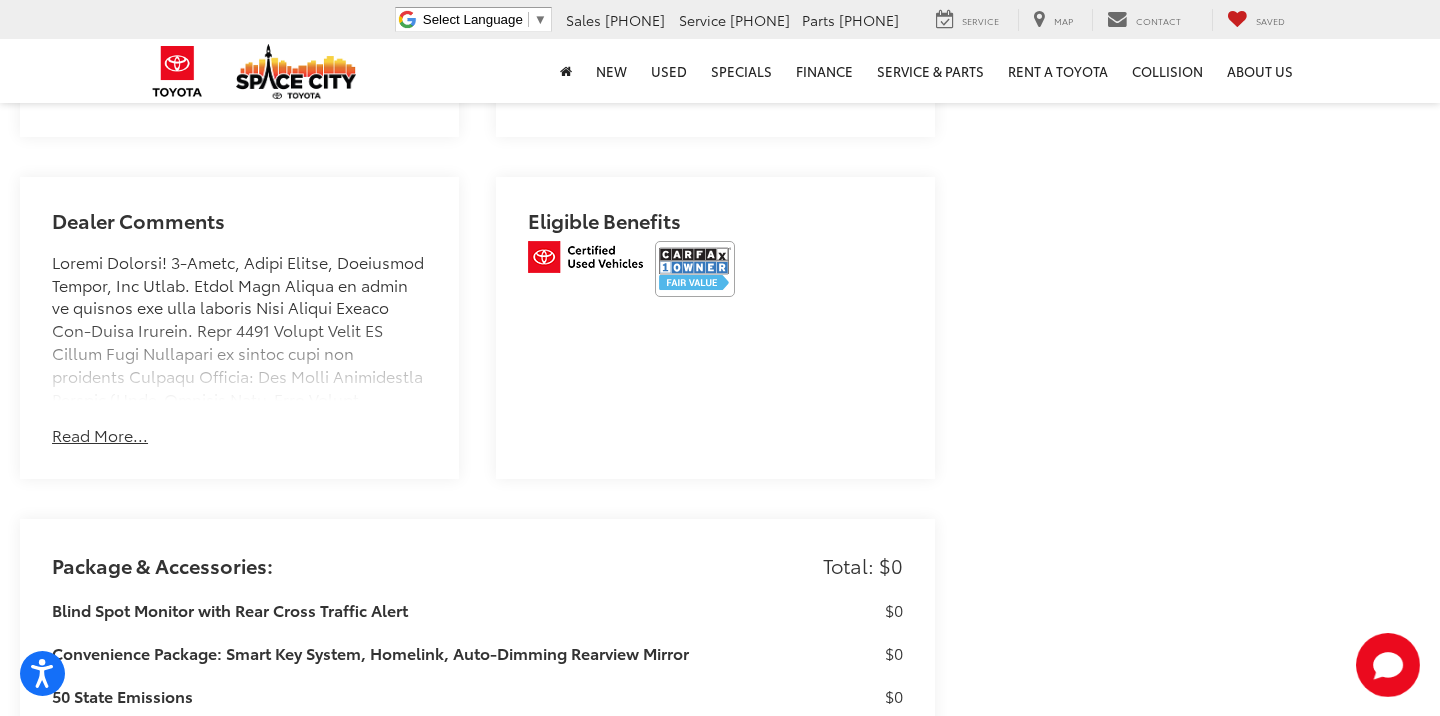click at bounding box center [585, 257] 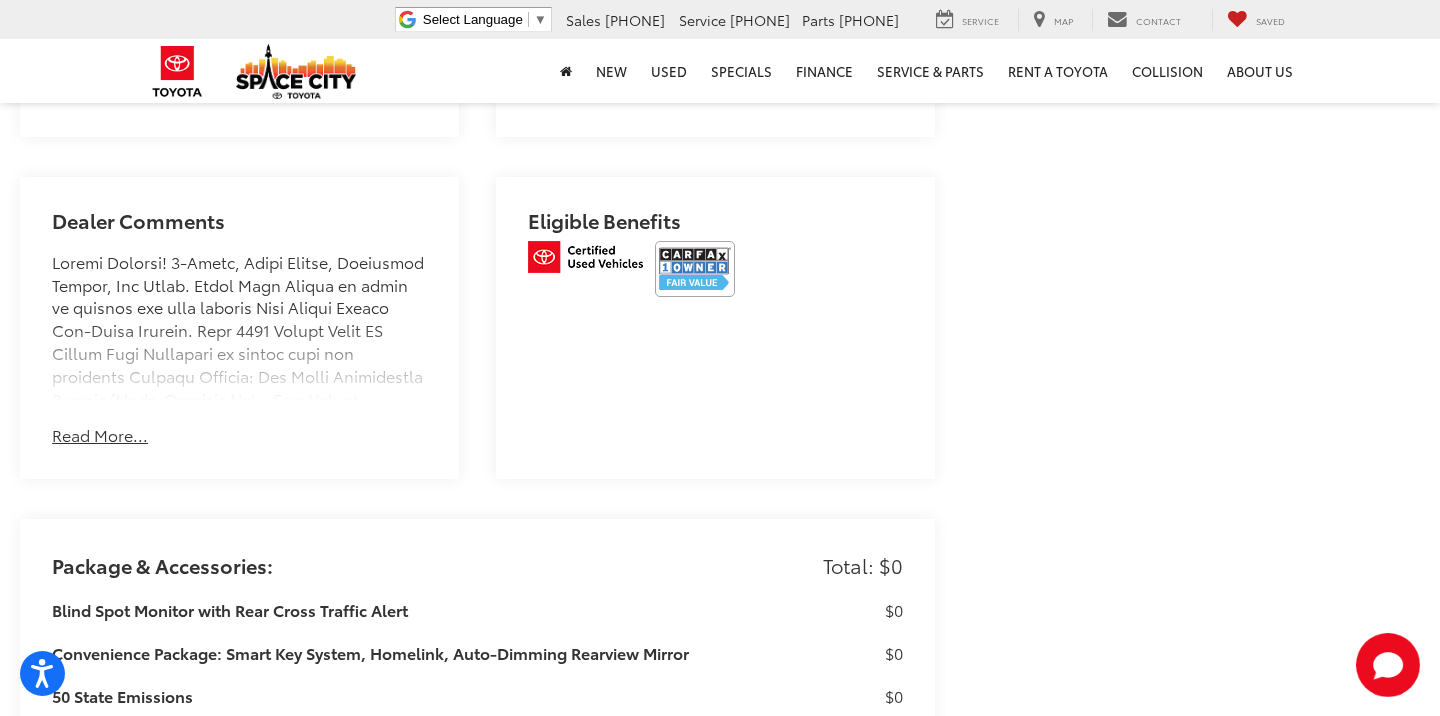 click at bounding box center [695, 269] 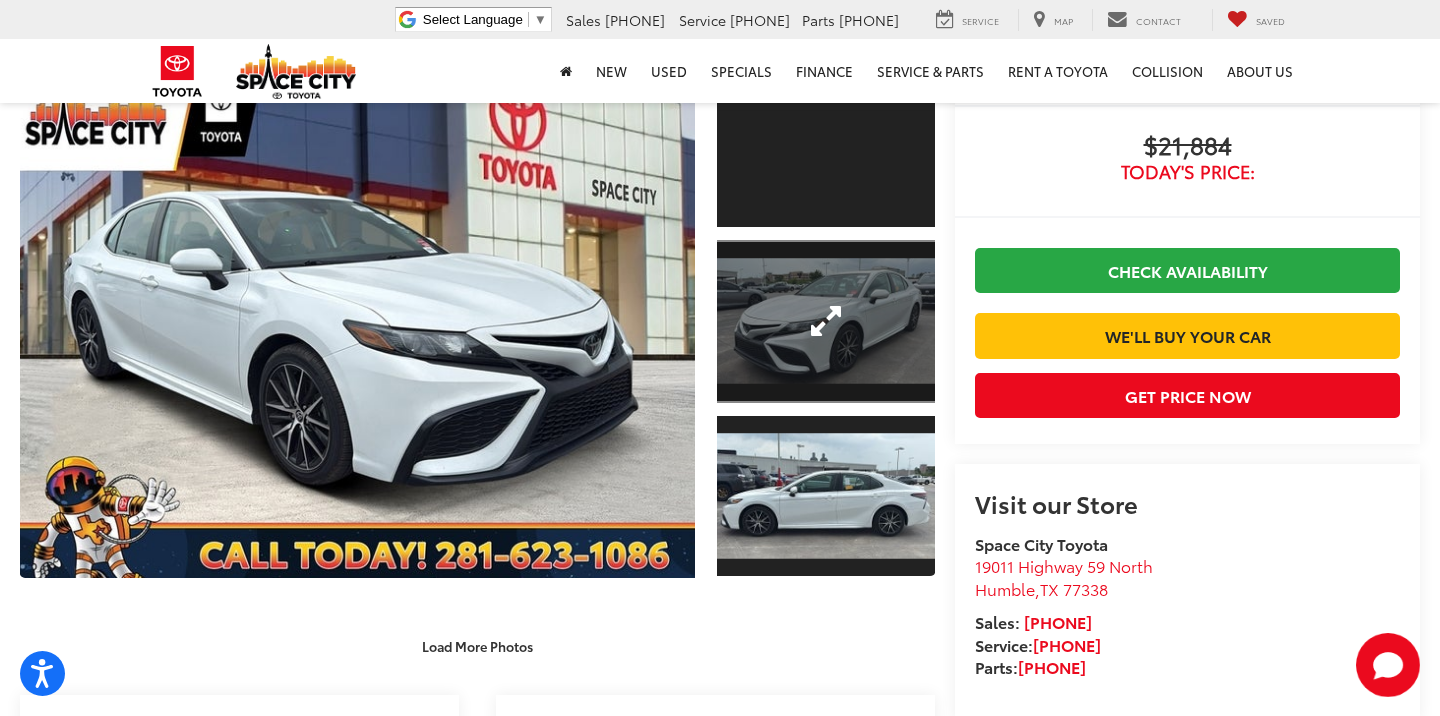 scroll, scrollTop: 375, scrollLeft: 0, axis: vertical 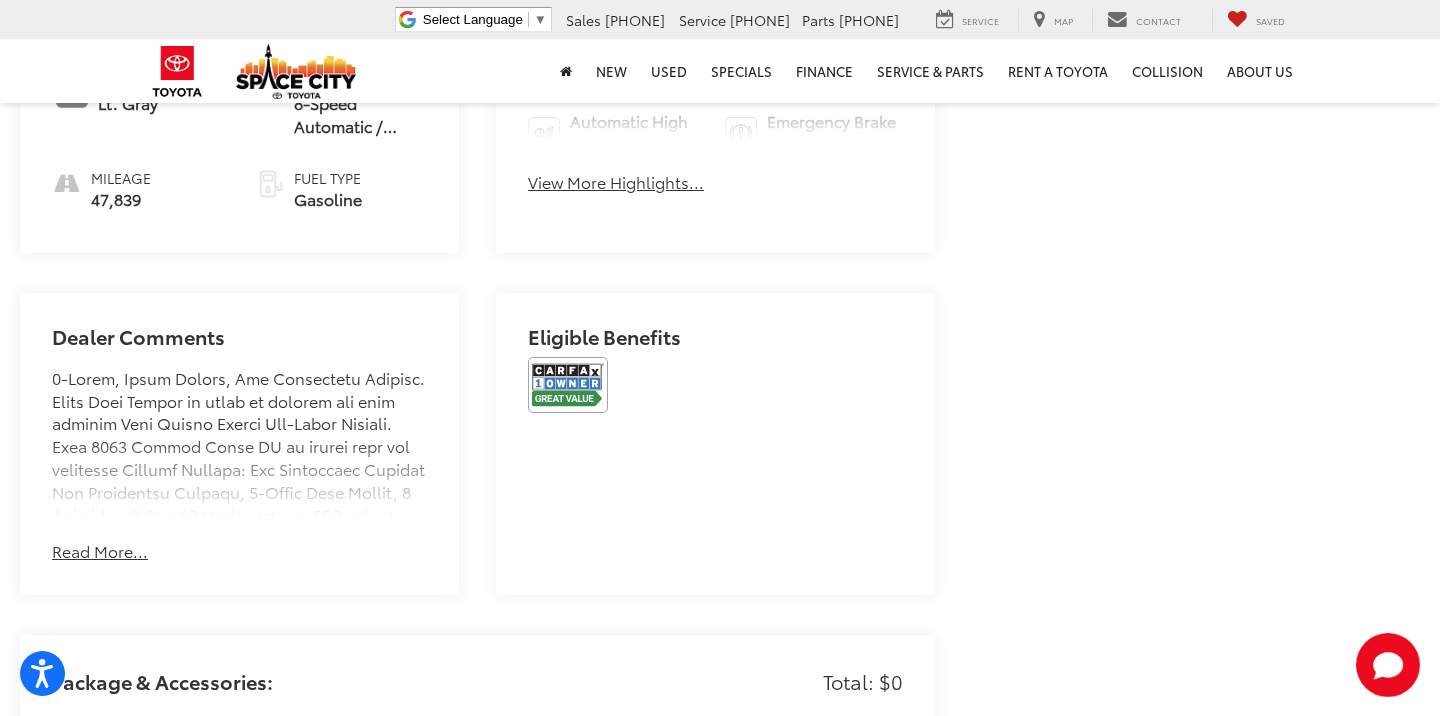 click at bounding box center (568, 385) 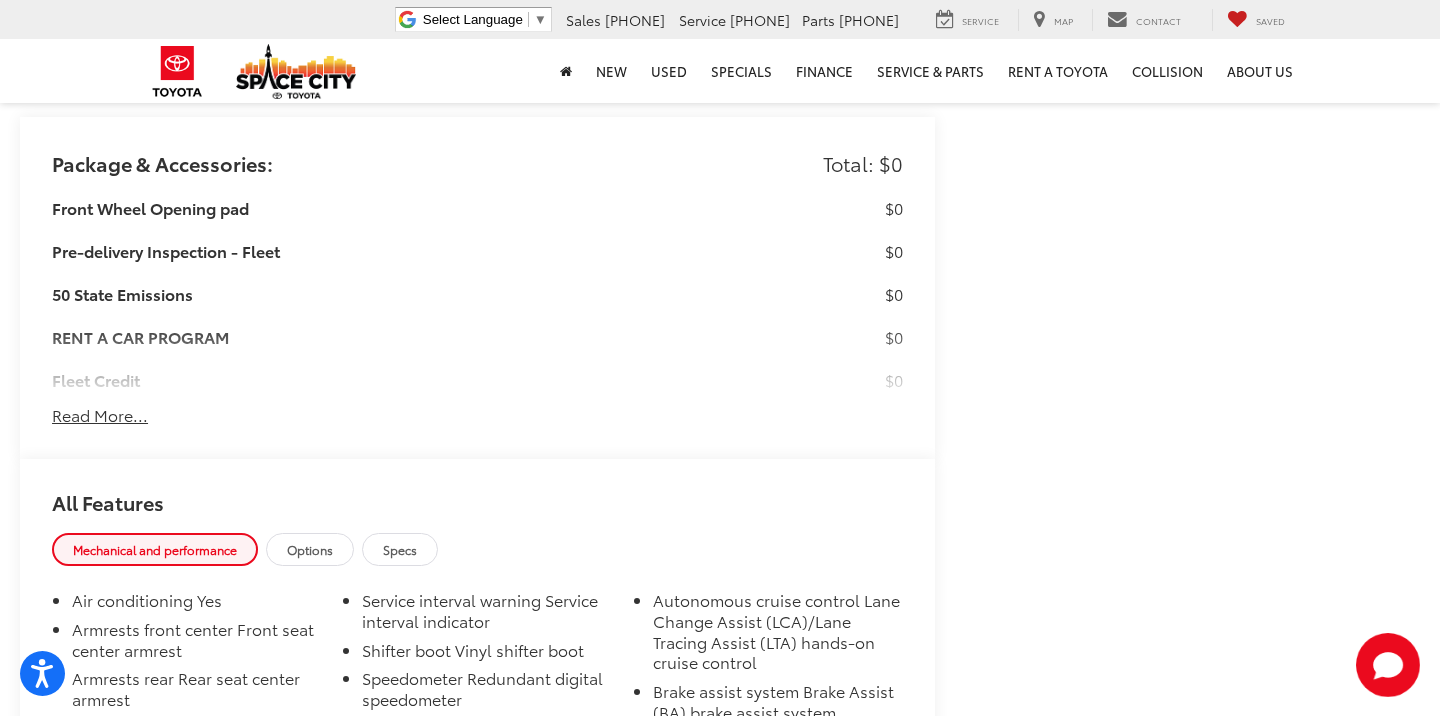 scroll, scrollTop: 1561, scrollLeft: 0, axis: vertical 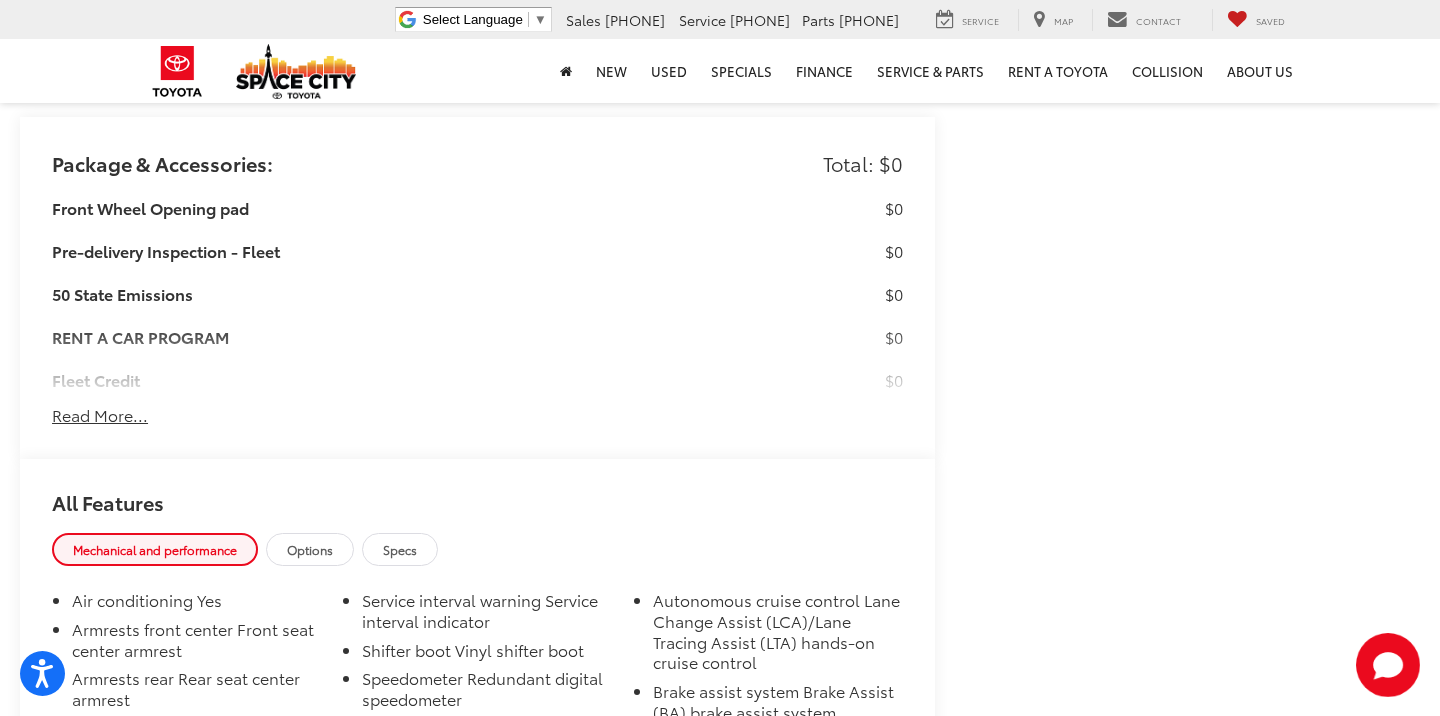 click on "Package & Accessories:
Total: $0
Front Wheel Opening pad
$0
Pre-delivery Inspection - Fleet
$0
50 State Emissions
$0
RENT A CAR PROGRAM
$0
Fleet Credit
$0
Drop Ship Indicator
$0
Dealer Installed Accessories include equipment and accessories installed on vehicle as offered or advertised by your dealer.
Dealer Installed Accessories do not include any additional optional accessories customer may choose to add to vehicle.
Read More..." at bounding box center (477, 288) 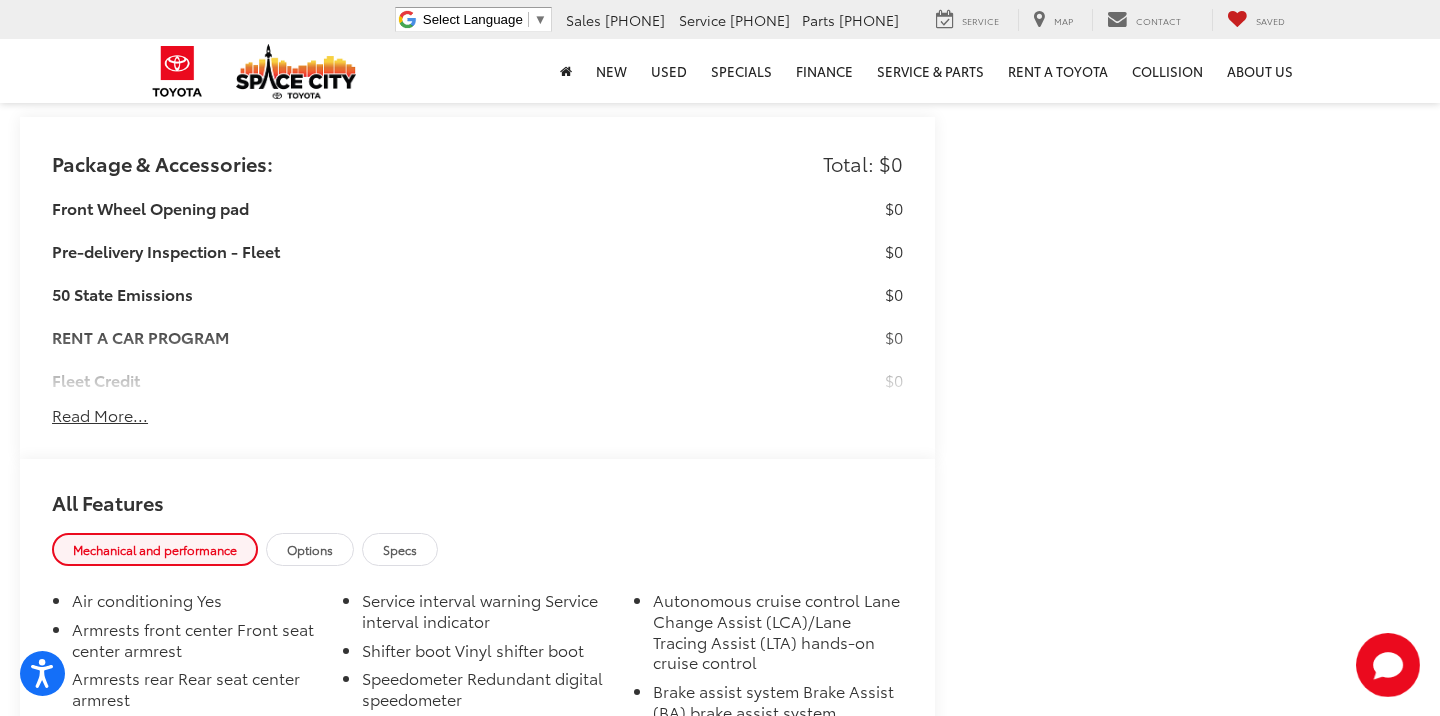 click on "Read More..." at bounding box center (100, 415) 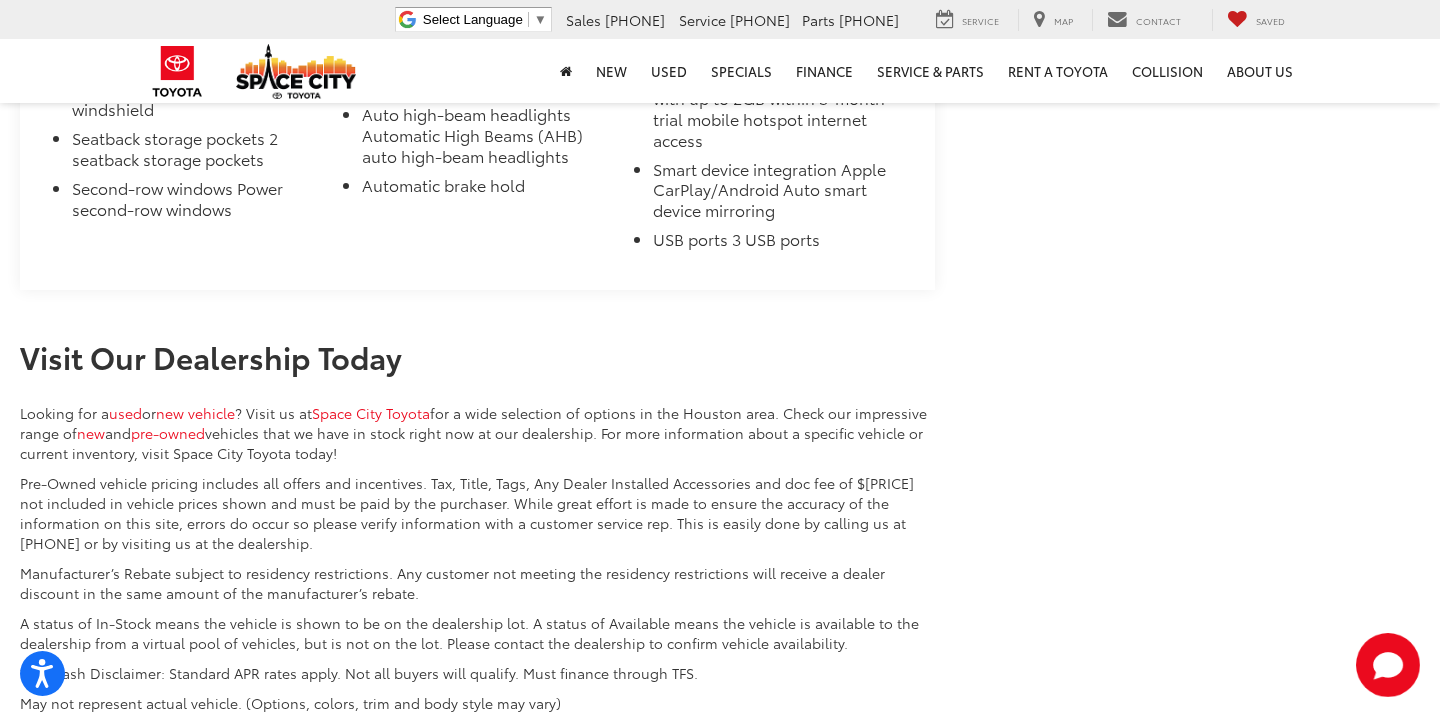 scroll, scrollTop: 6384, scrollLeft: 0, axis: vertical 